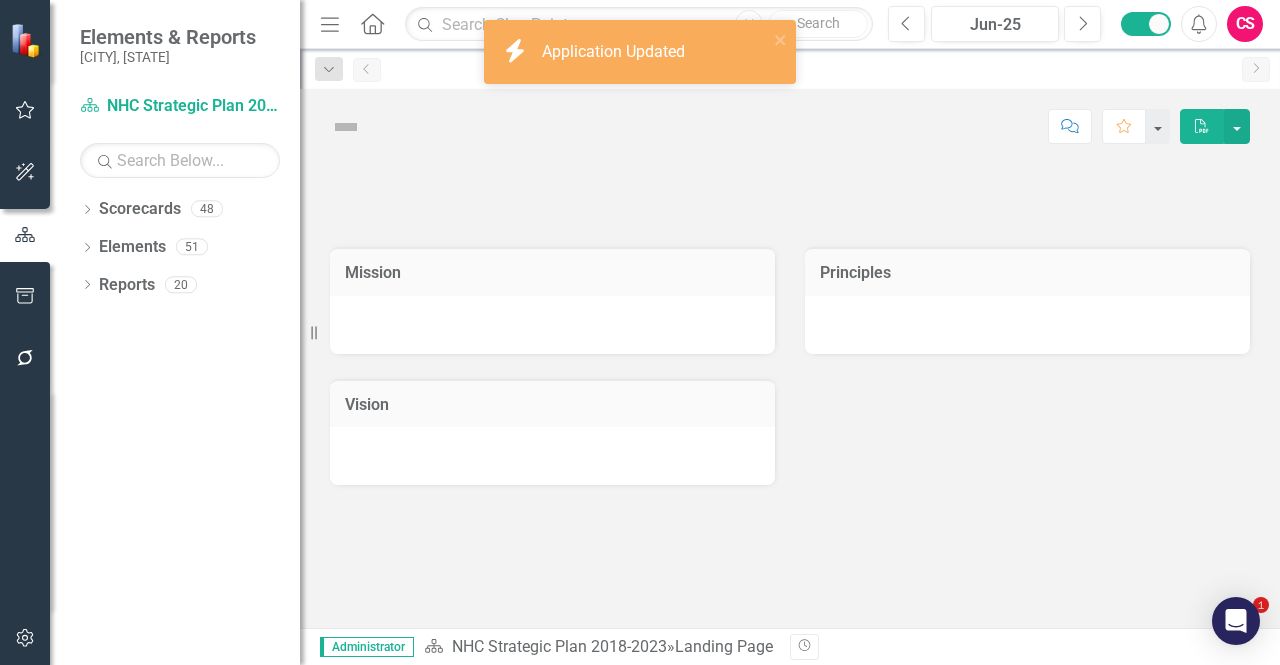 scroll, scrollTop: 0, scrollLeft: 0, axis: both 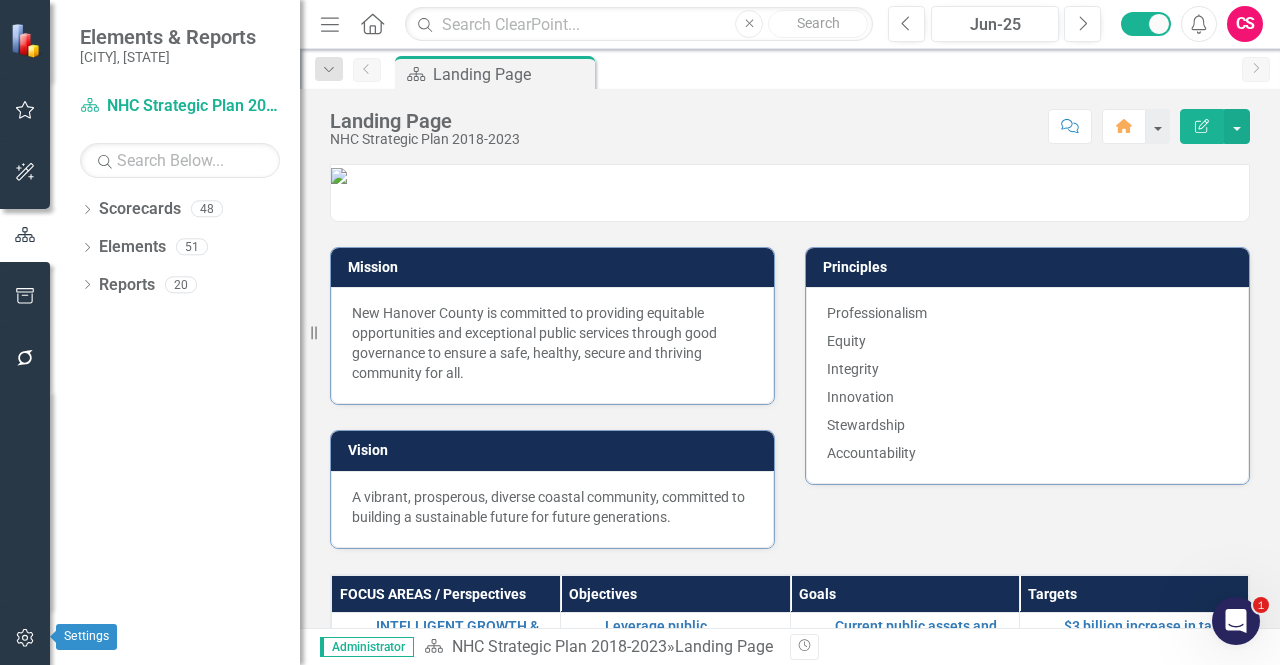 click at bounding box center [25, 639] 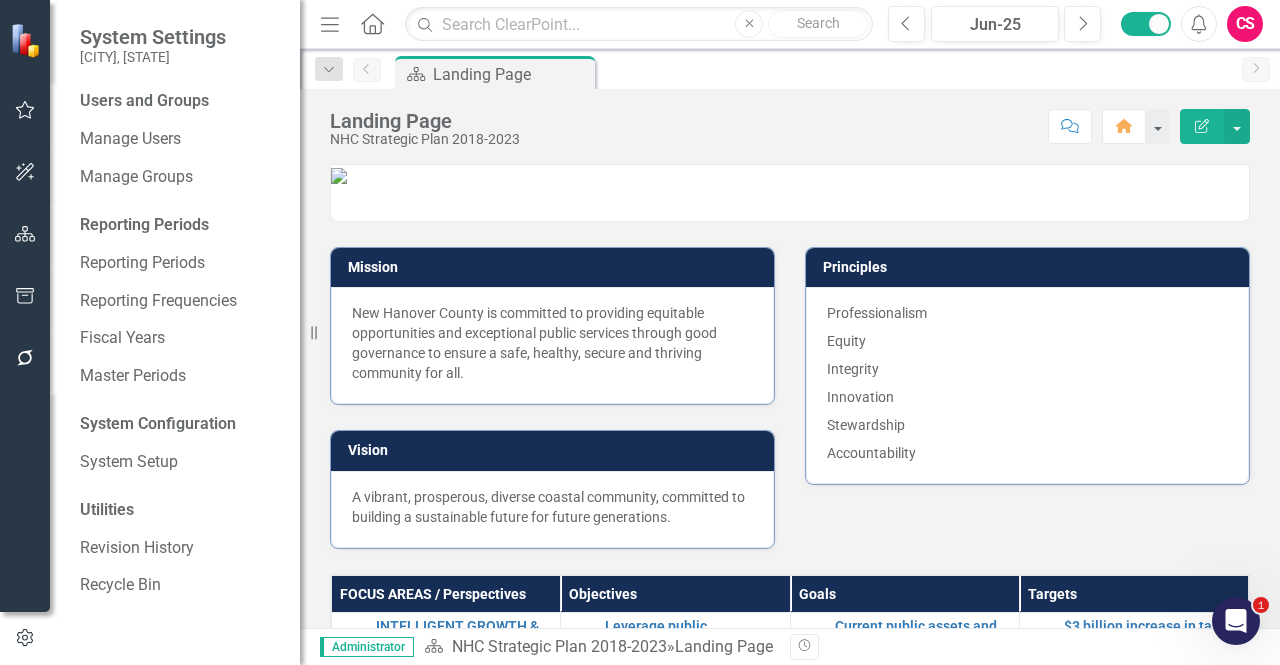 click at bounding box center (25, 638) 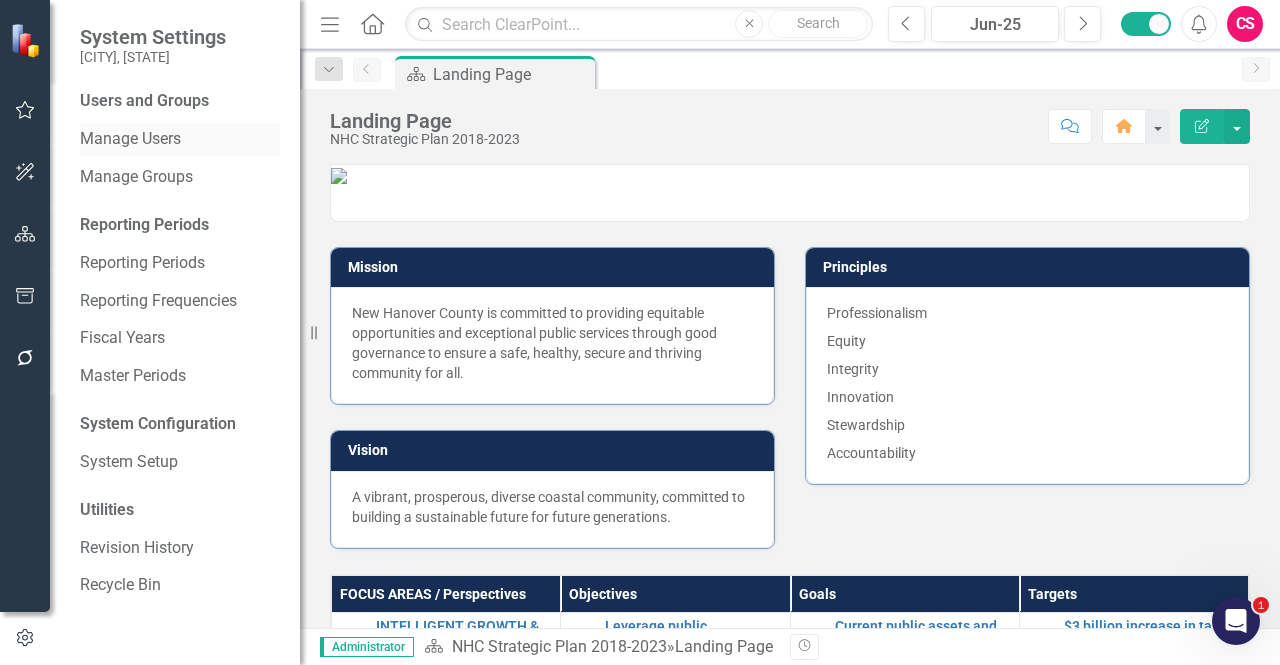 click on "Manage Users" at bounding box center [180, 139] 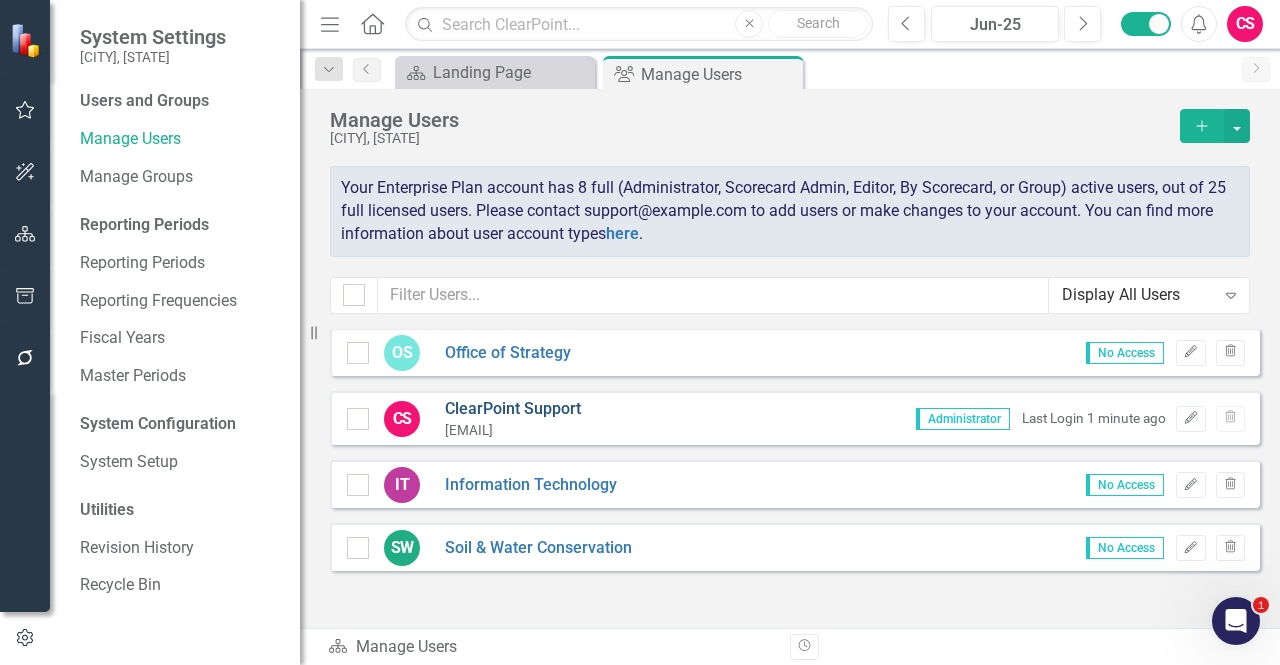 scroll, scrollTop: 2597, scrollLeft: 0, axis: vertical 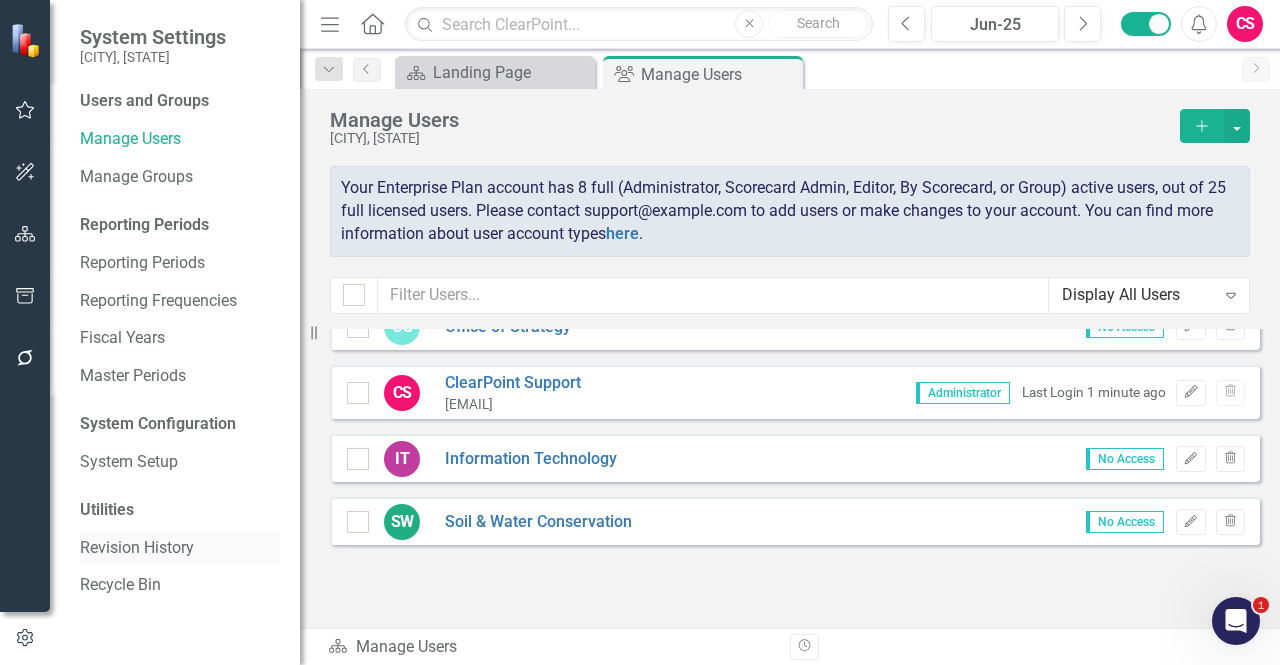 click on "Revision History" at bounding box center [180, 548] 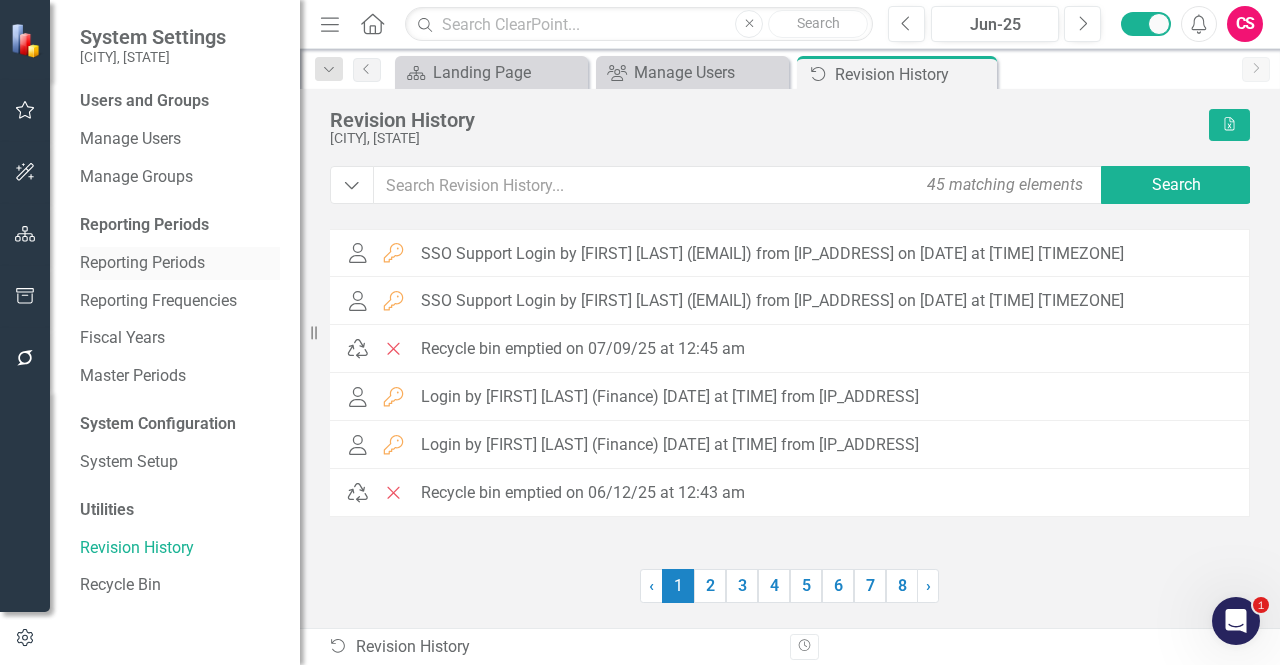 click on "Reporting Periods" at bounding box center (180, 263) 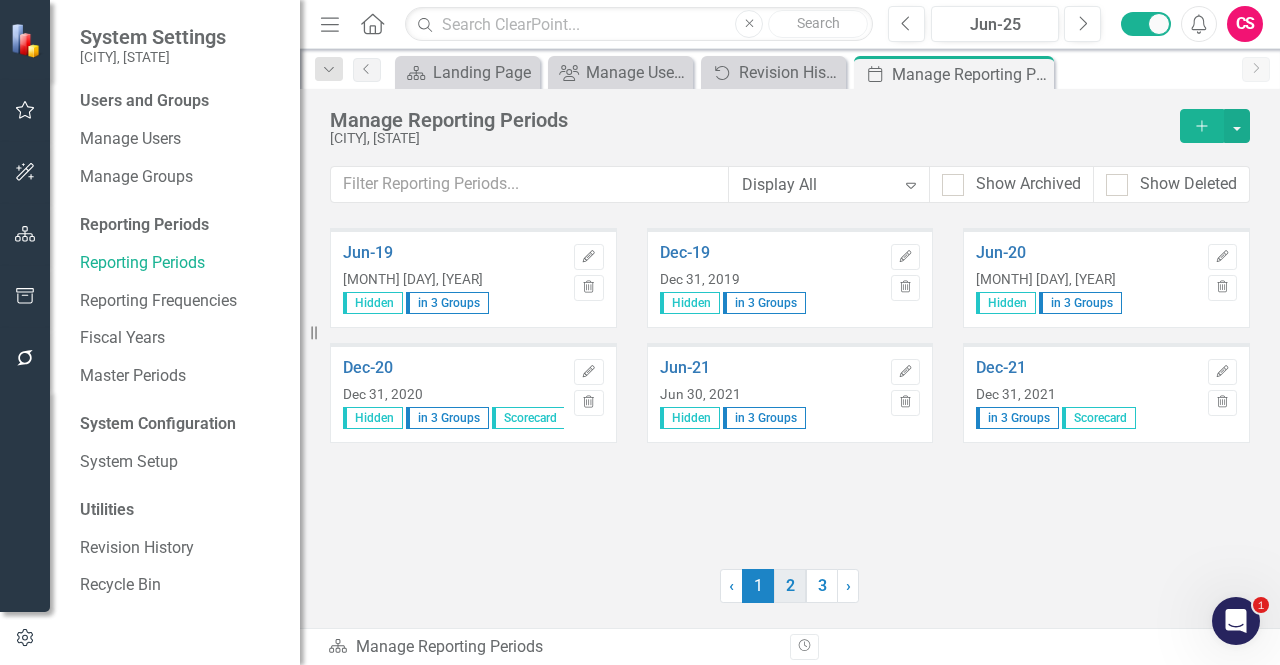 click on "2" at bounding box center (790, 586) 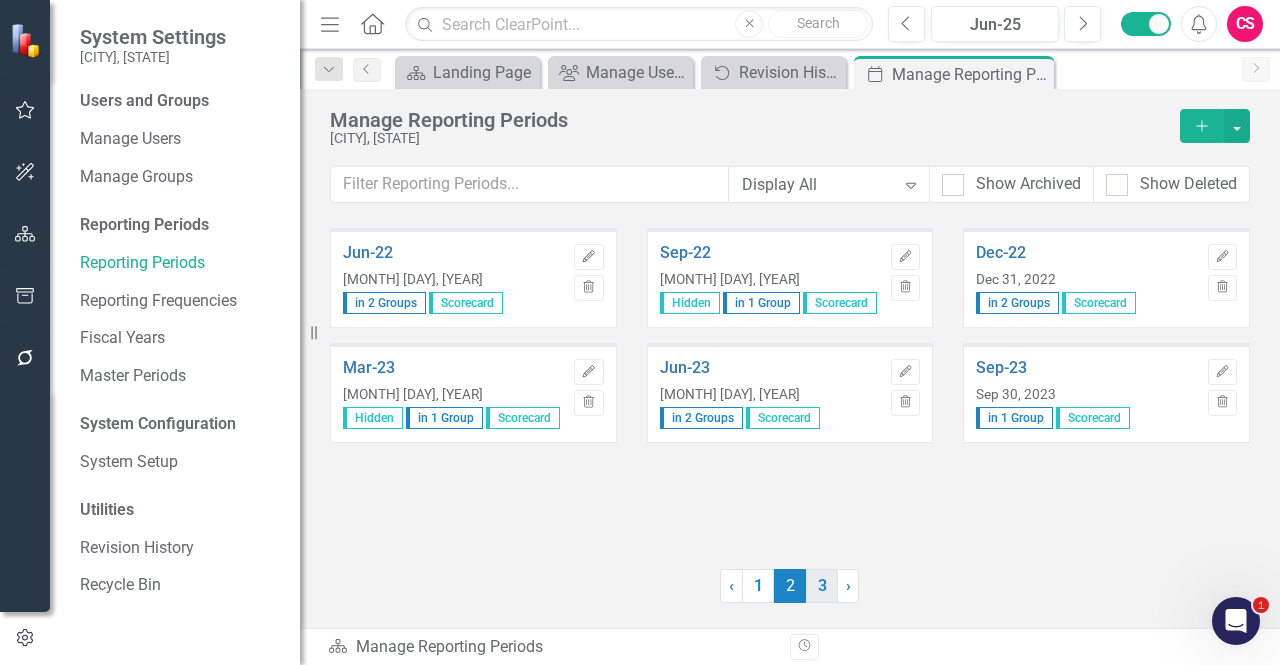 click on "3" at bounding box center [822, 586] 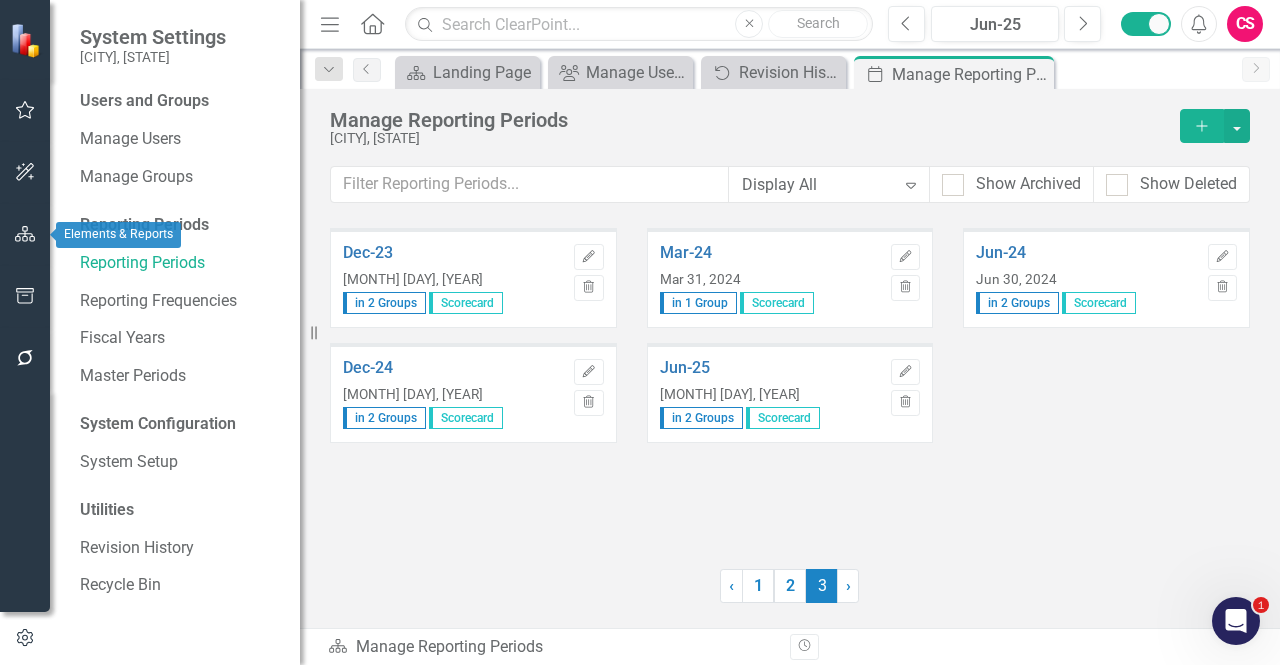 click at bounding box center (25, 234) 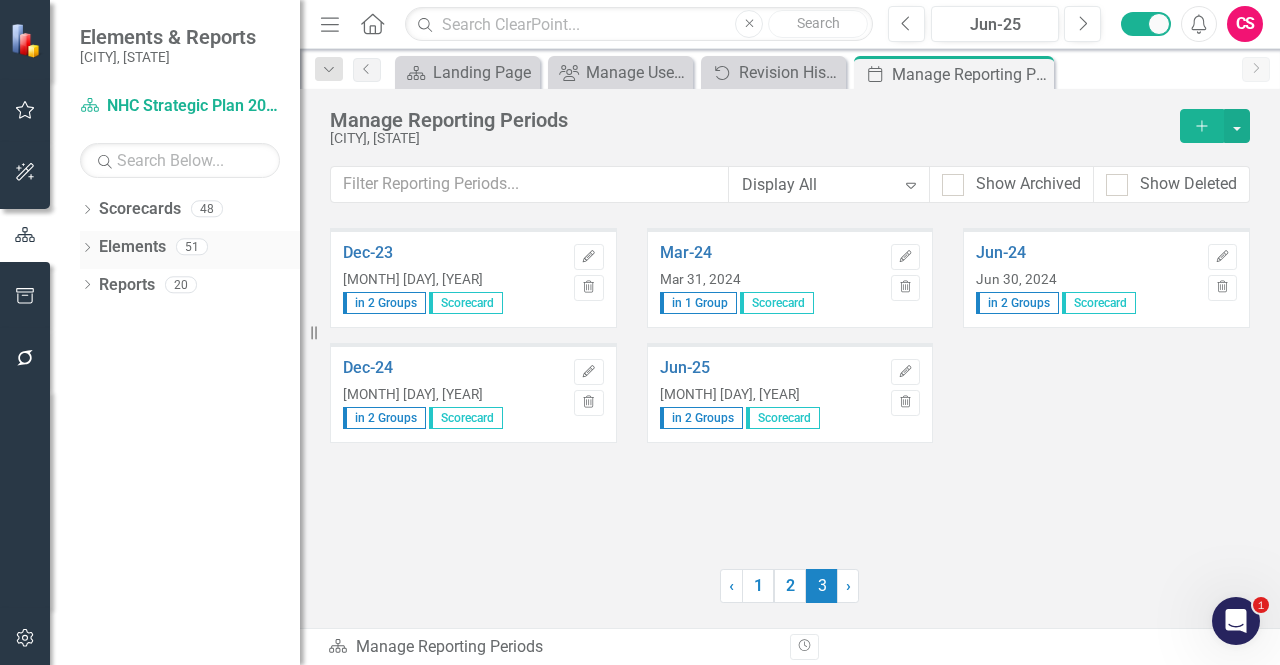 click on "Elements" at bounding box center [132, 247] 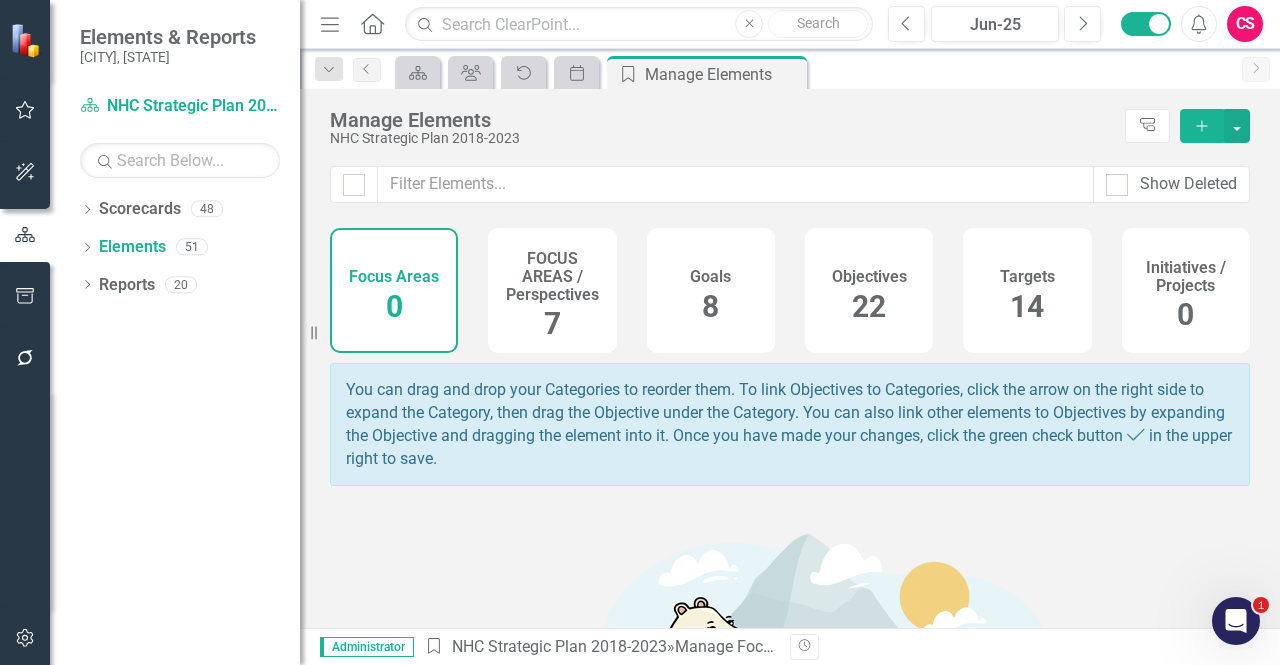 click on "22" at bounding box center (869, 306) 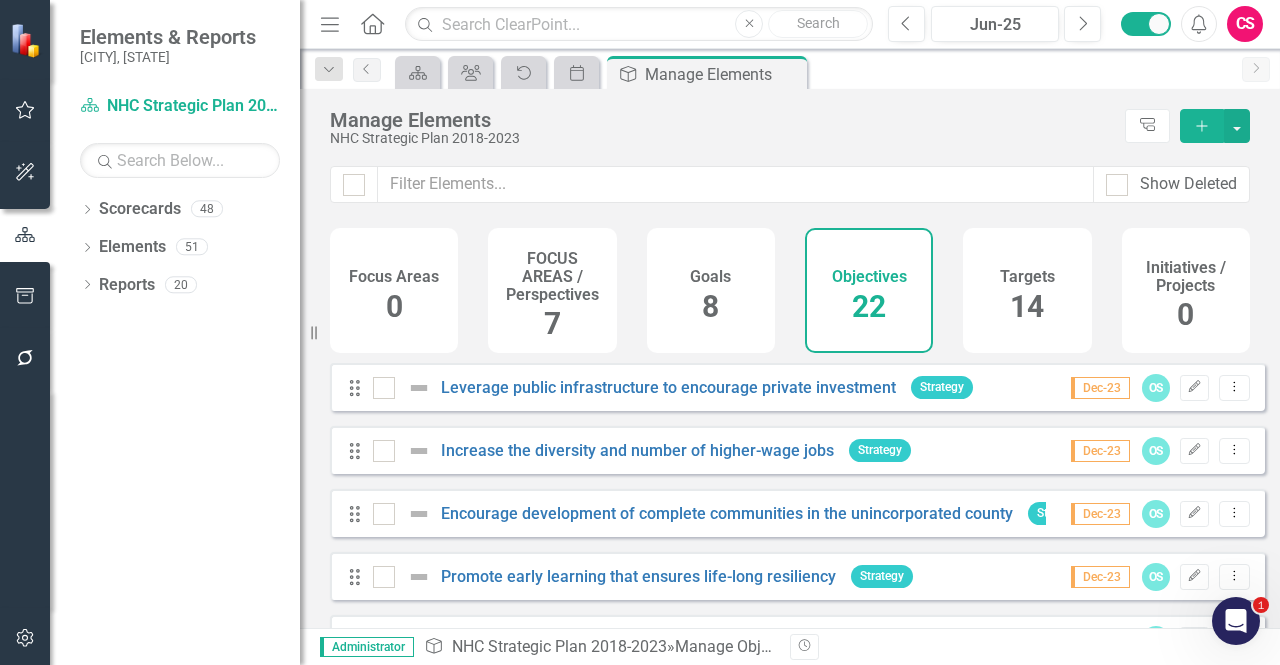 click at bounding box center (25, 297) 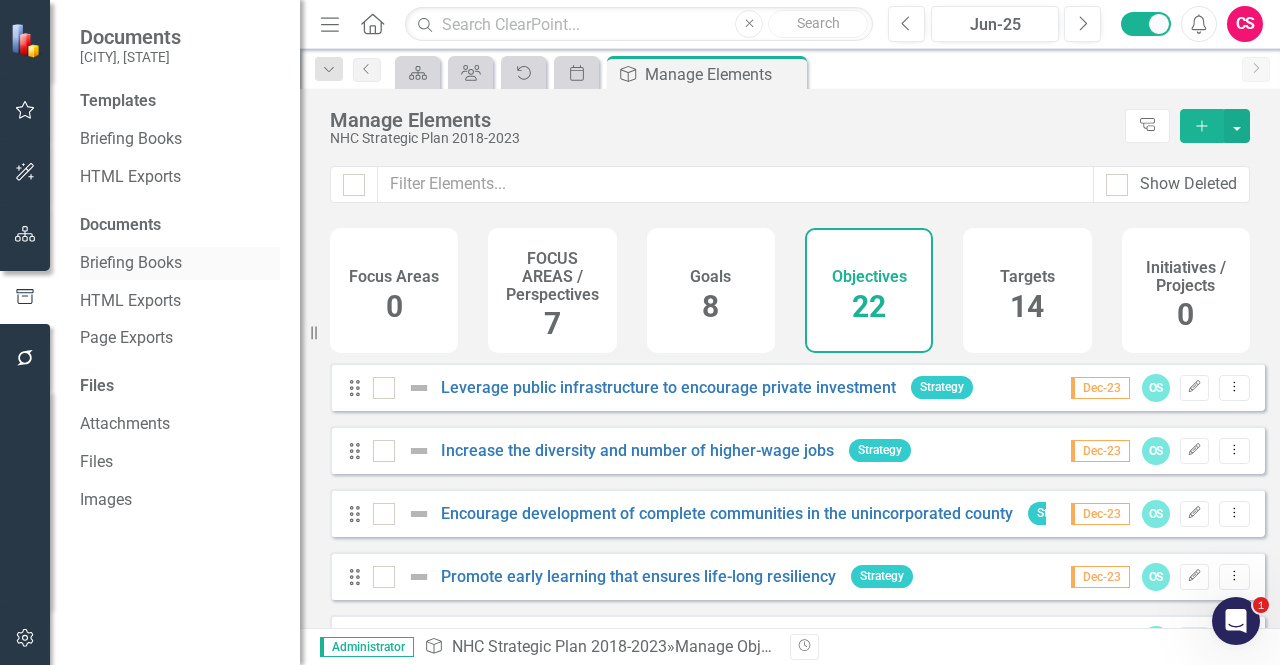 click on "Briefing Books" at bounding box center (180, 263) 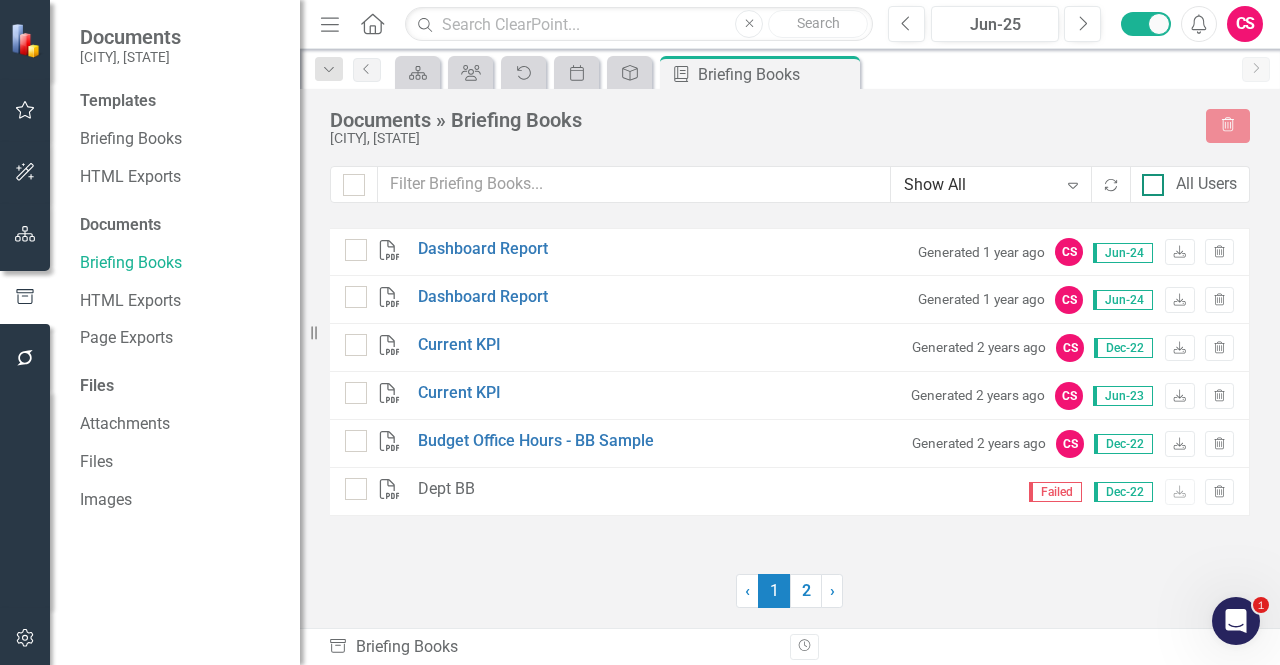 click at bounding box center [1153, 185] 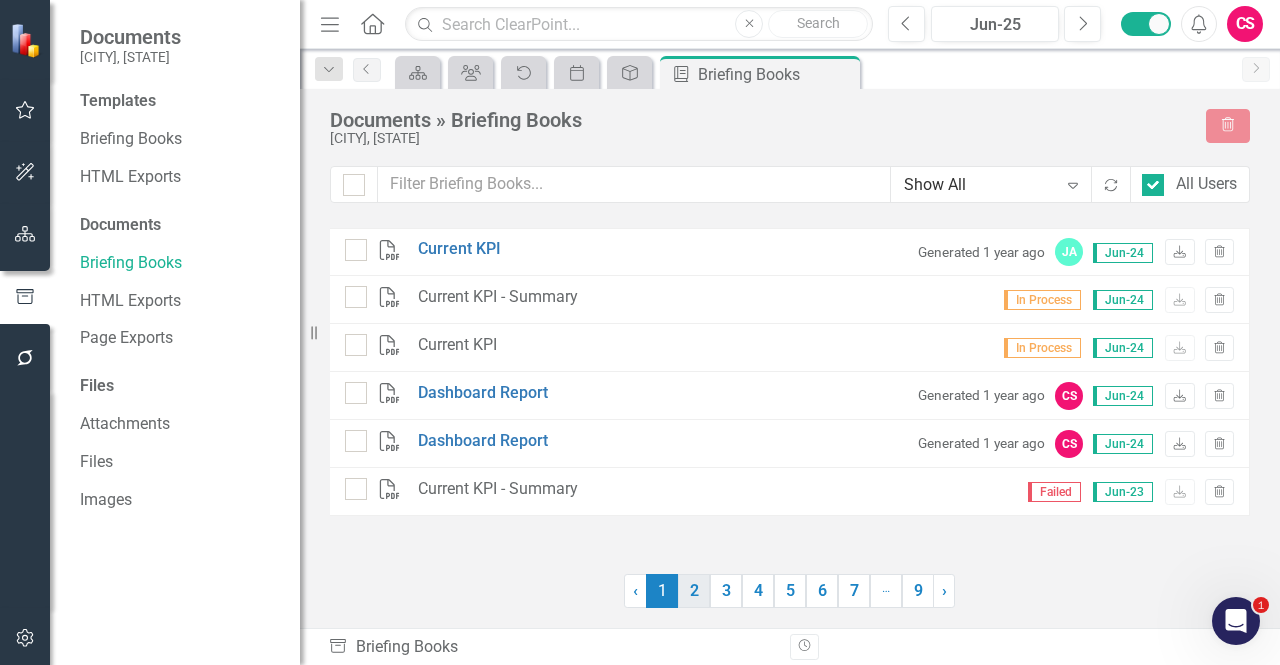 click on "2" at bounding box center [694, 591] 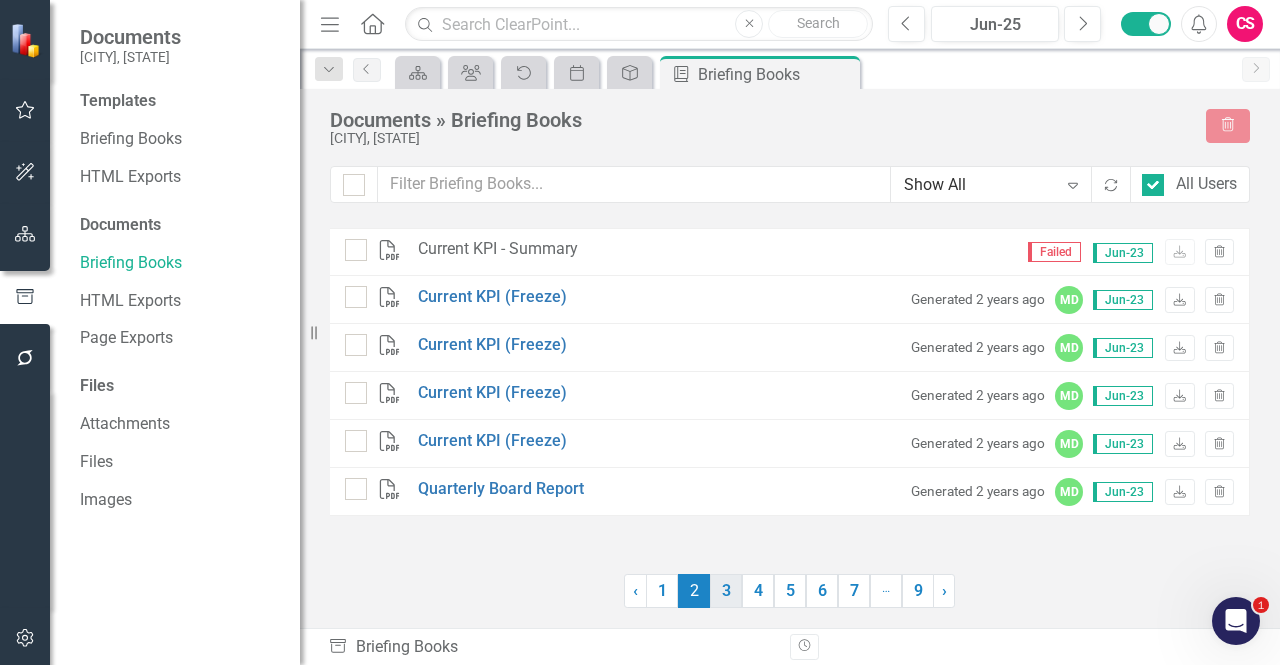 click on "3" at bounding box center [726, 591] 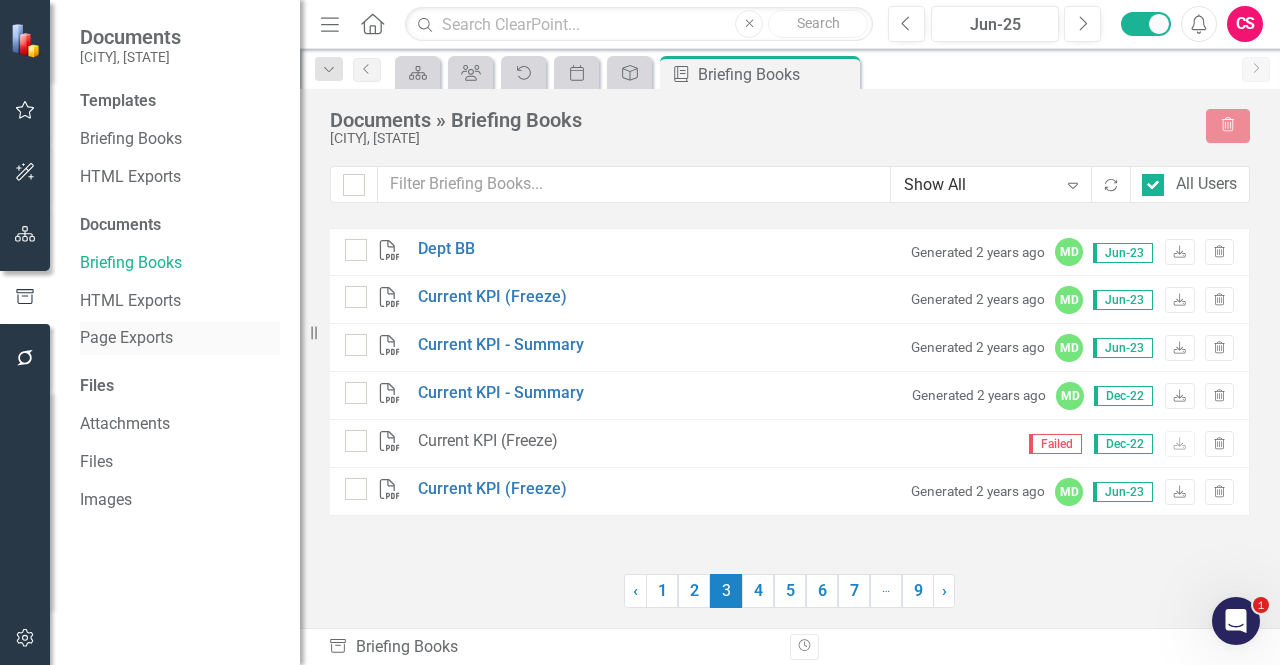 click on "Page Exports" at bounding box center (180, 338) 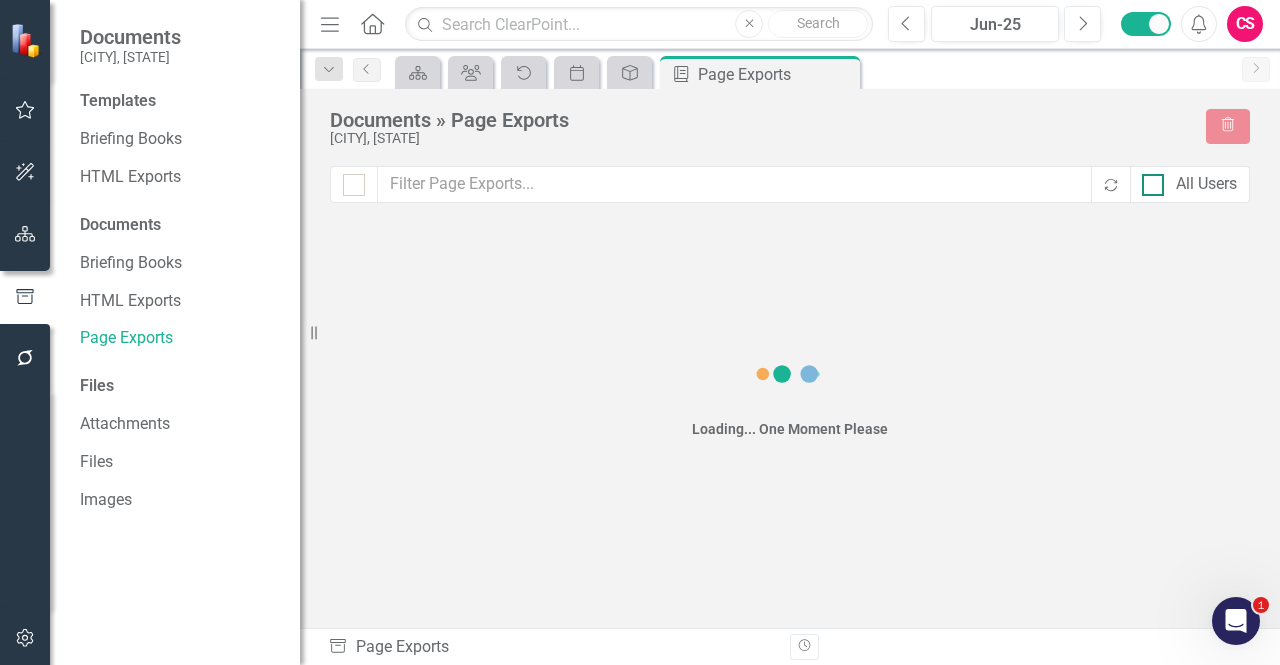 click at bounding box center [1153, 185] 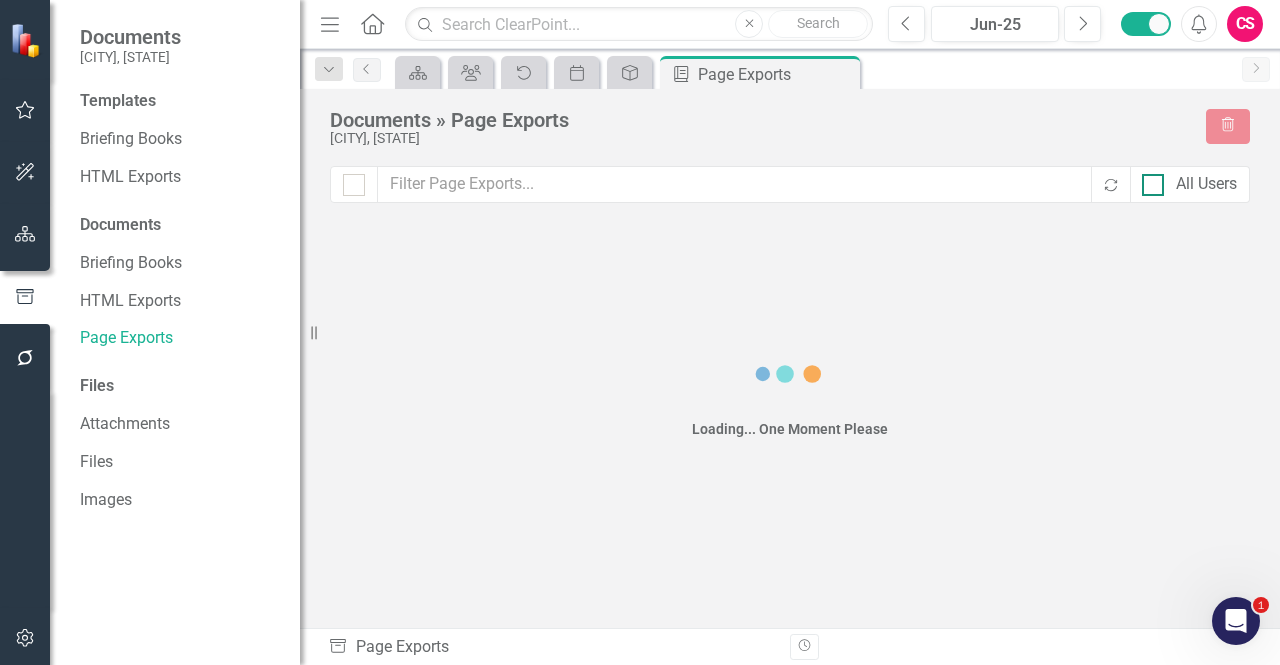 click on "All Users" at bounding box center (1148, 180) 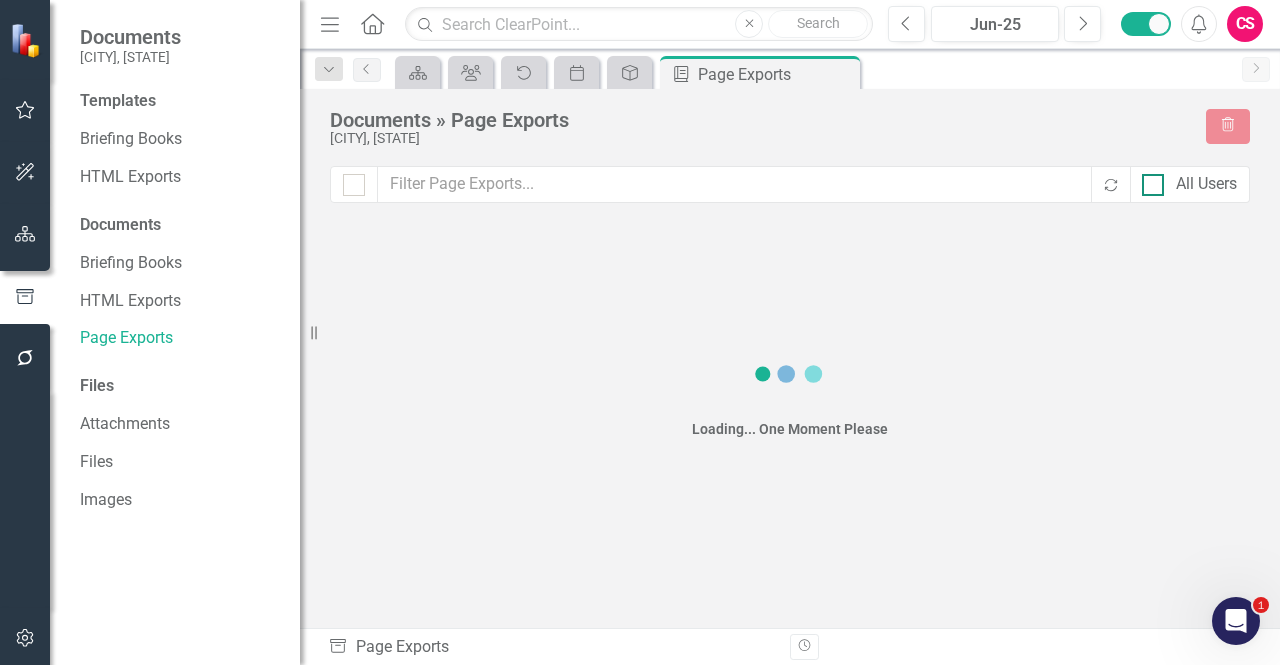 checkbox on "true" 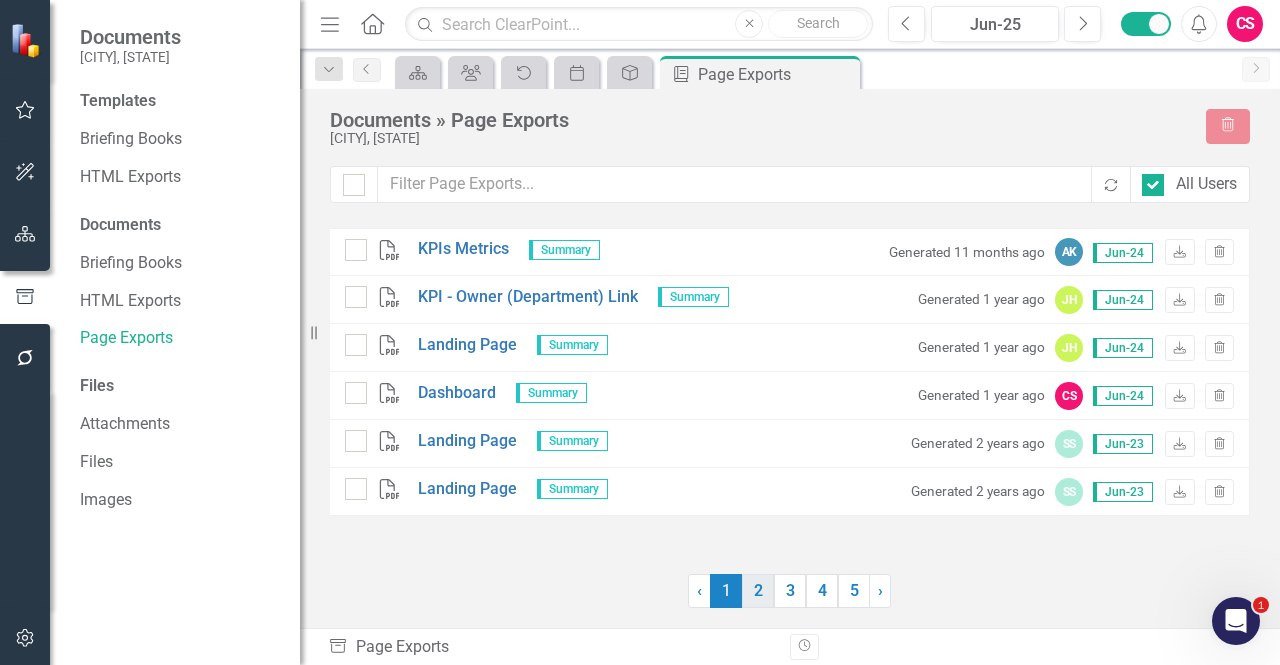 click on "2" at bounding box center [758, 591] 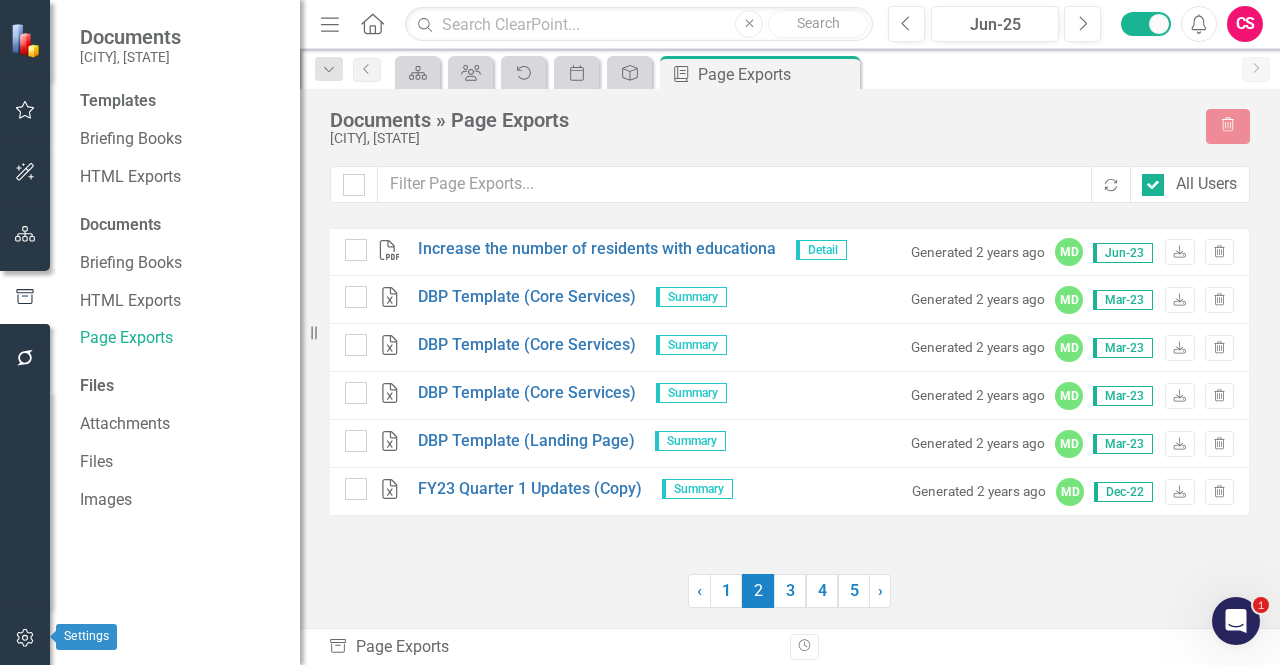 click at bounding box center [25, 638] 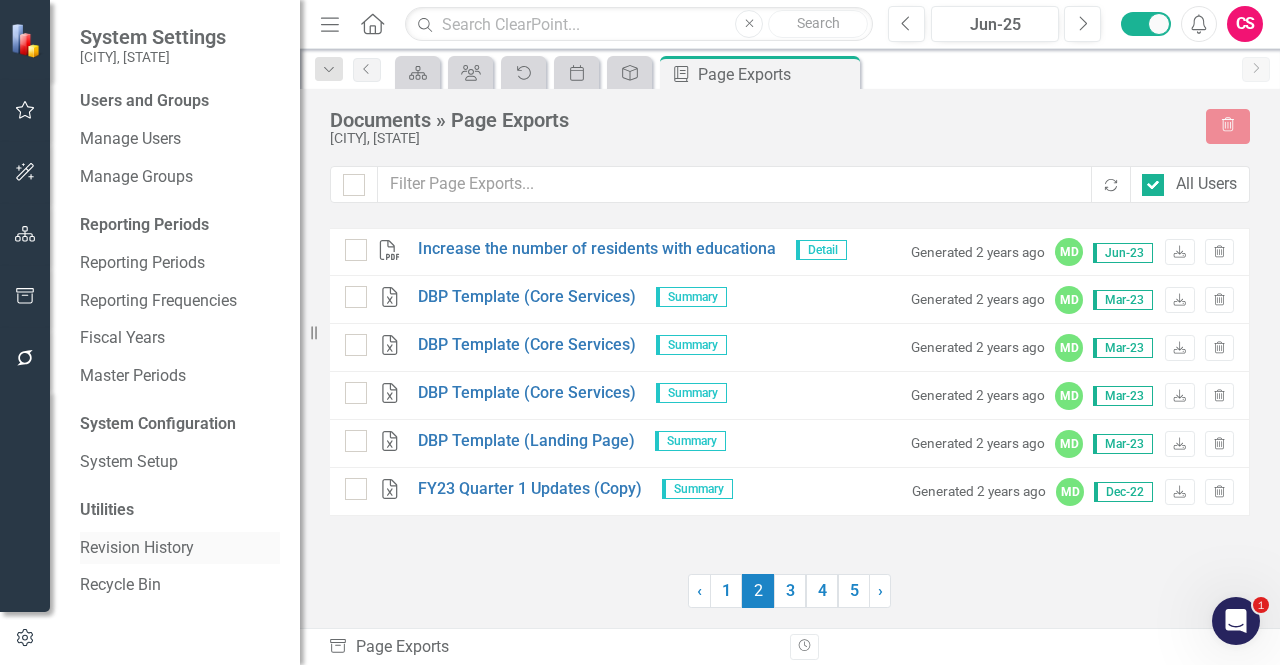 click on "Revision History" at bounding box center (180, 548) 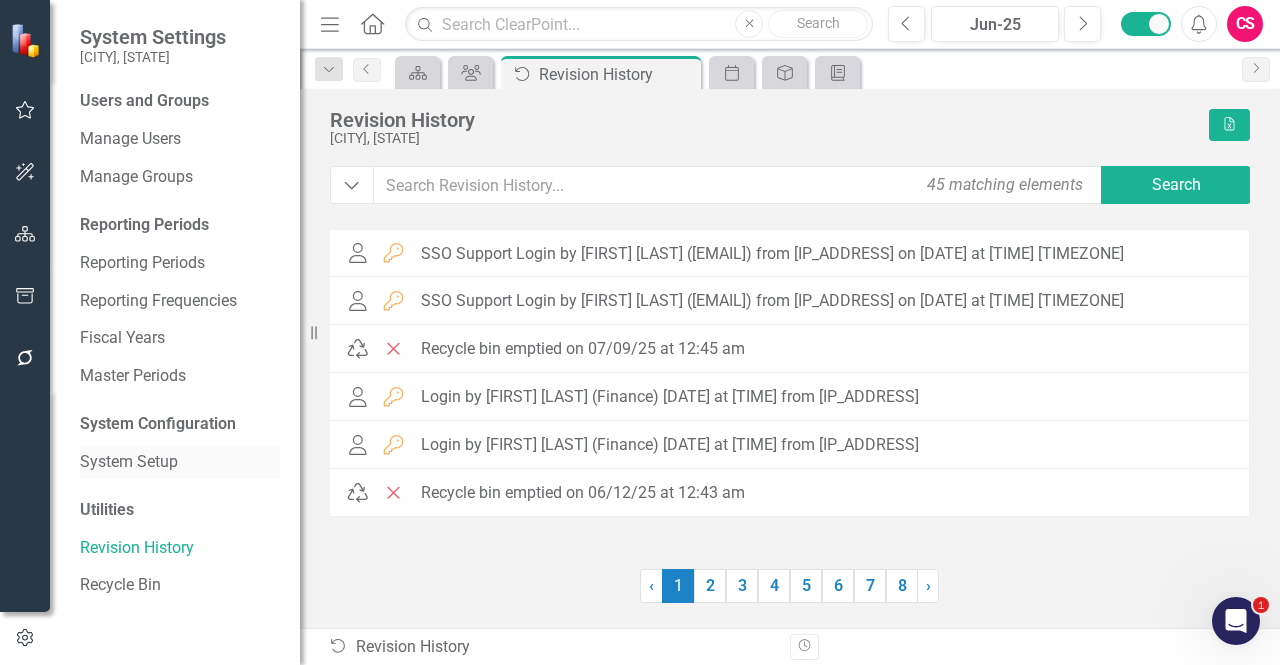 click on "System Setup" at bounding box center [180, 462] 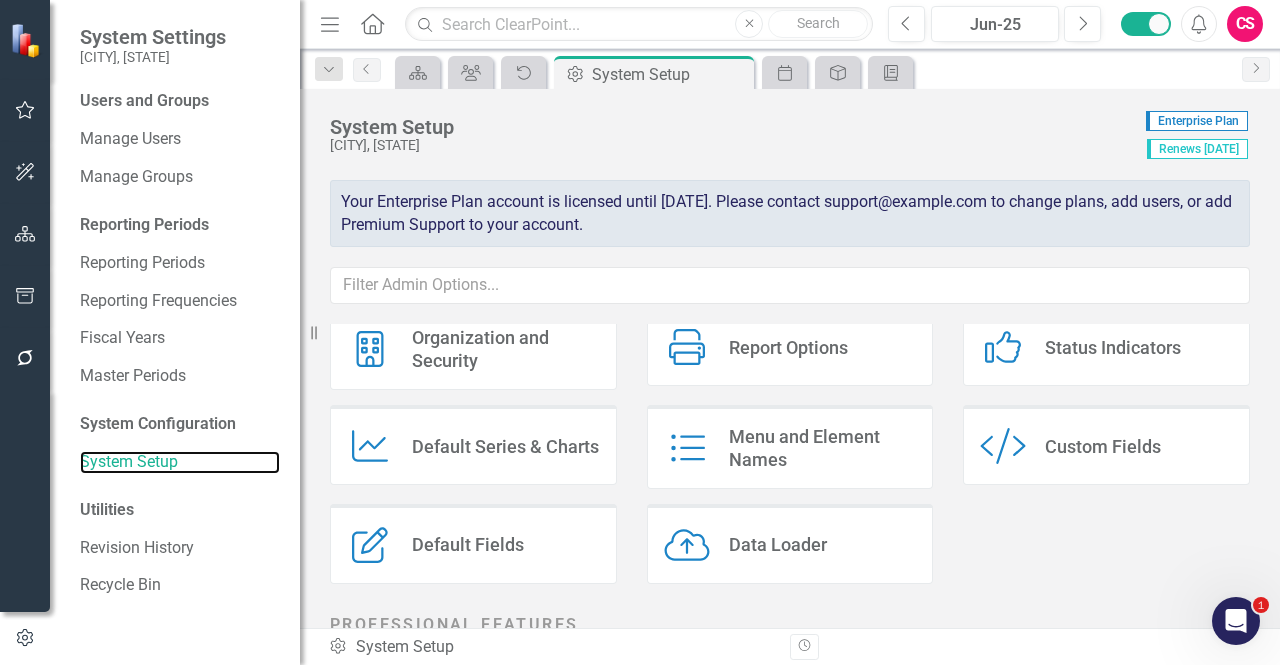 scroll, scrollTop: 100, scrollLeft: 0, axis: vertical 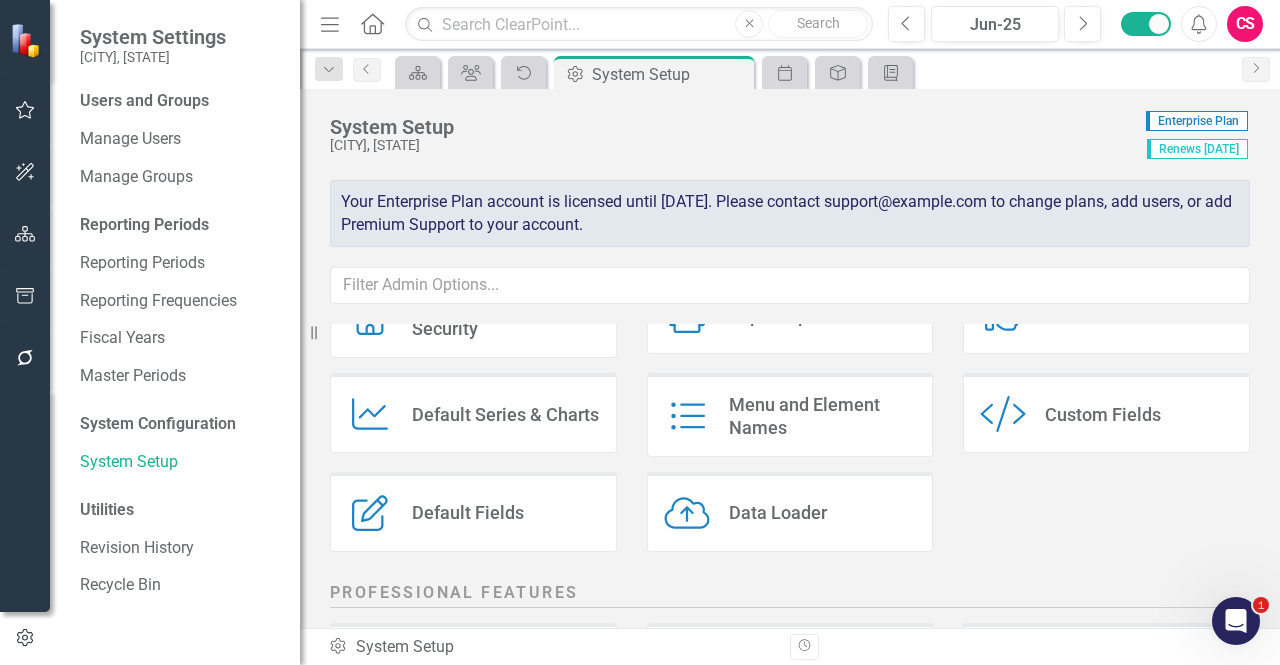 click on "Data Loader Data Loader" at bounding box center [790, 512] 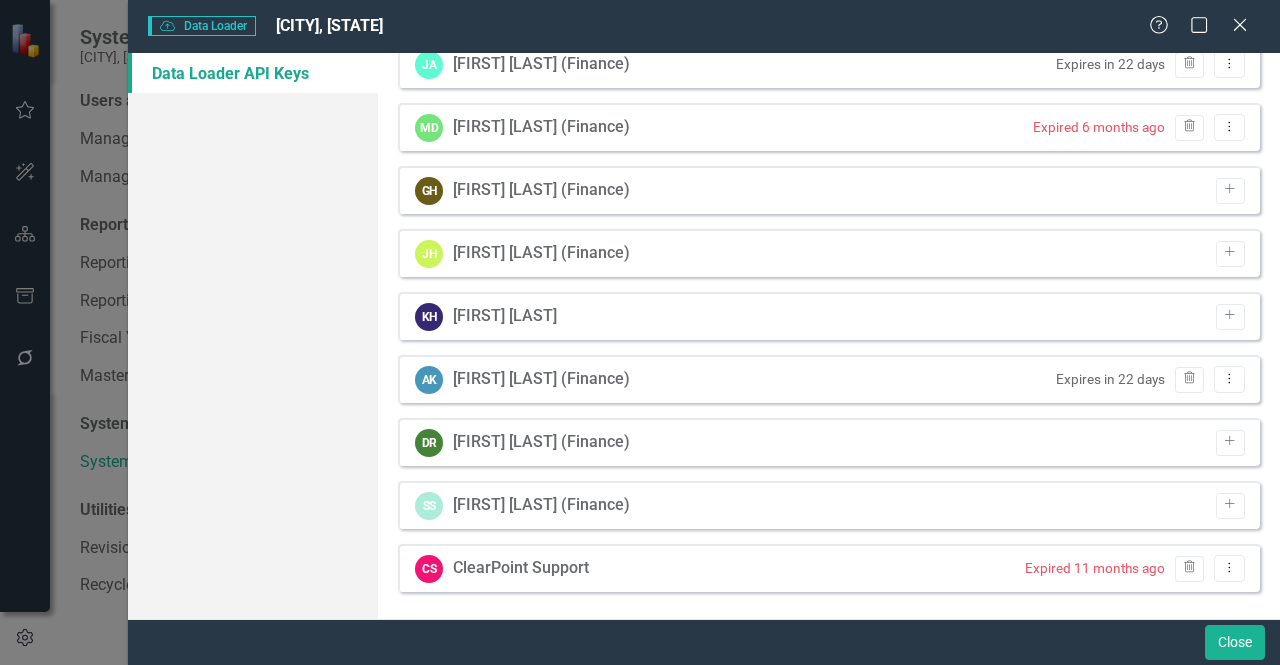 scroll, scrollTop: 81, scrollLeft: 0, axis: vertical 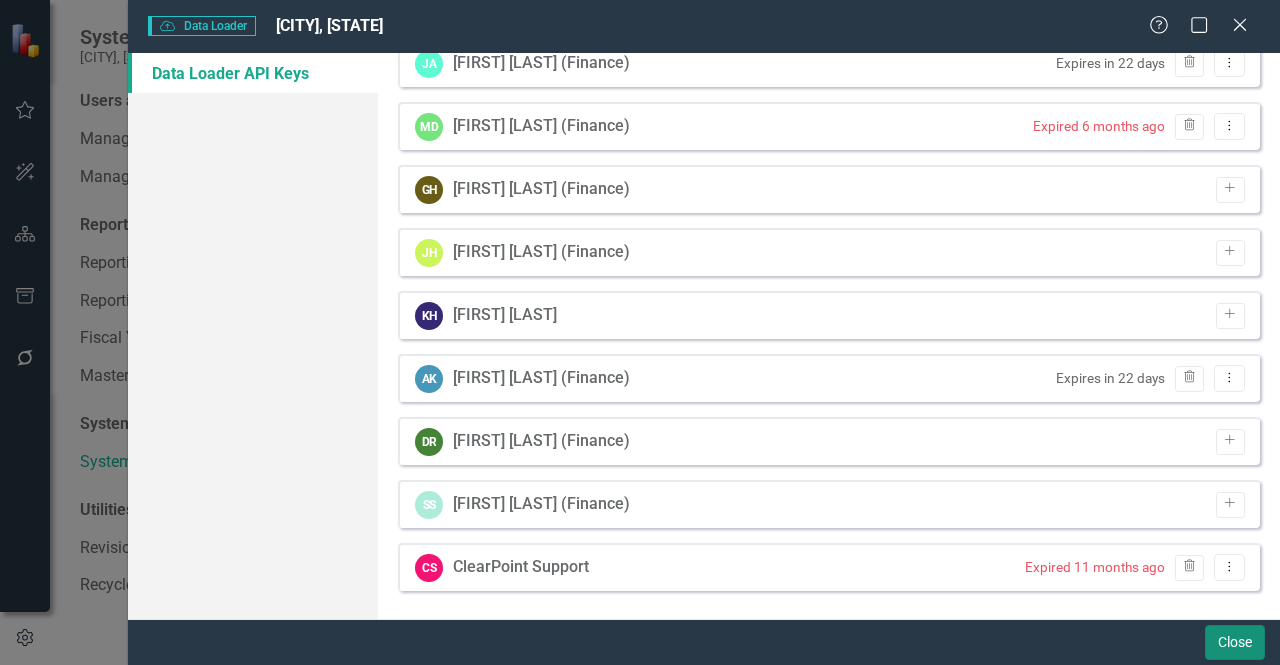 click on "Close" at bounding box center [1235, 642] 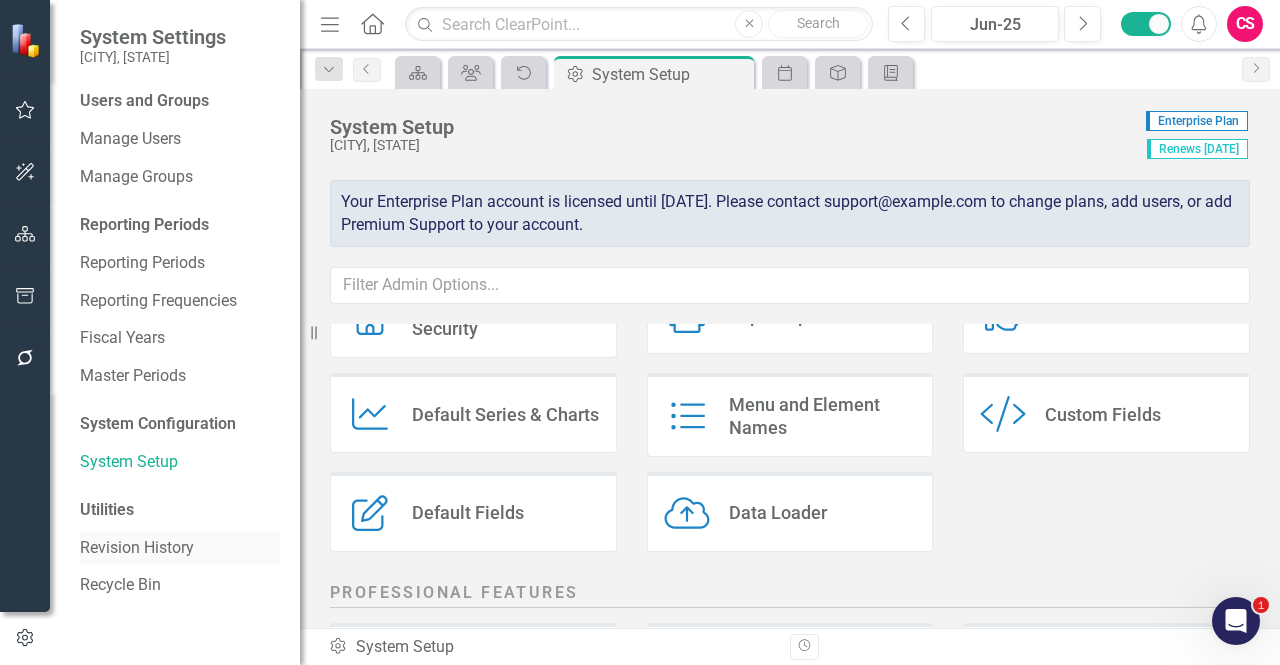 click on "Revision History" at bounding box center (180, 548) 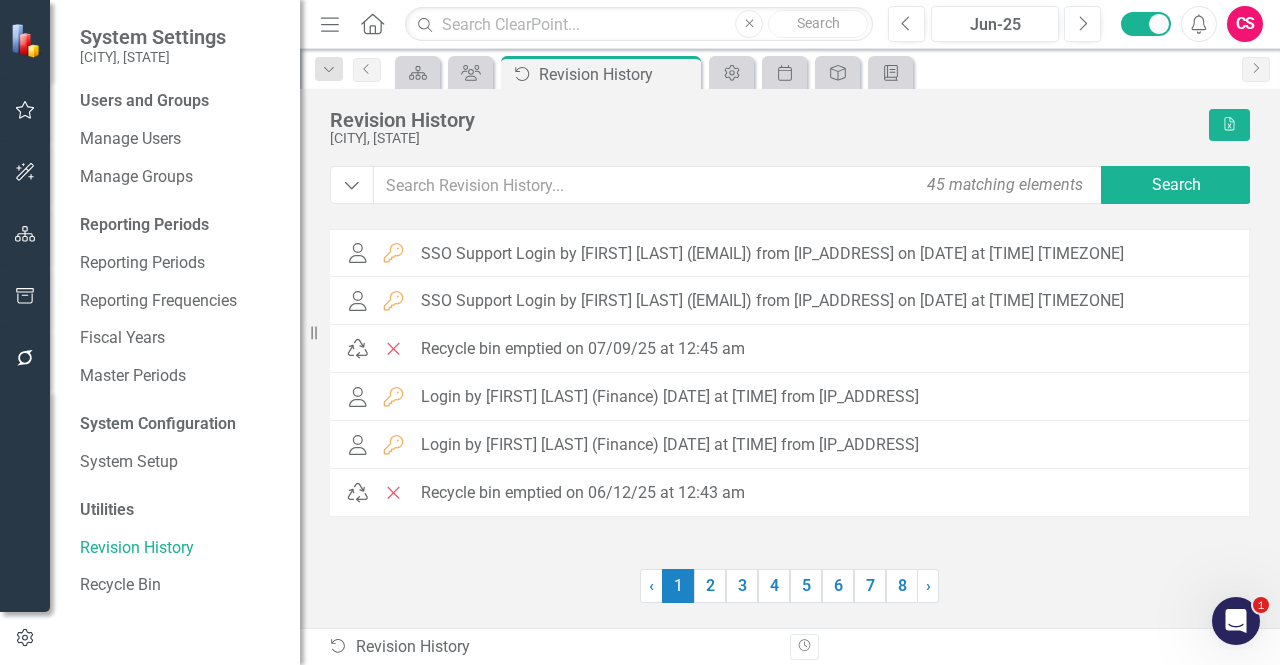 click on "Reporting Periods" at bounding box center (180, 225) 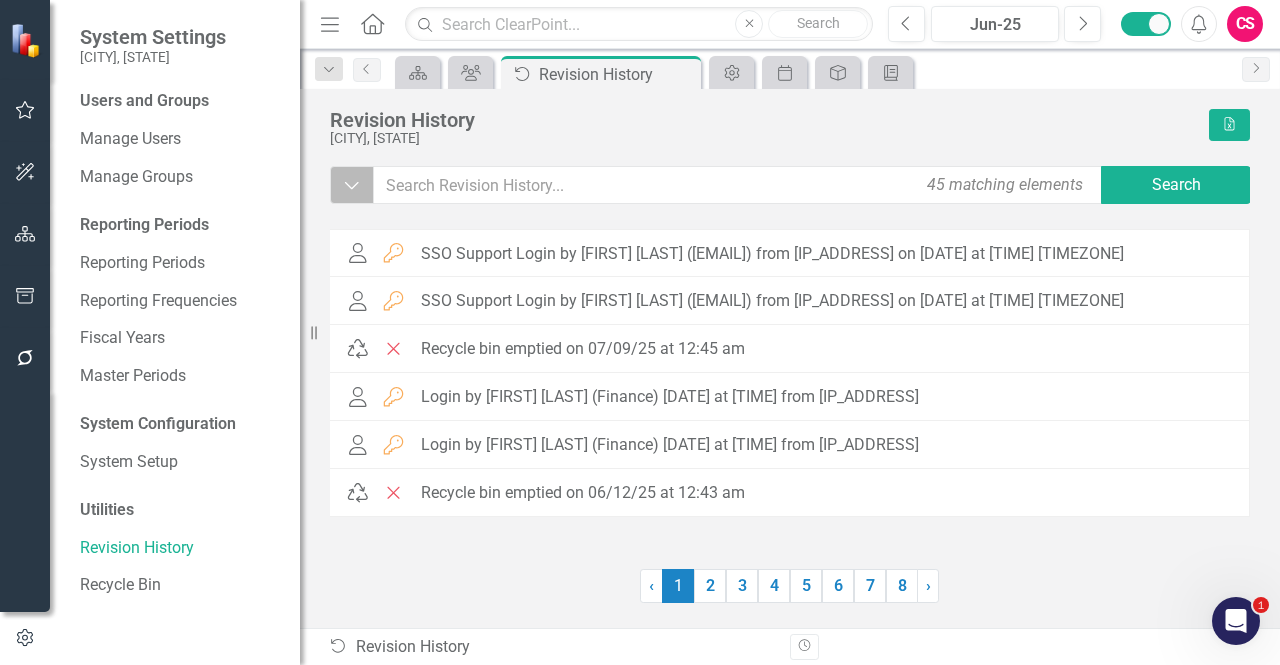 click on "Dropdown" at bounding box center (352, 185) 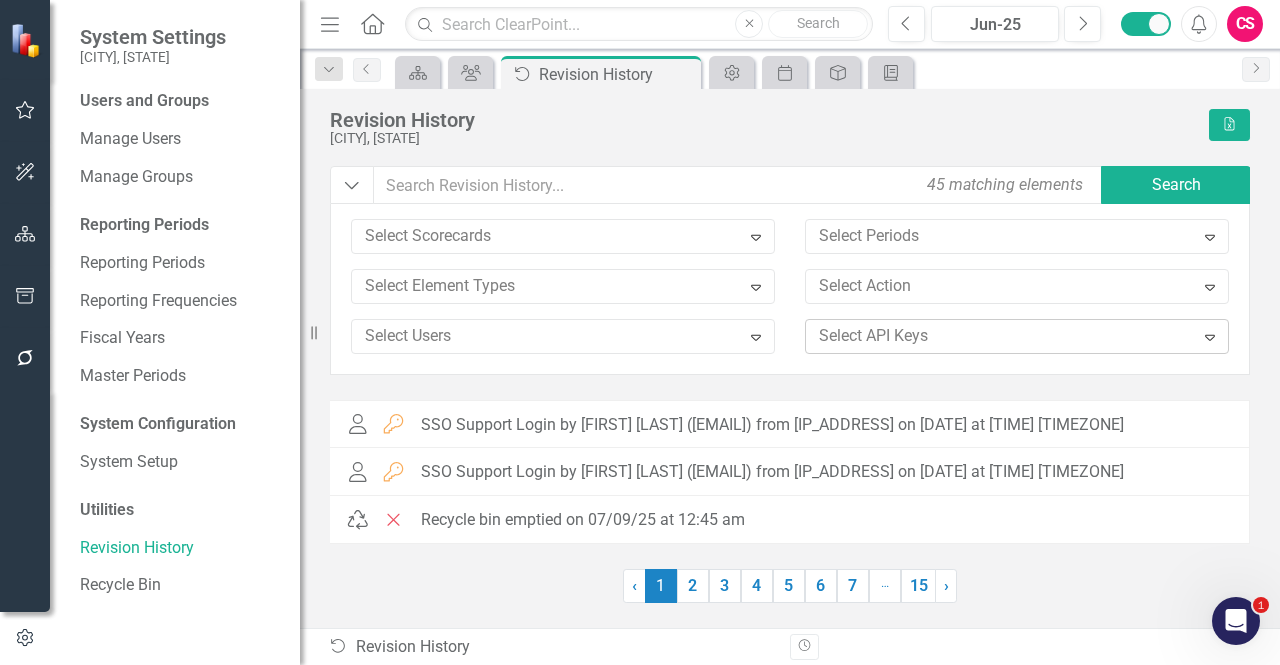 click at bounding box center (1002, 336) 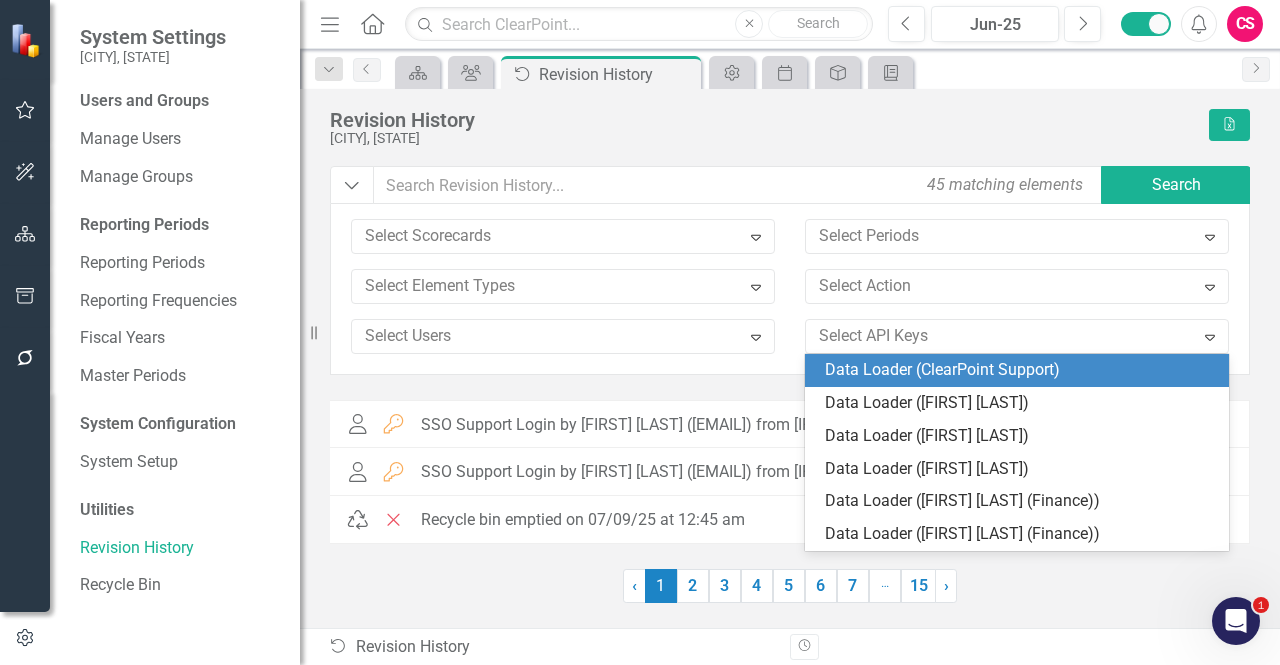 click on "Data Loader (ClearPoint Support)" at bounding box center [1021, 370] 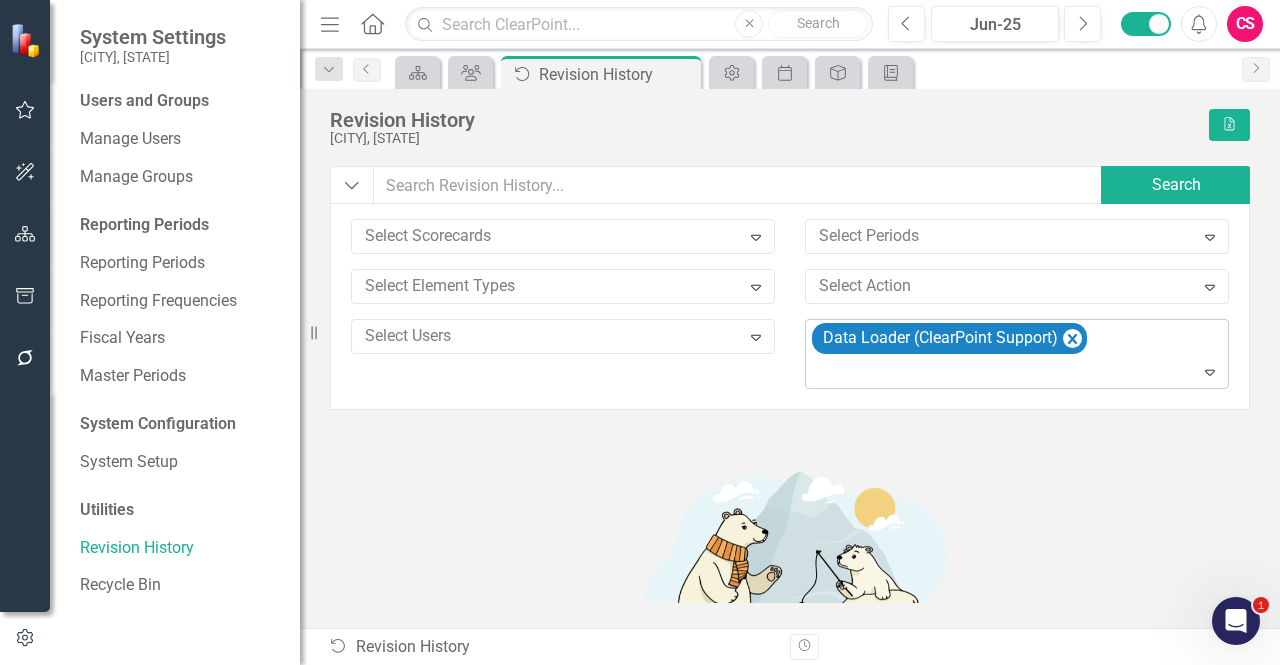 click at bounding box center (1018, 372) 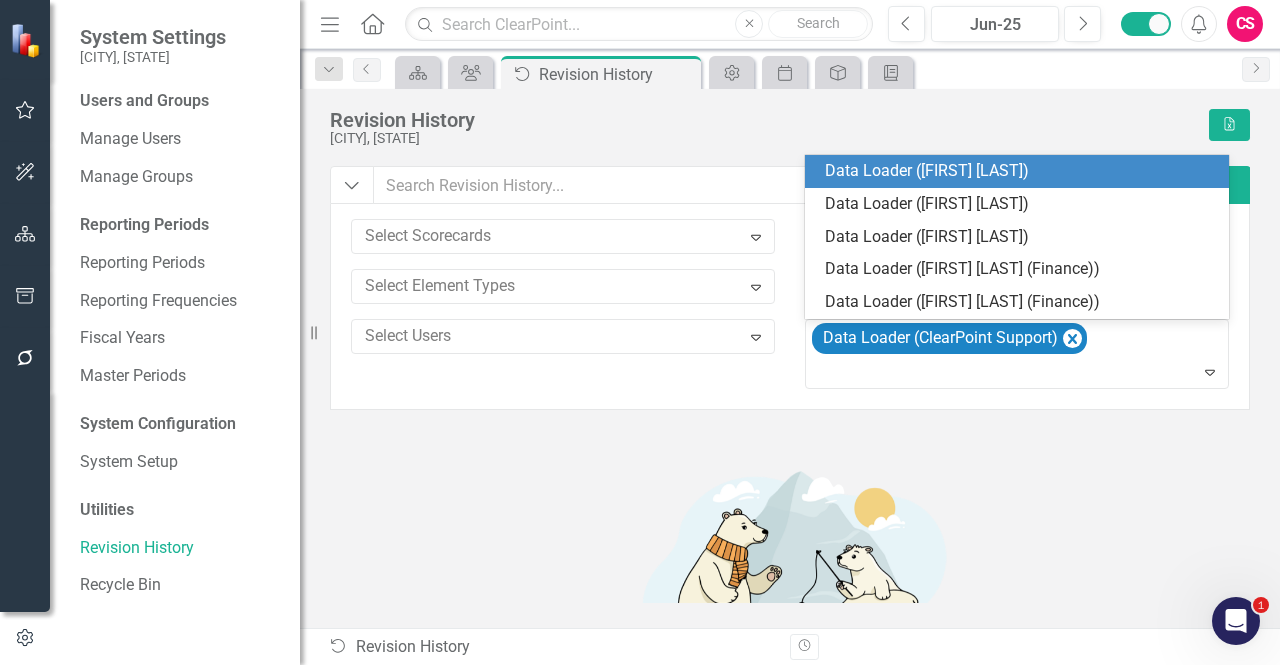 click on "Data Loader ([FIRST] [LAST])" at bounding box center [1021, 171] 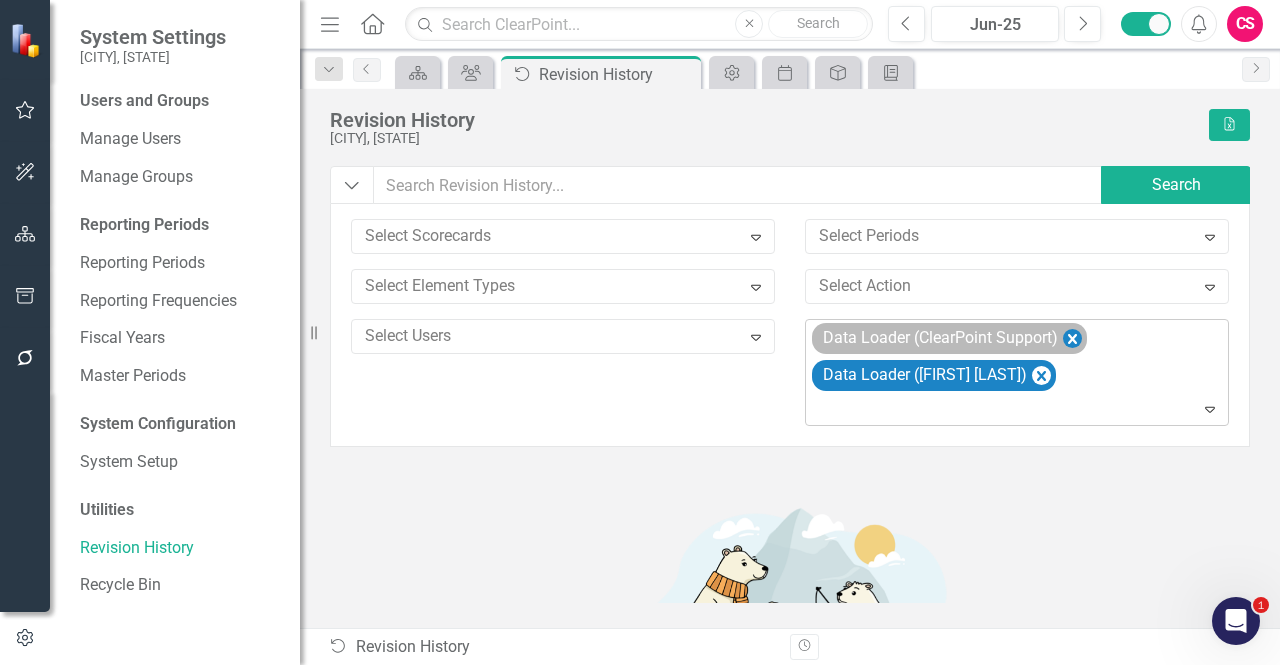 click at bounding box center (1072, 339) 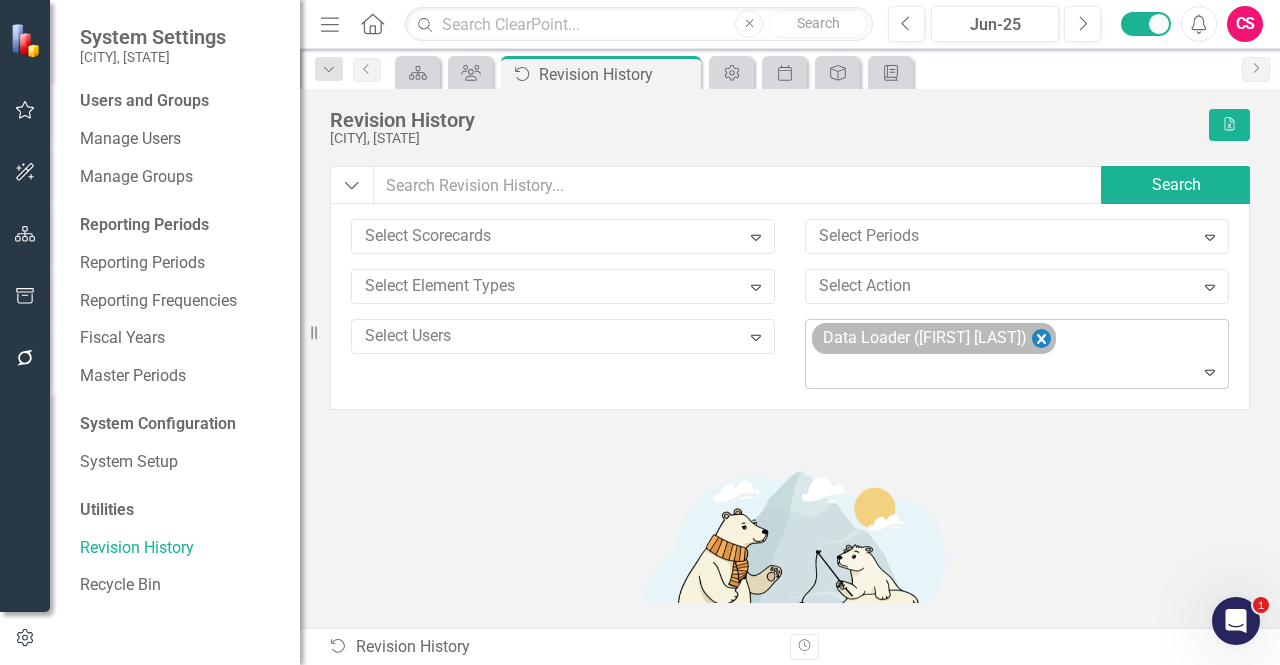 click at bounding box center (1041, 339) 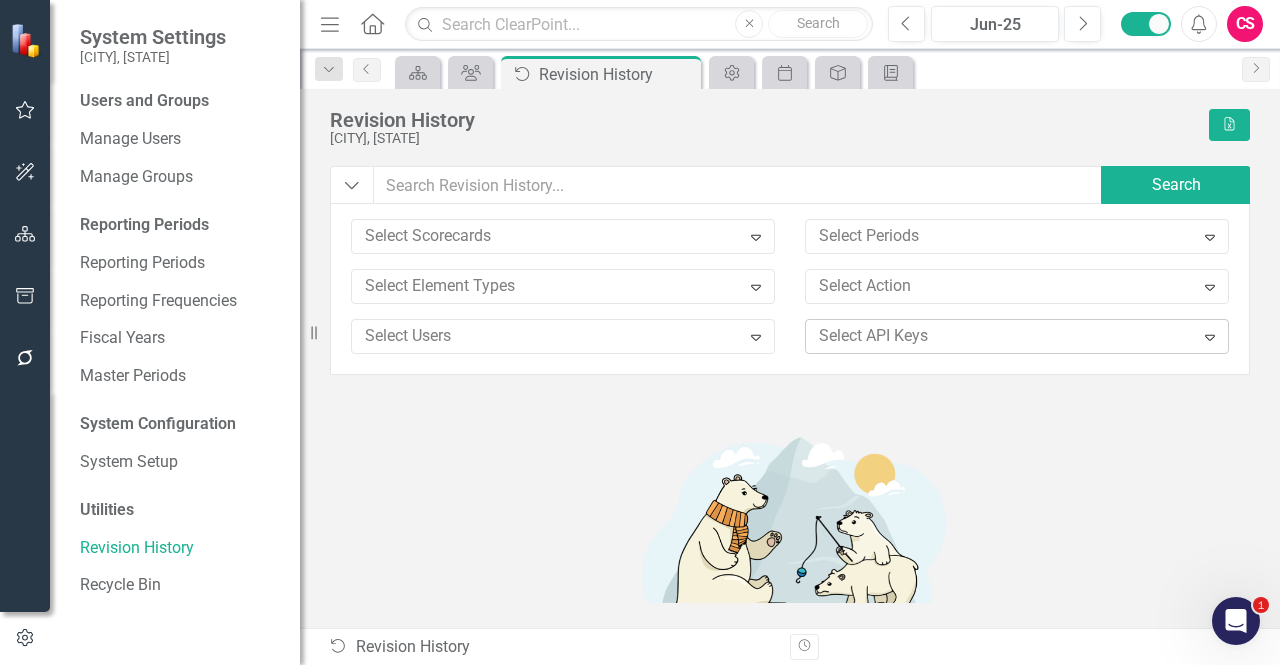 click at bounding box center (1002, 336) 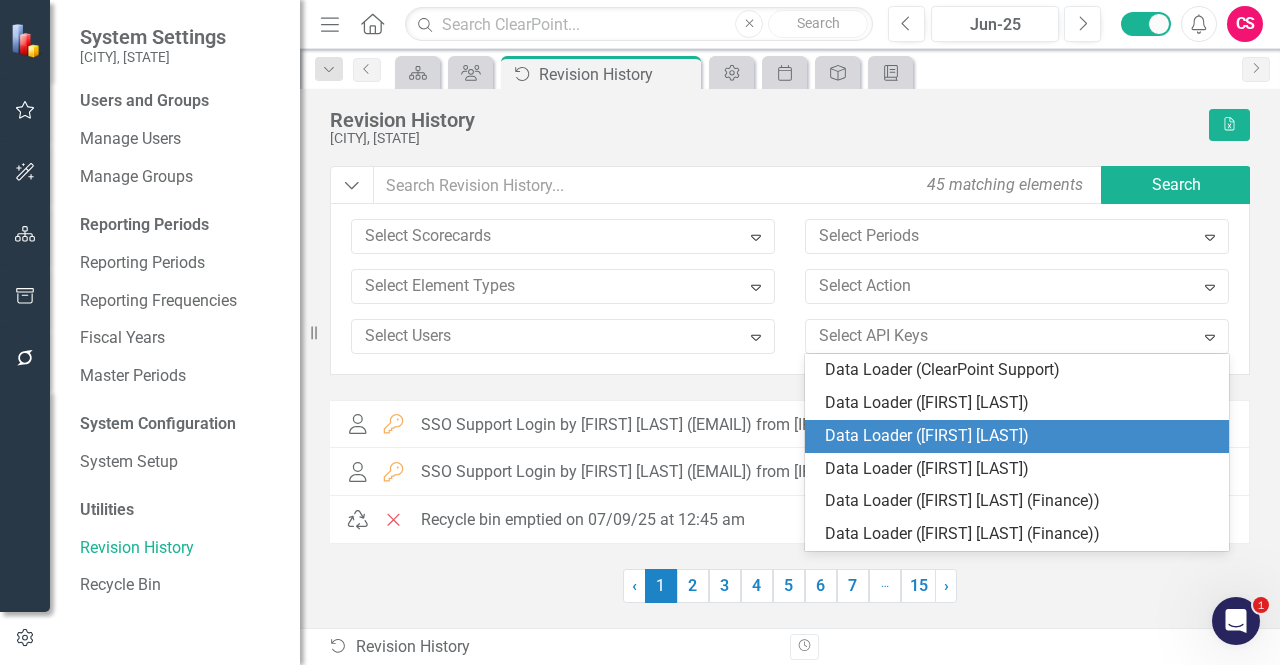 click on "Data Loader ([FIRST] [LAST])" at bounding box center (1021, 436) 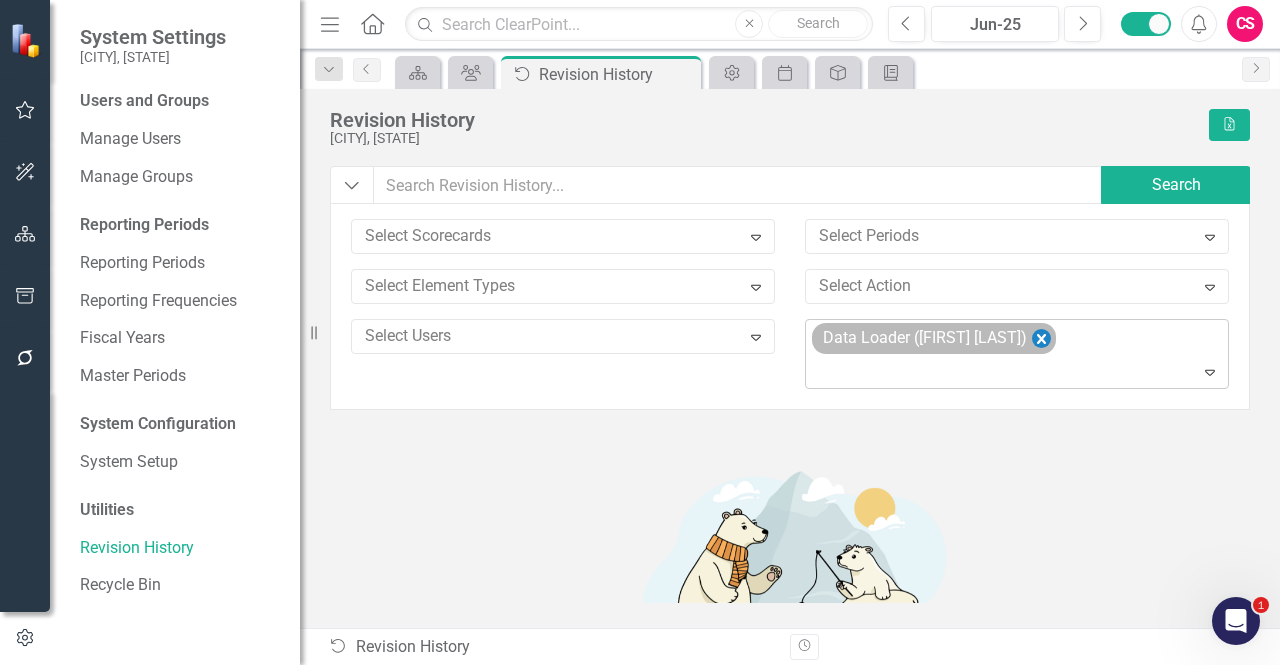 click at bounding box center [1041, 339] 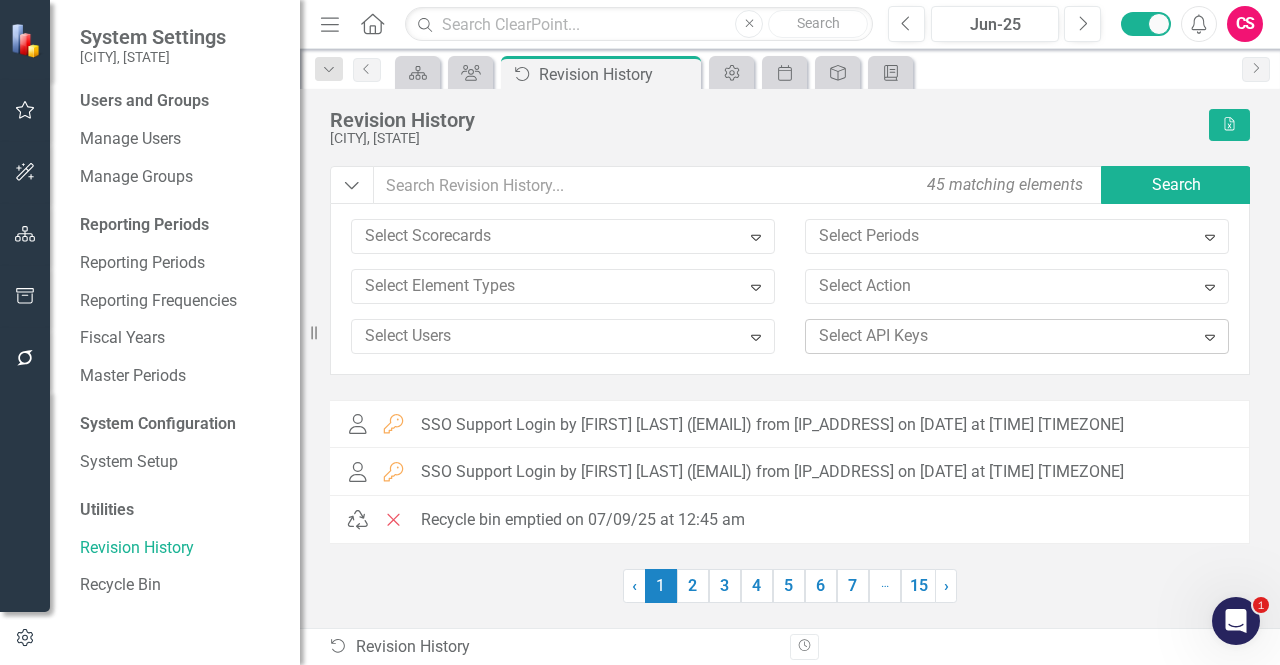 click on "option Data Loader ([FIRST] [LAST]), deselected. Select API Keys Expand" at bounding box center (1017, 344) 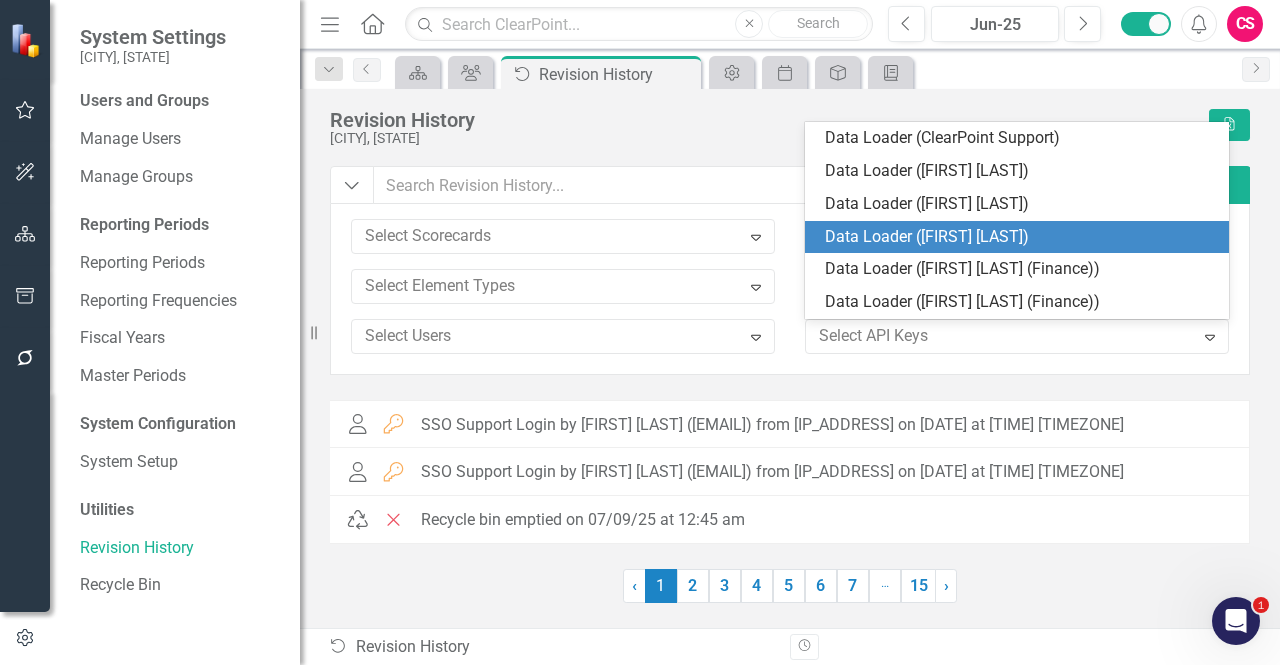 click on "Data Loader ([FIRST] [LAST])" at bounding box center (1021, 237) 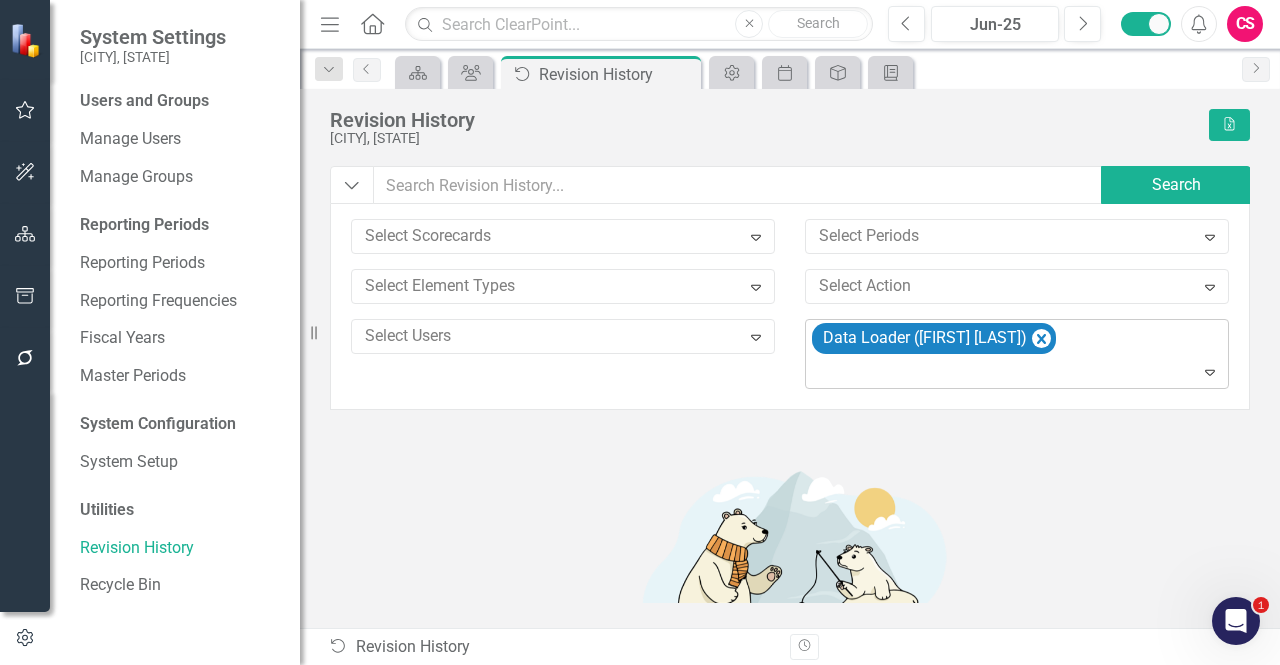 click at bounding box center (1041, 339) 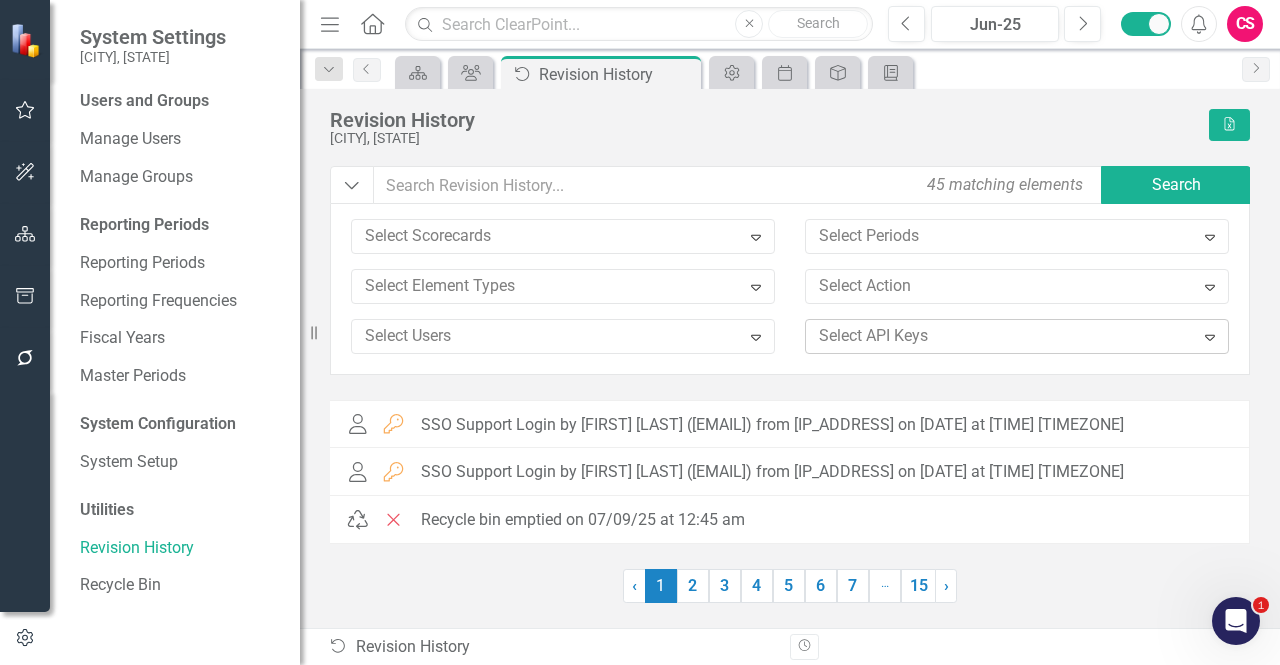click at bounding box center (1002, 336) 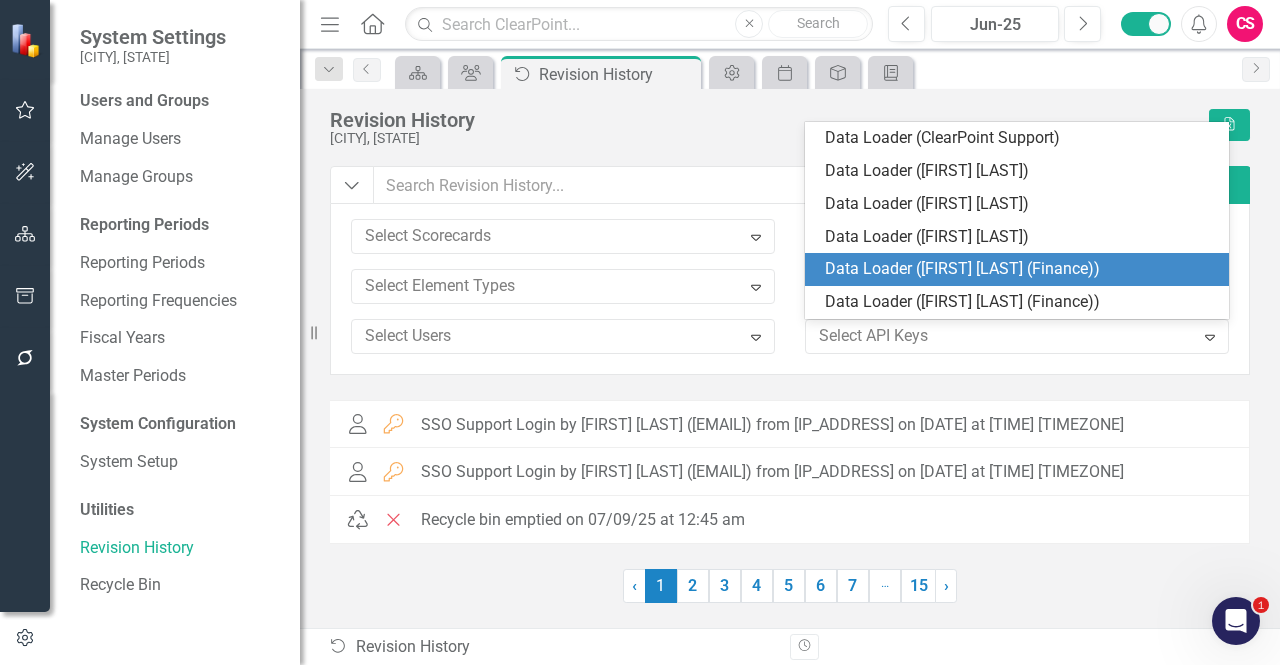 click on "Data Loader ([FIRST] [LAST] (Finance))" at bounding box center [1021, 269] 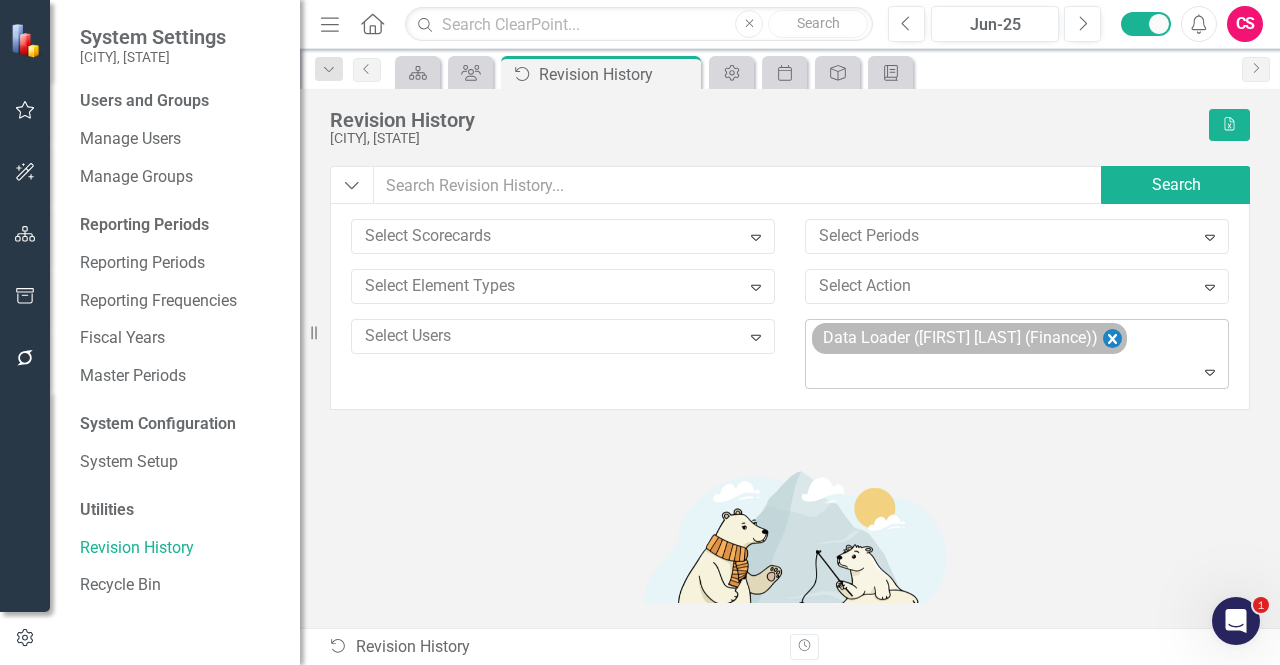 click at bounding box center (1112, 339) 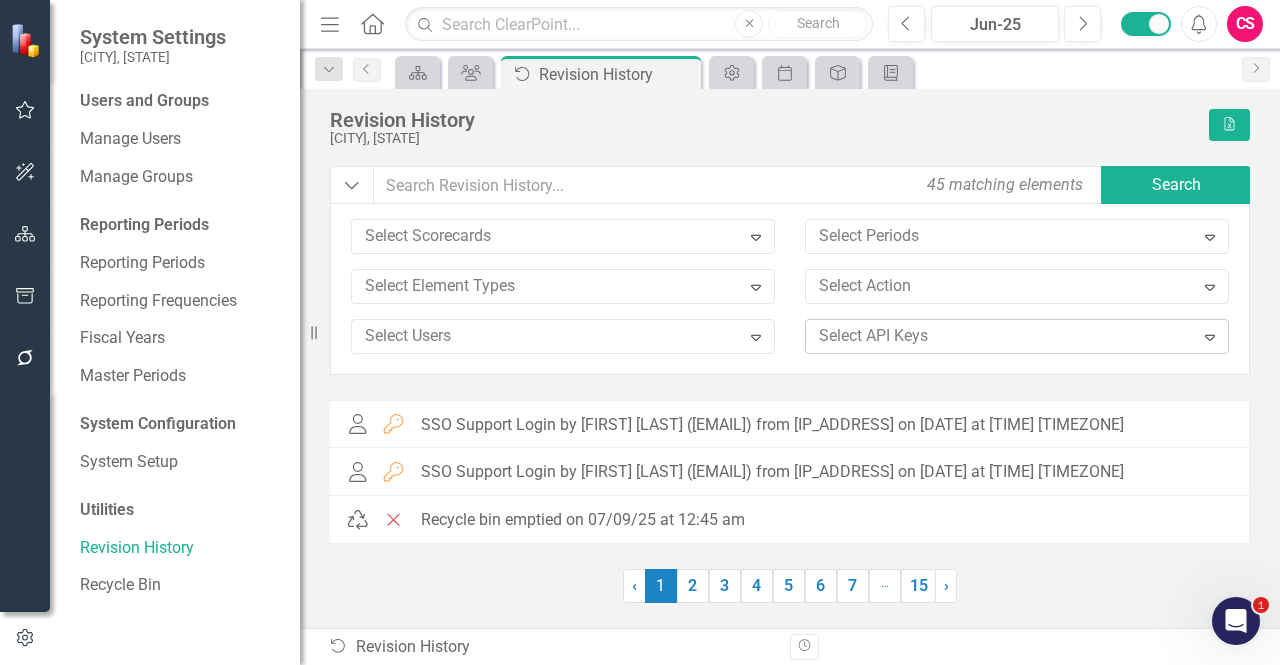 click at bounding box center [1002, 336] 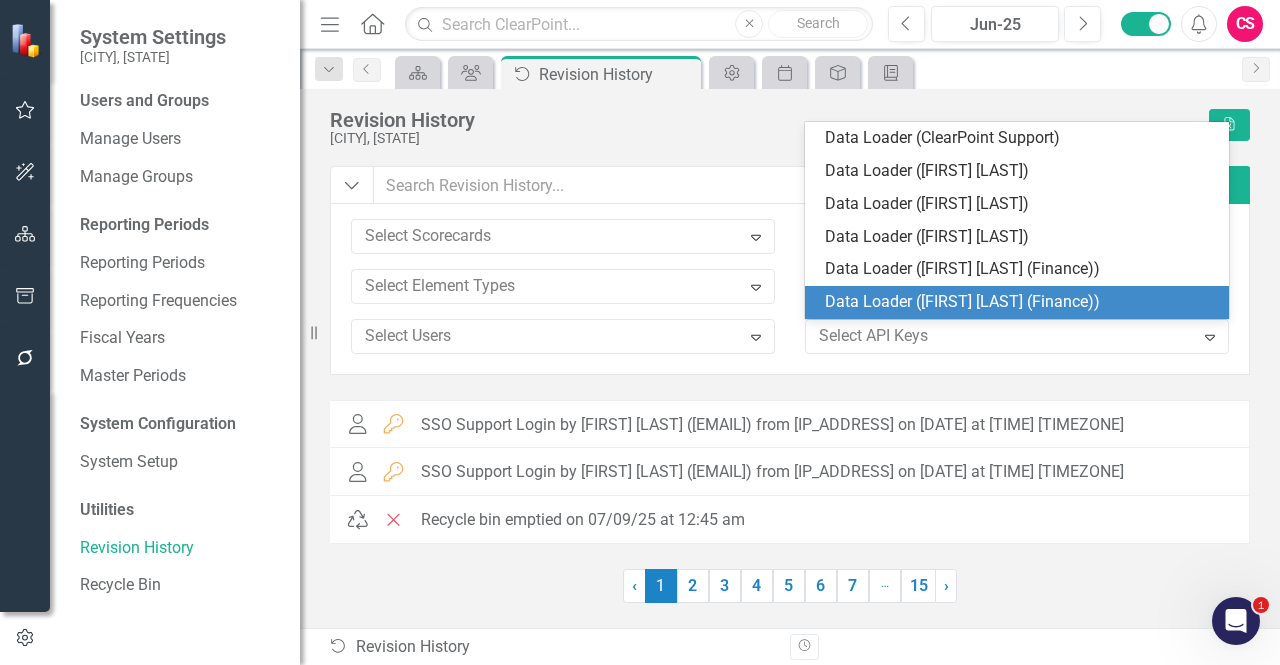 click on "Data Loader ([FIRST] [LAST] (Finance))" at bounding box center [1021, 302] 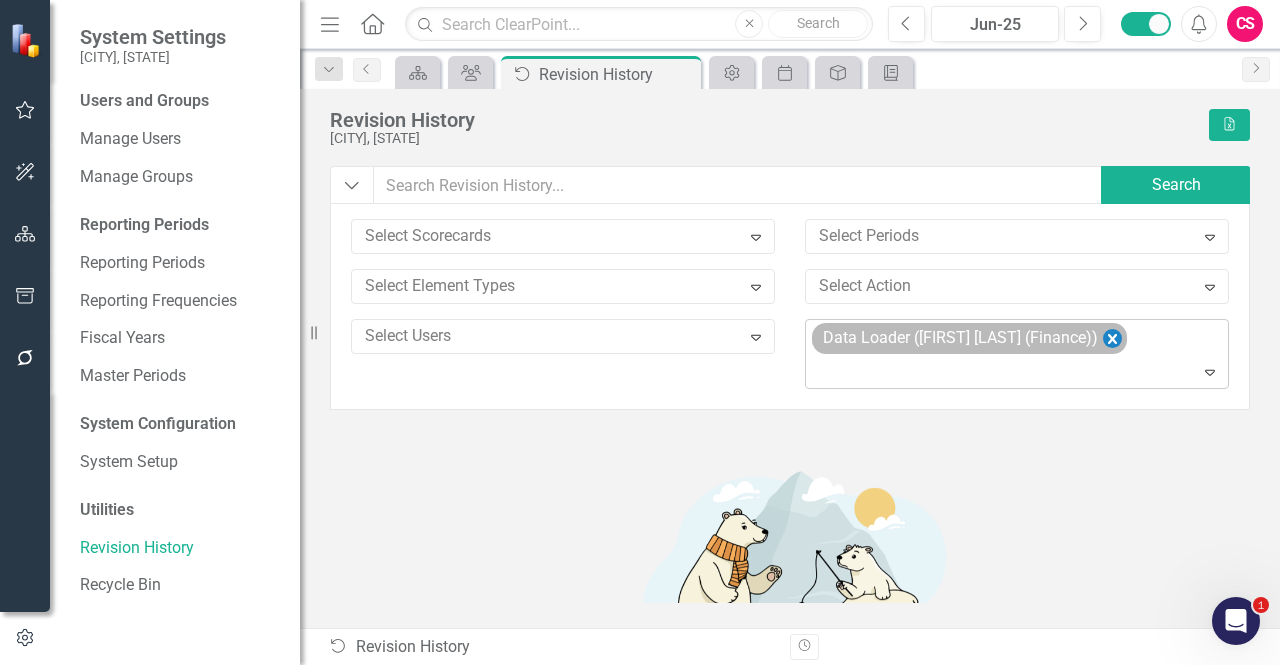 click at bounding box center [1112, 339] 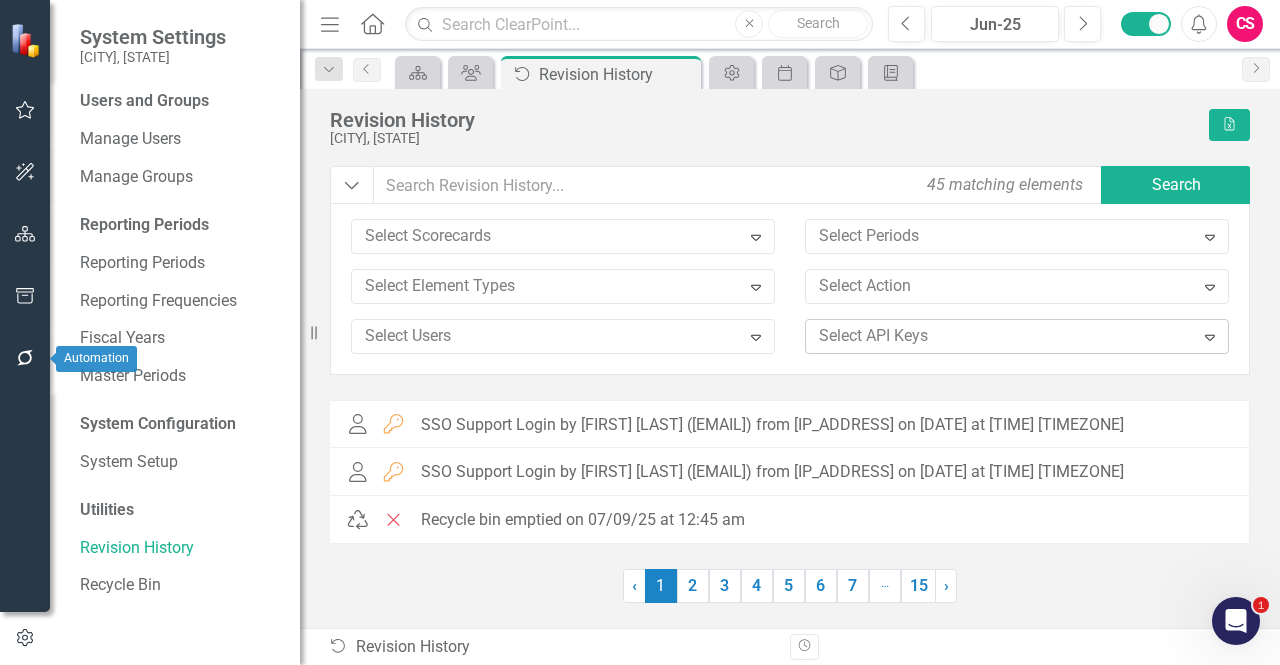 click at bounding box center [25, 359] 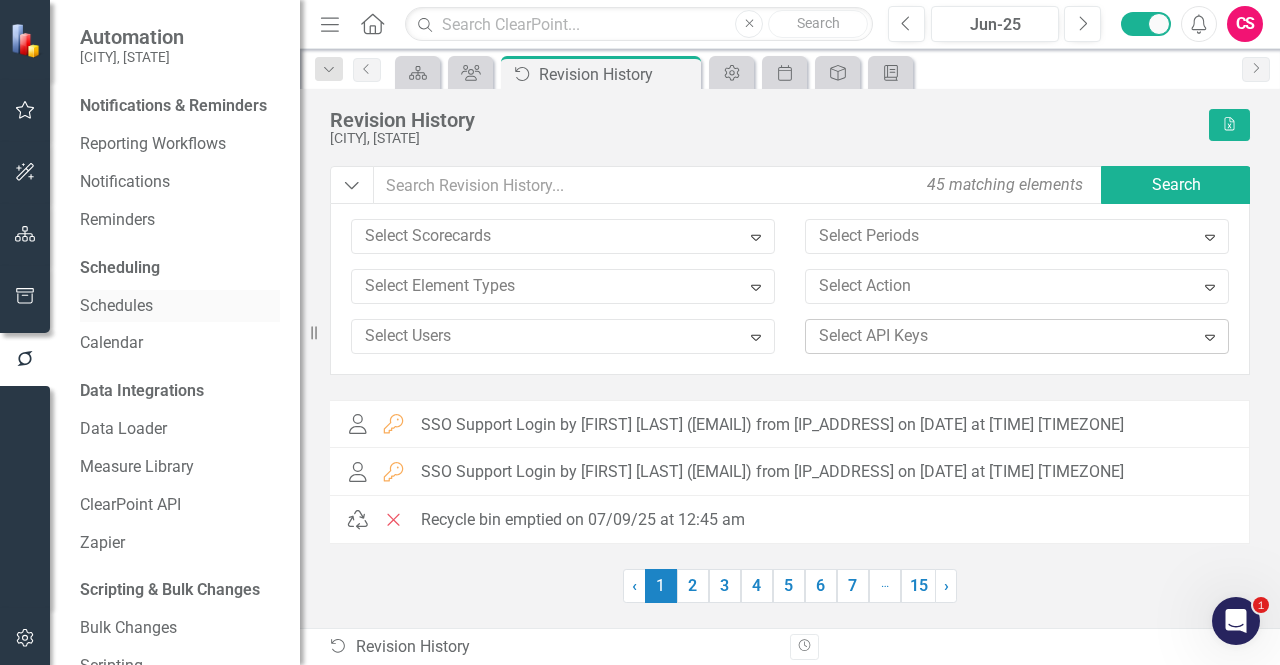 click on "Schedules" at bounding box center [180, 306] 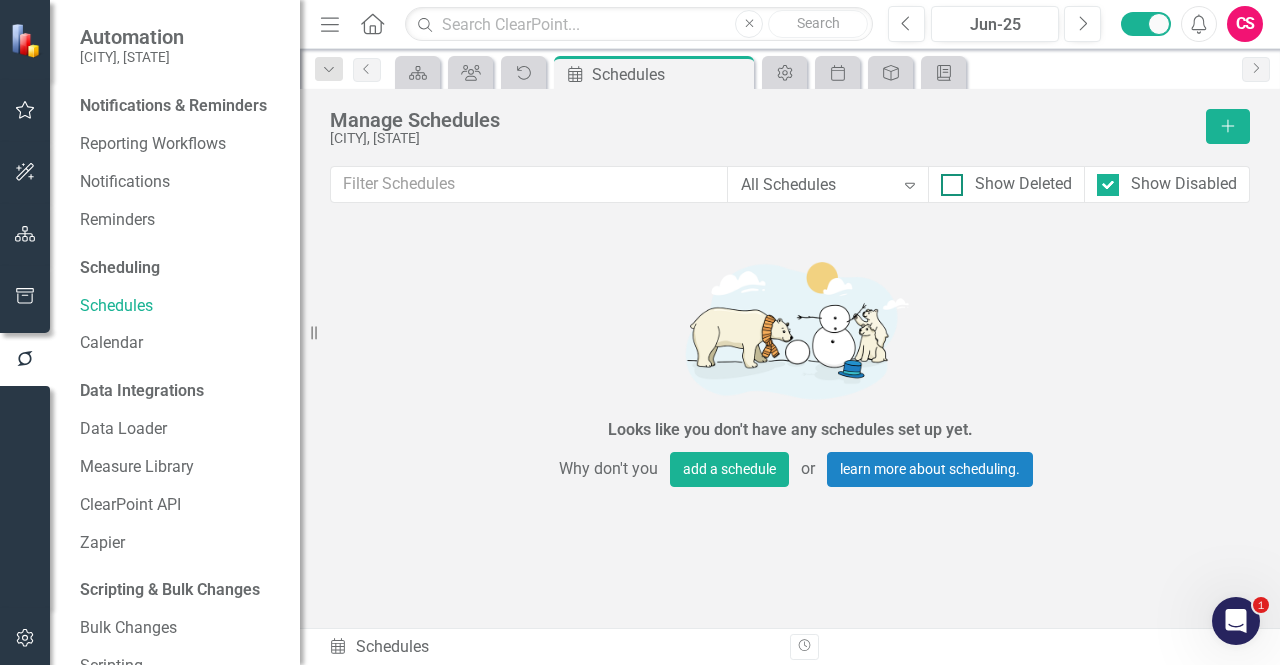 click on "Show Deleted" at bounding box center (1023, 184) 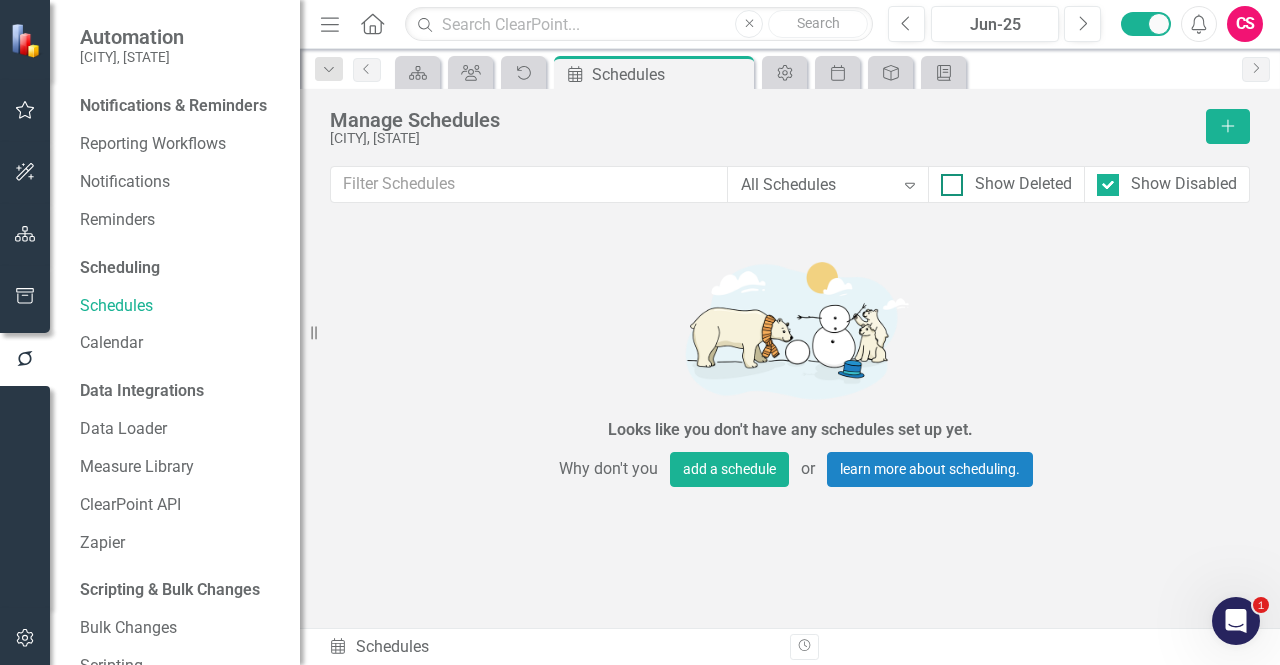 click on "Show Deleted" at bounding box center [947, 180] 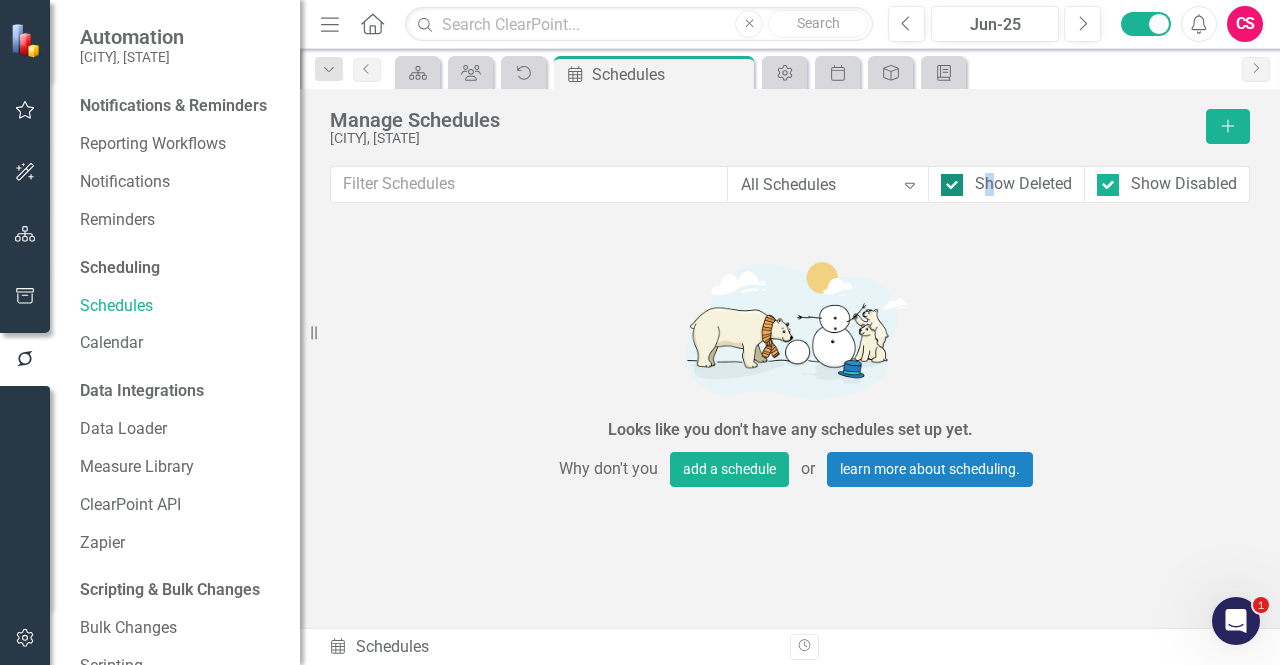 click on "Show Deleted" at bounding box center [1023, 184] 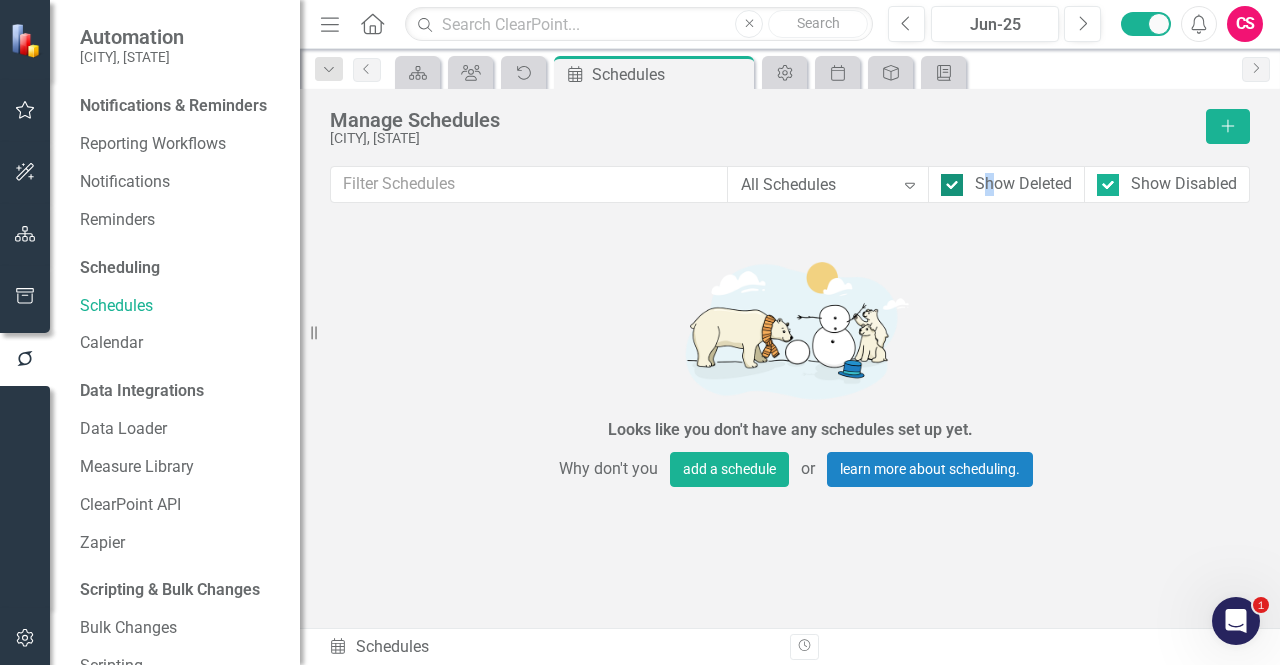 click on "Show Deleted" at bounding box center (1023, 184) 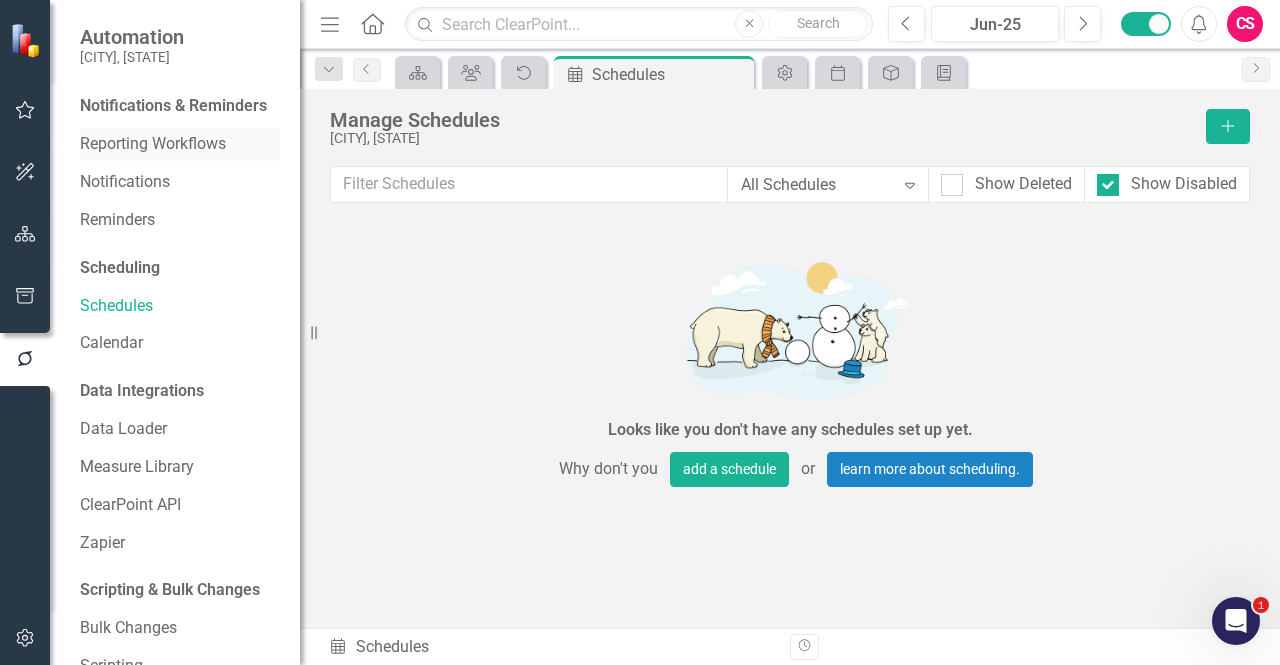 click on "Reporting Workflows" at bounding box center (180, 144) 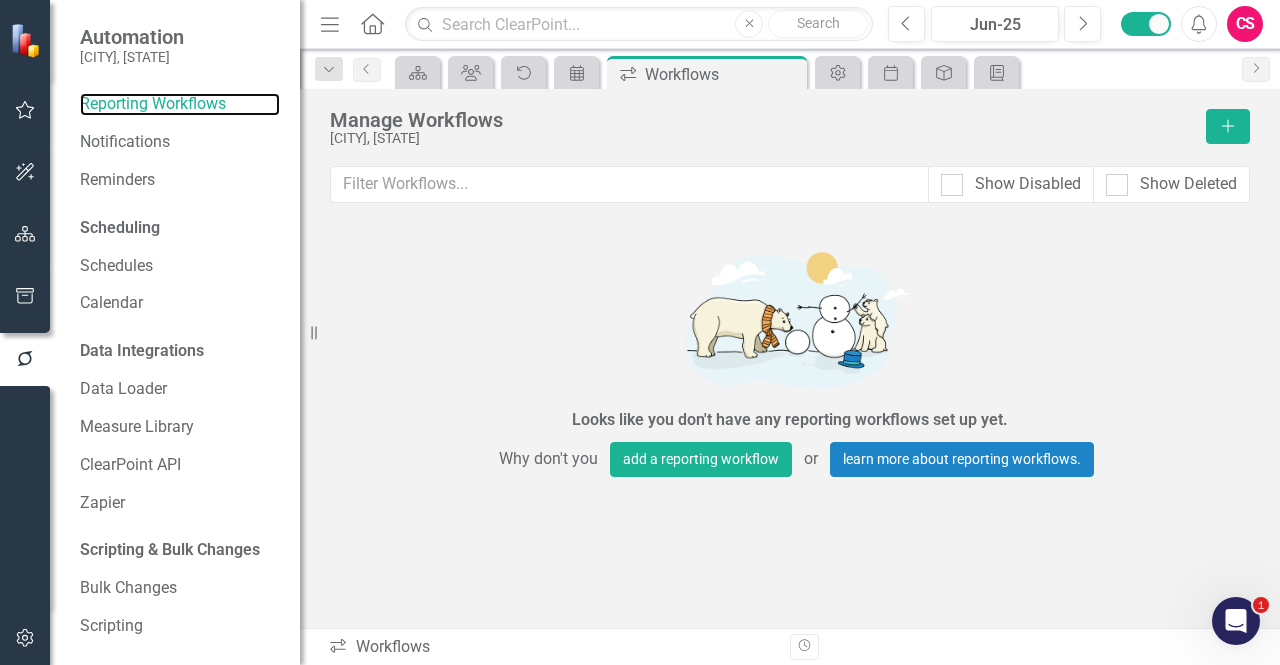 scroll, scrollTop: 75, scrollLeft: 0, axis: vertical 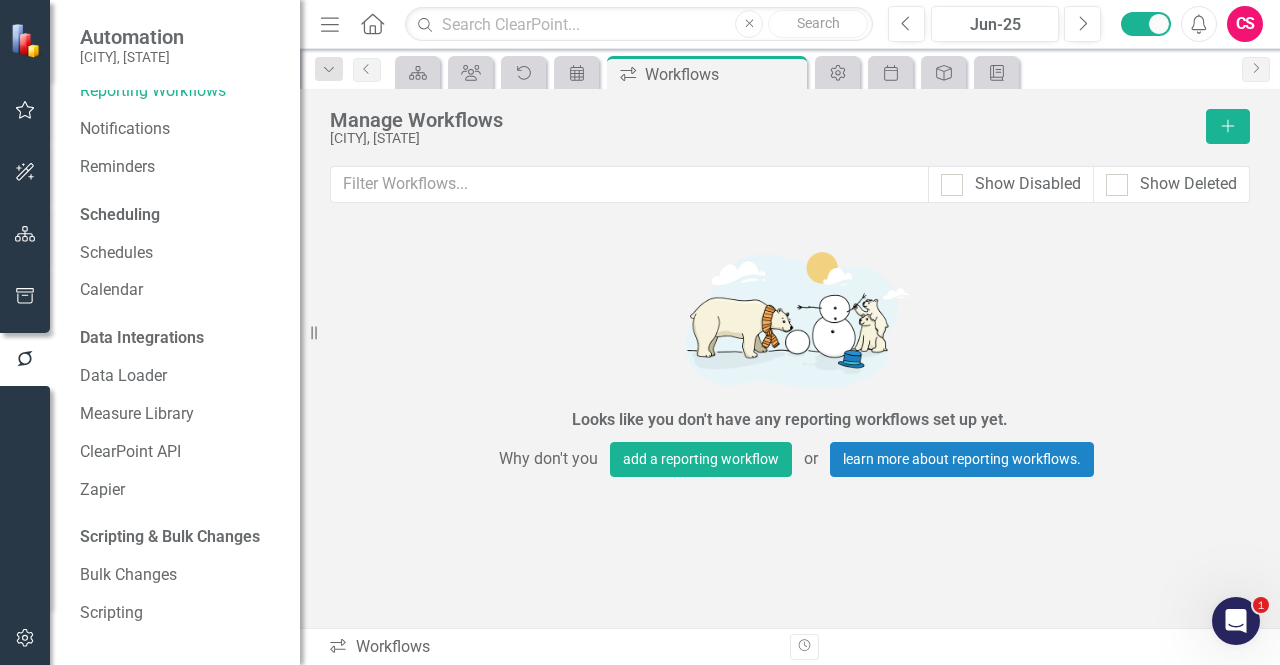 click at bounding box center (25, 639) 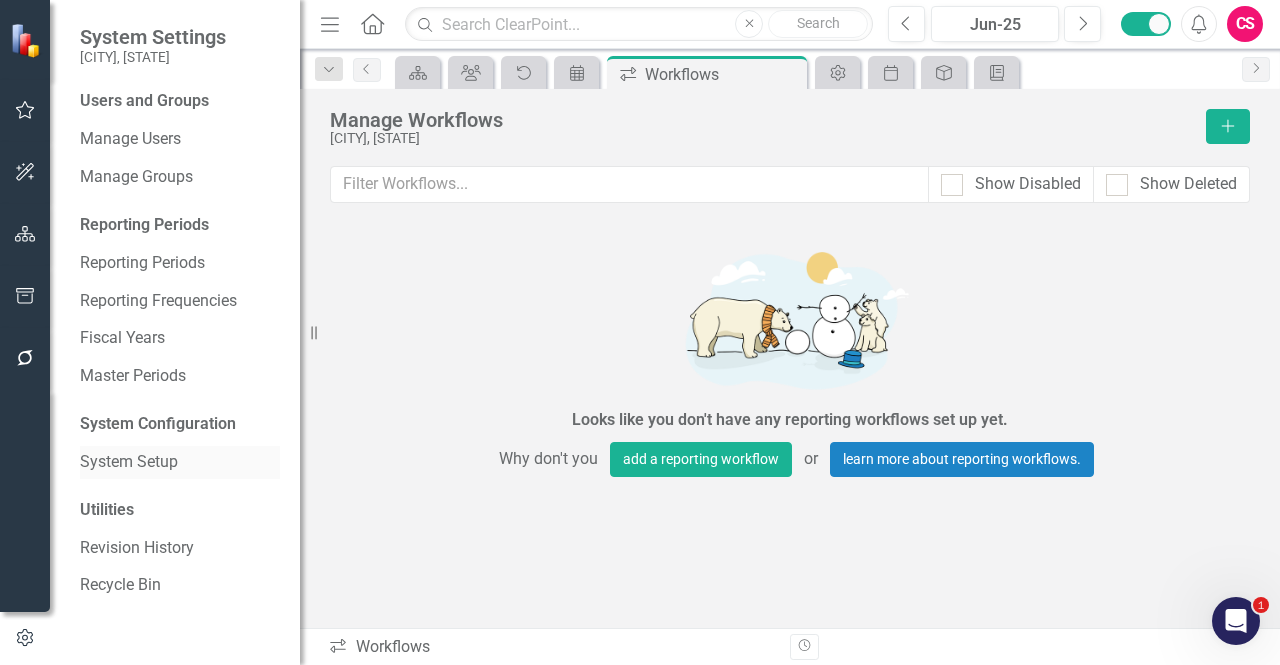 click on "System Setup" at bounding box center (180, 462) 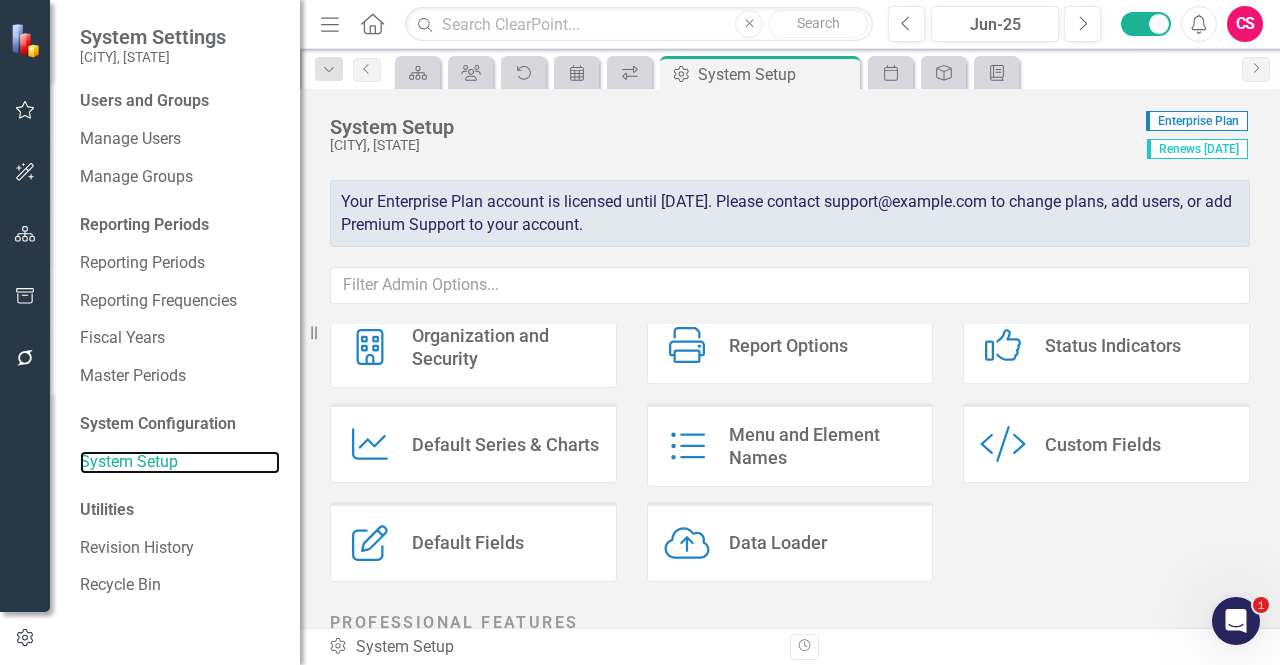 scroll, scrollTop: 100, scrollLeft: 0, axis: vertical 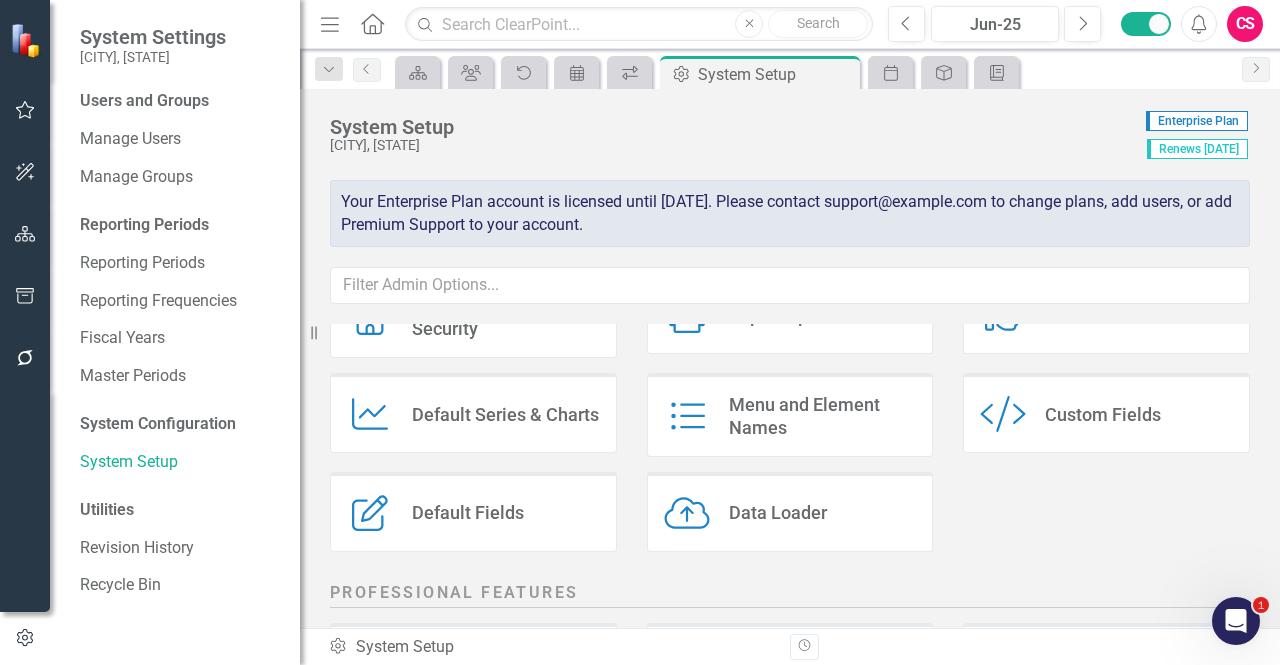 click at bounding box center [25, 296] 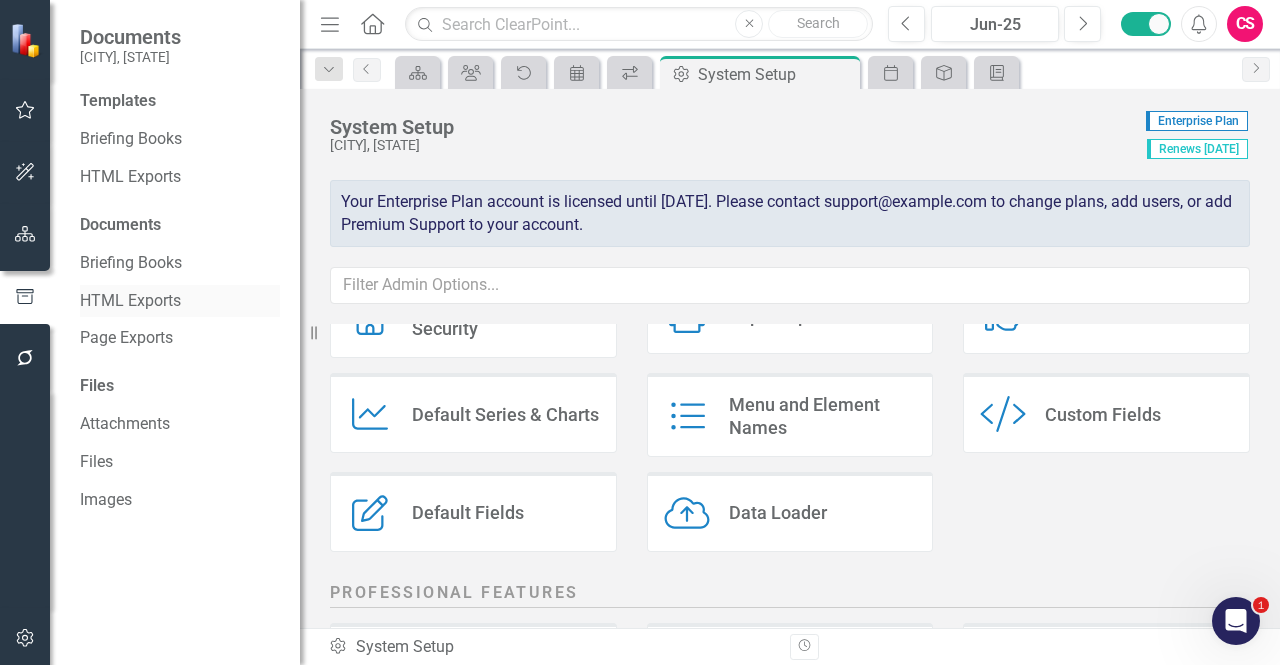 click on "HTML Exports" at bounding box center (180, 301) 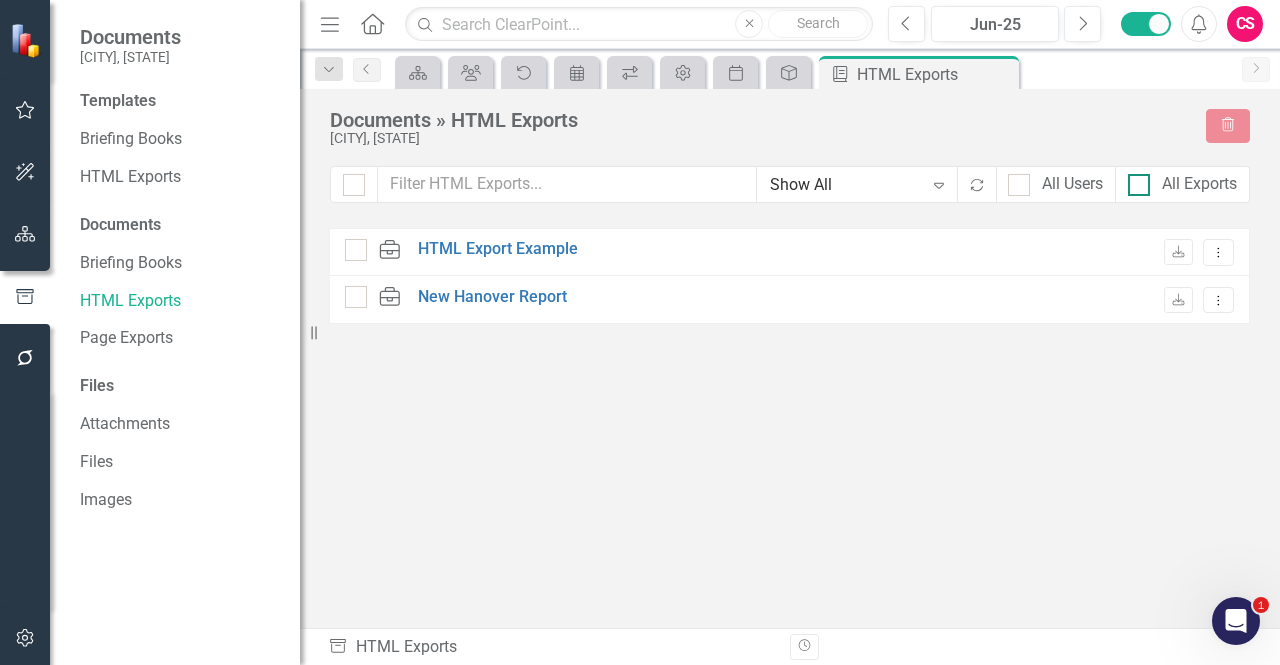 click on "All Exports" at bounding box center (1072, 184) 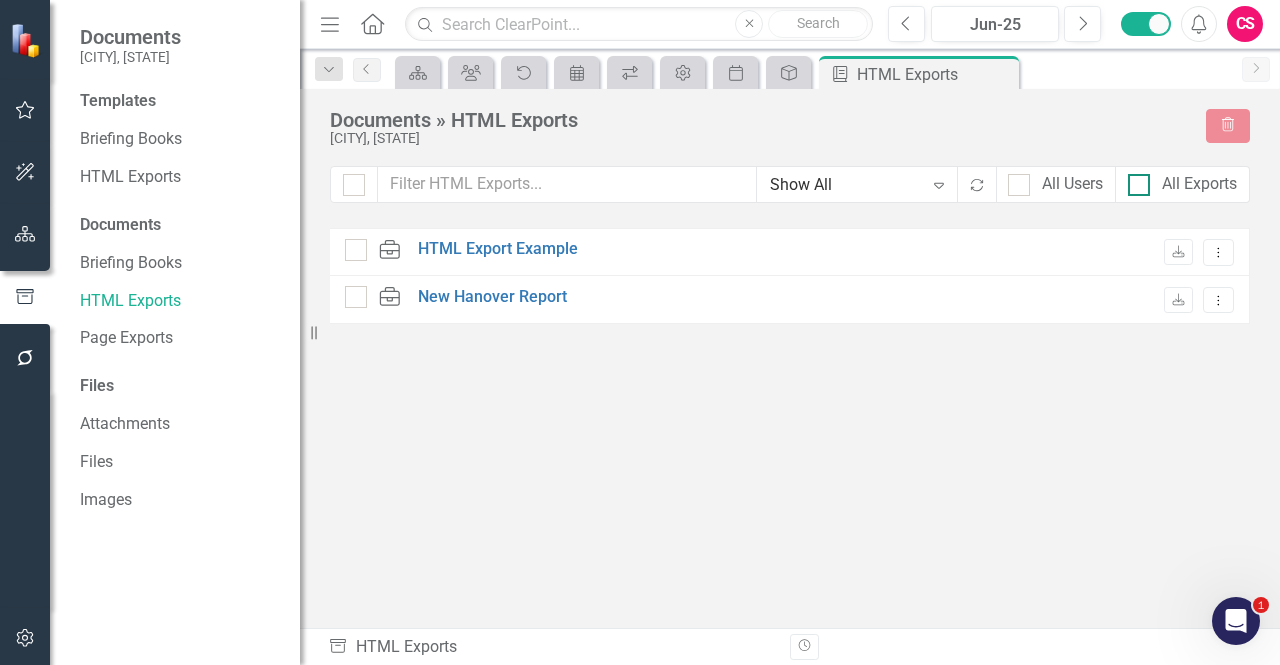 click on "All Exports" at bounding box center [1014, 180] 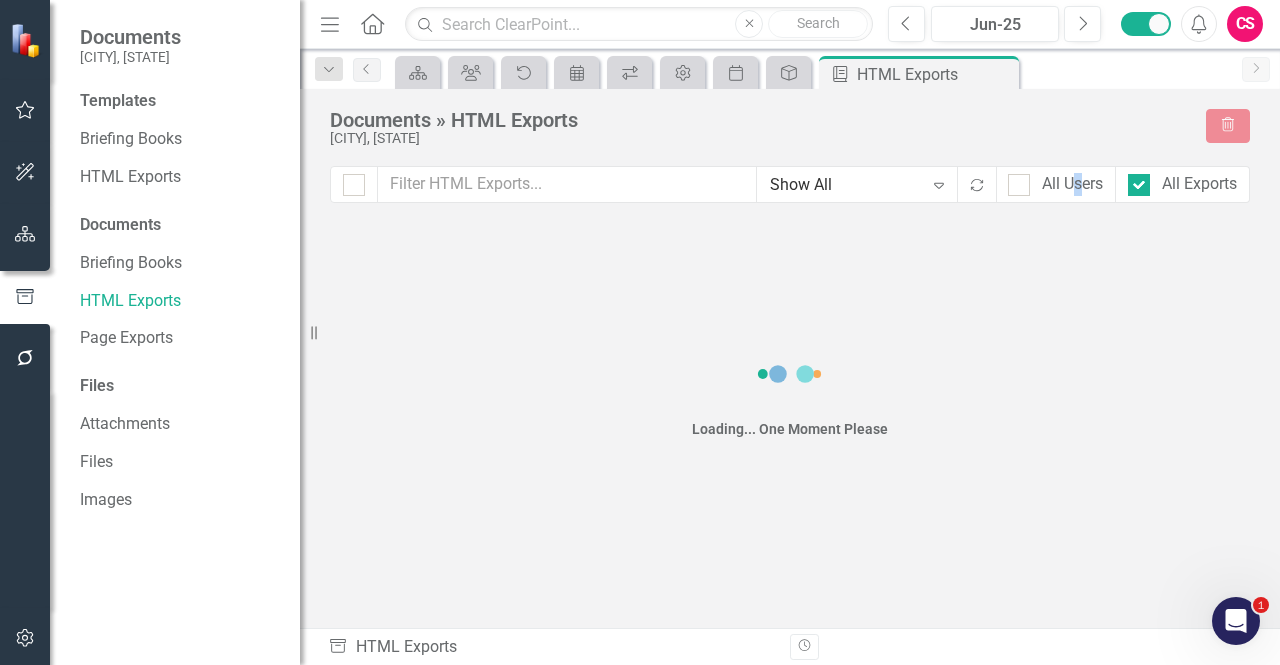click on "All Users" at bounding box center (1056, 184) 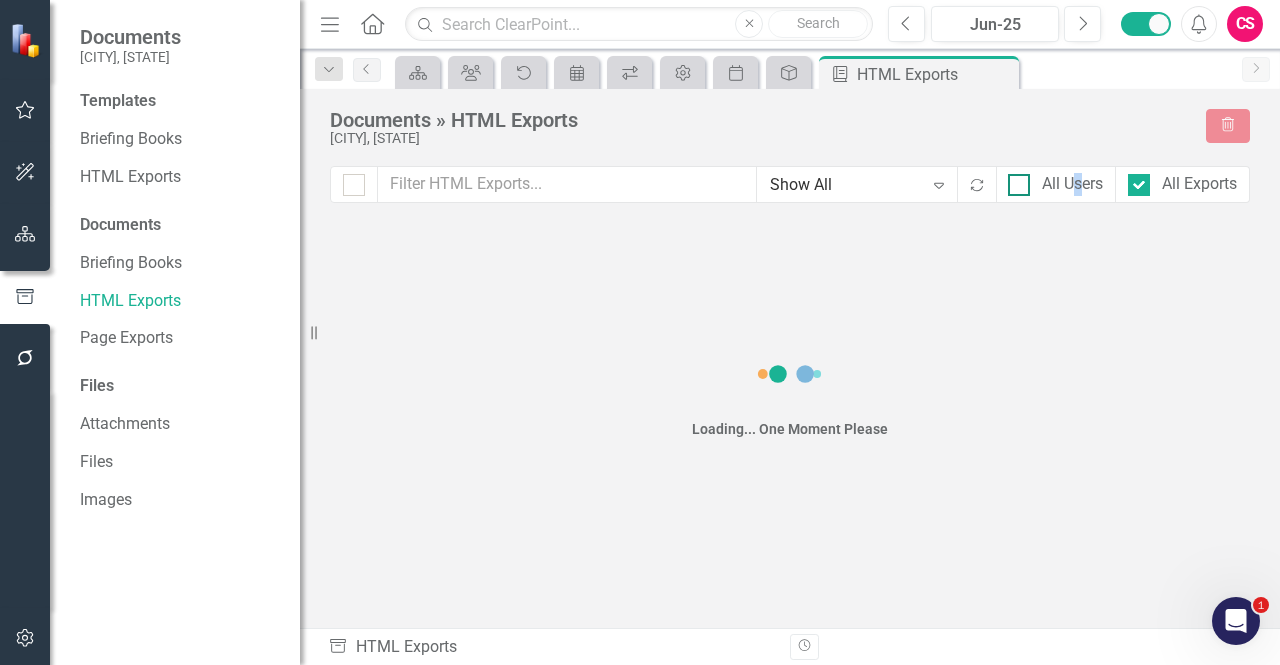 click on "All Users" at bounding box center (1072, 184) 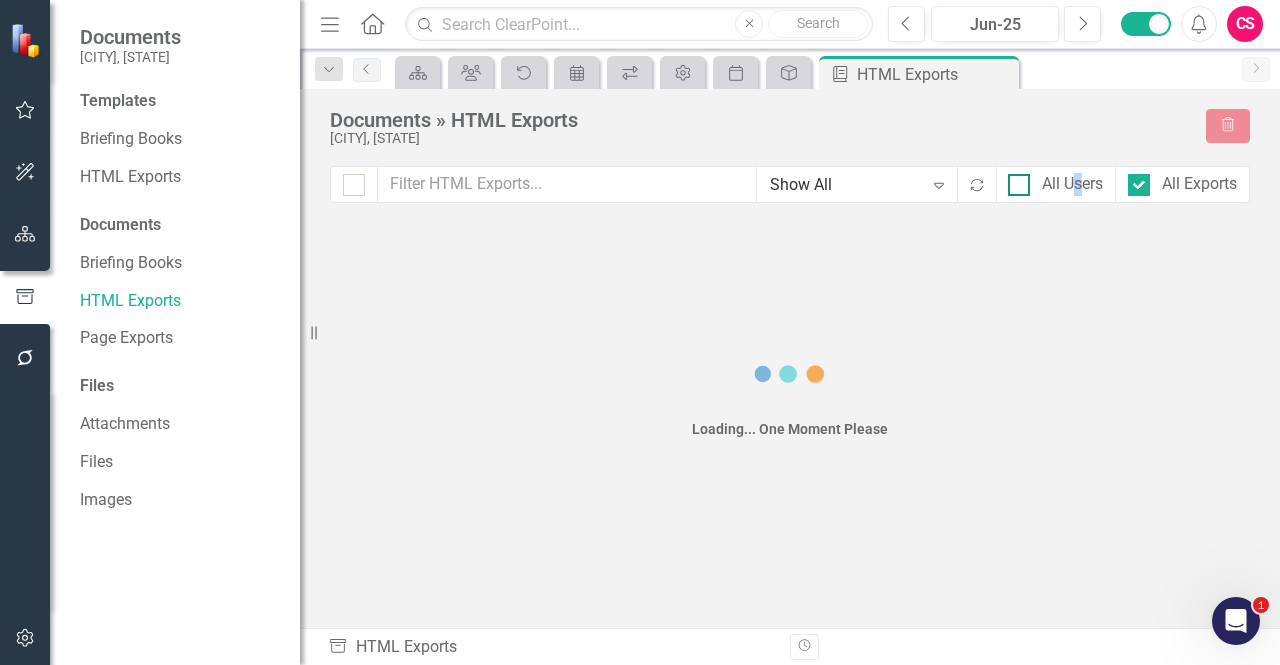 click on "All Users" at bounding box center [1014, 180] 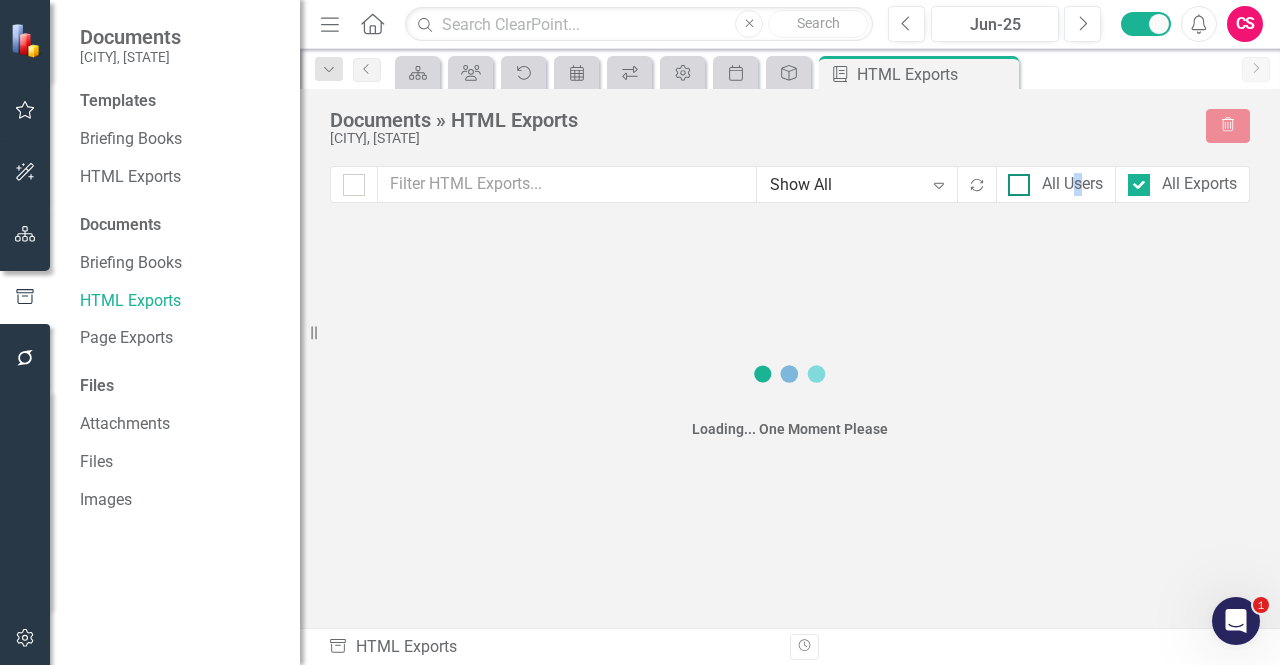 checkbox on "true" 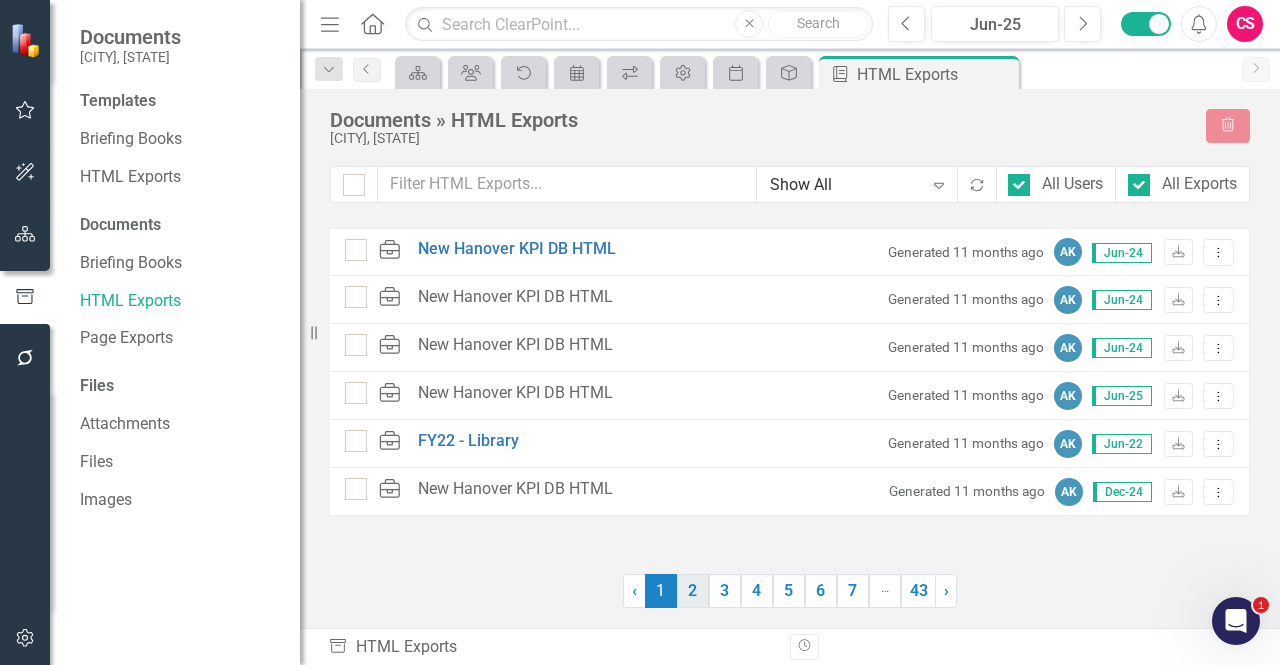 click on "2" at bounding box center (693, 591) 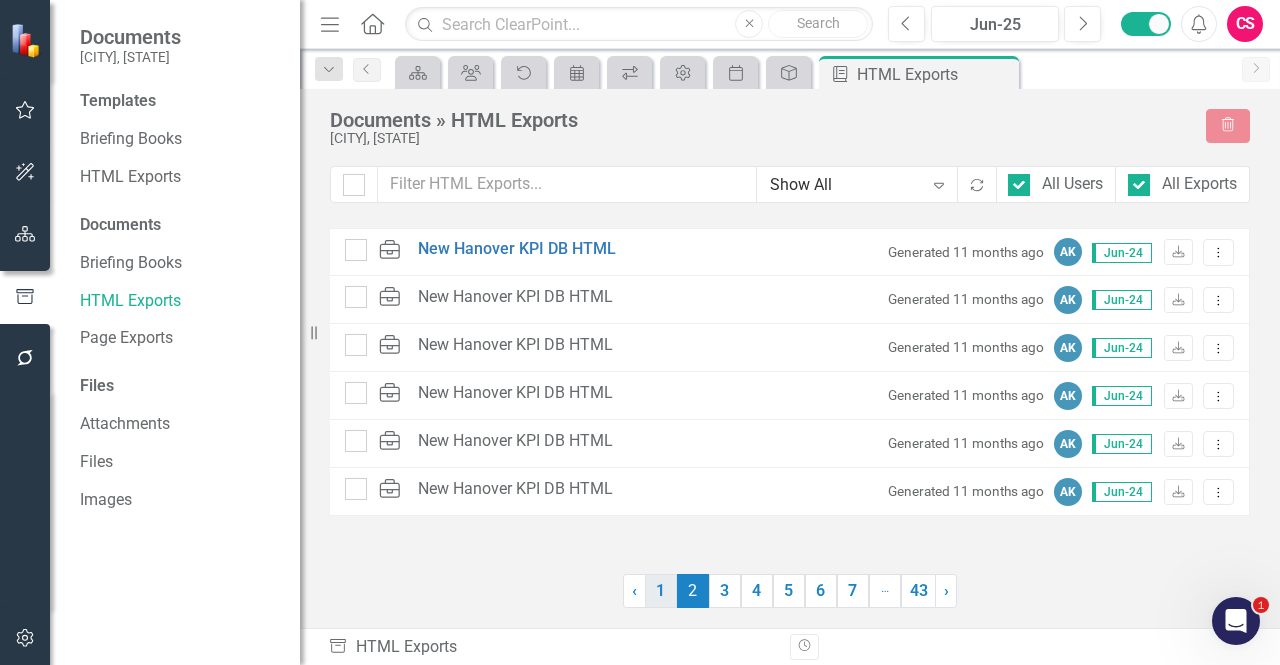 click on "1" at bounding box center (661, 591) 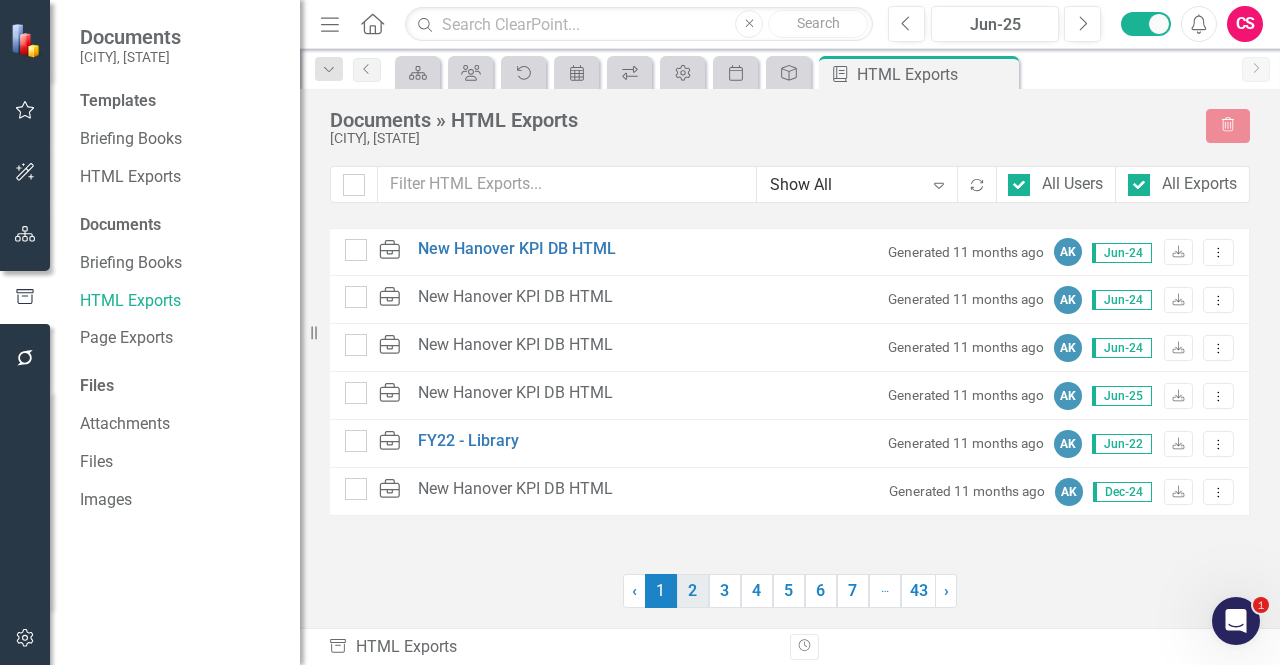 click on "2" at bounding box center (693, 591) 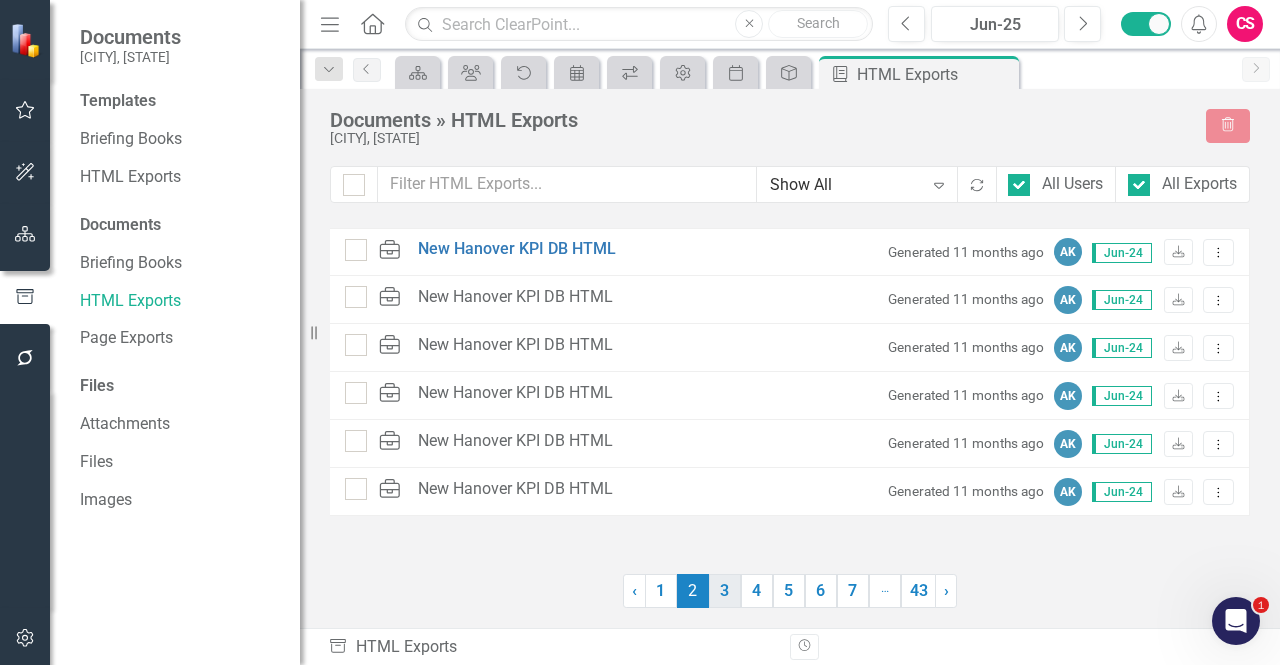 click on "3" at bounding box center [725, 591] 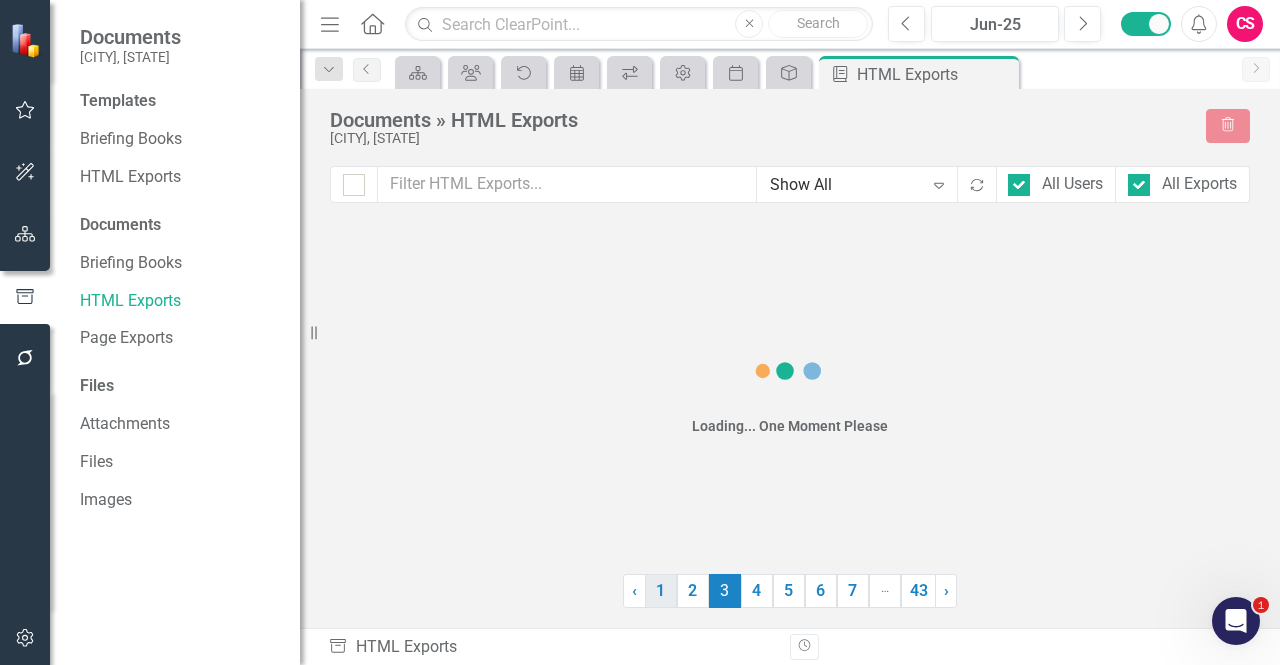 click on "1" at bounding box center (661, 591) 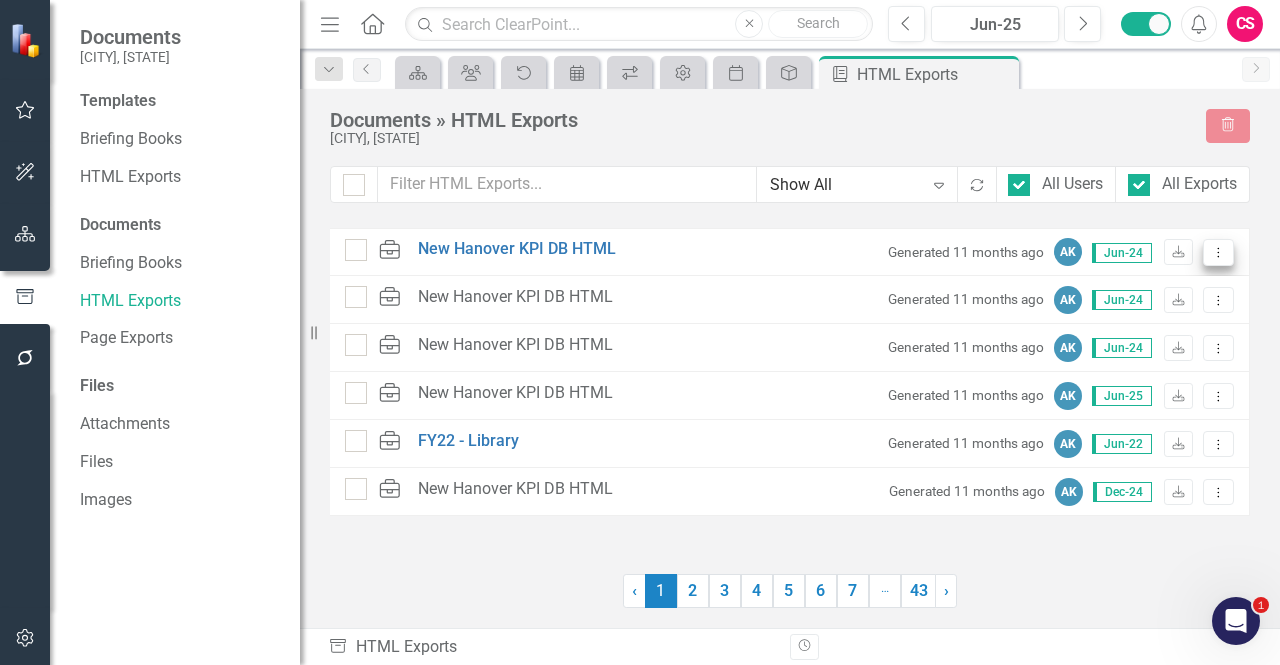 click on "Dropdown Menu" at bounding box center [1218, 252] 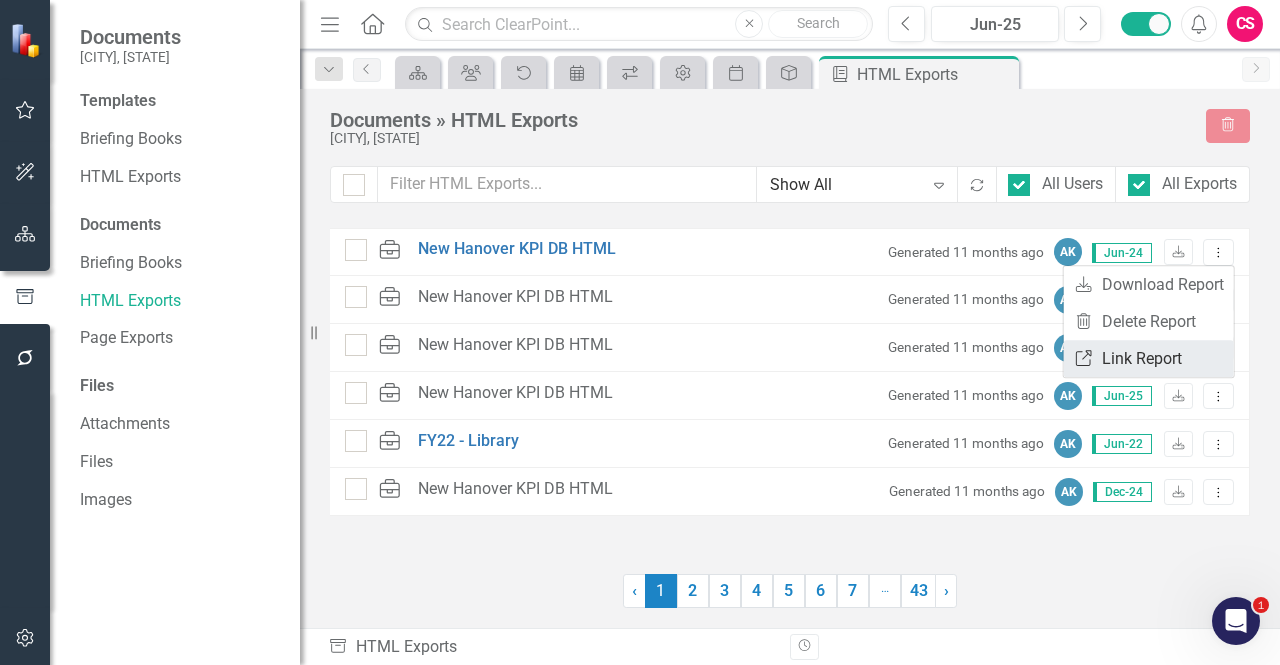 click on "Link Link Report" at bounding box center [1149, 358] 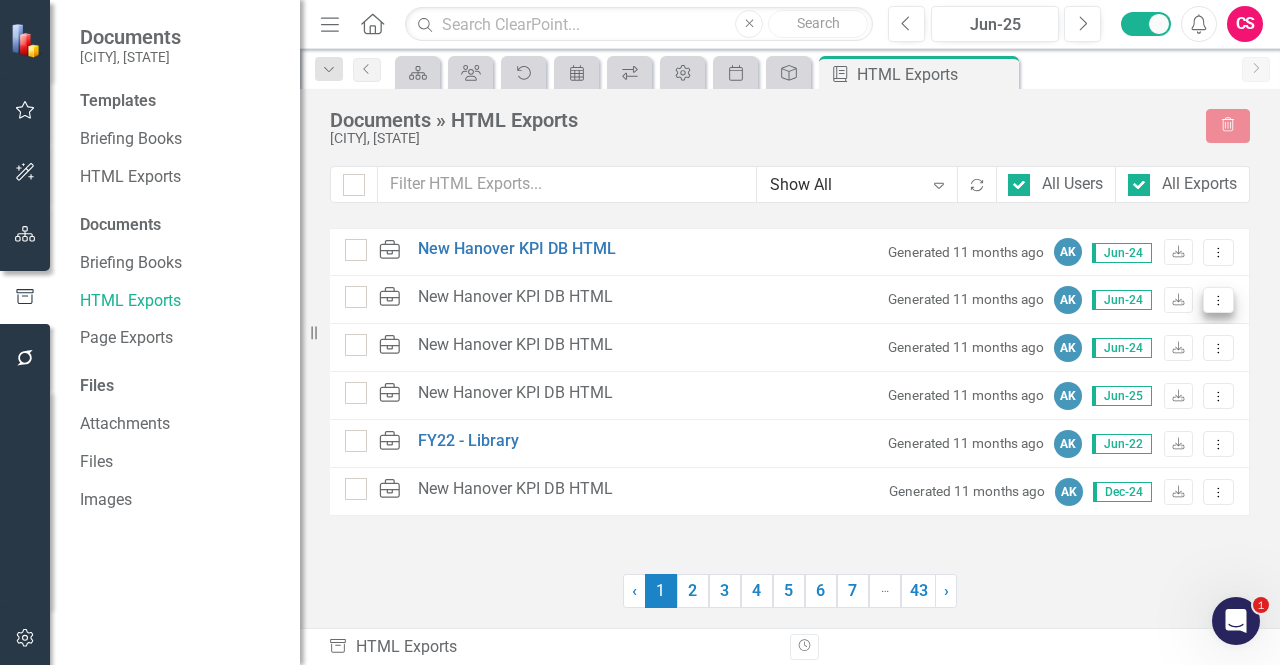 click on "Dropdown Menu" at bounding box center [1218, 300] 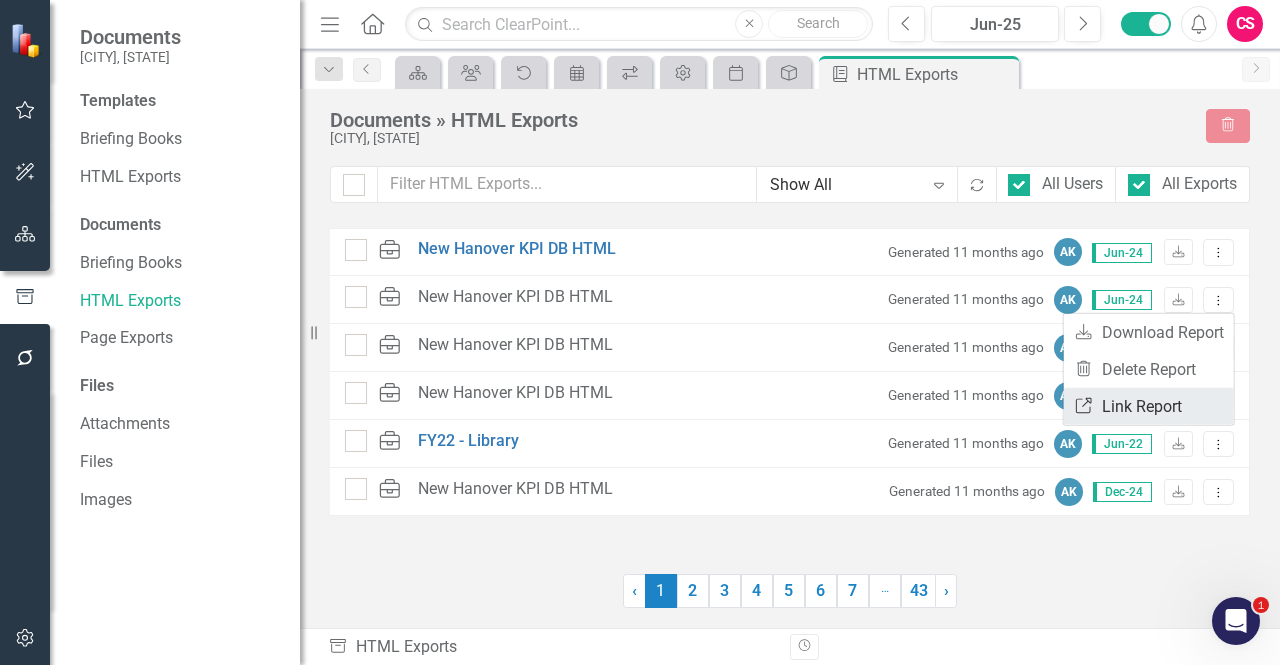 click on "Link Link Report" at bounding box center (1149, 406) 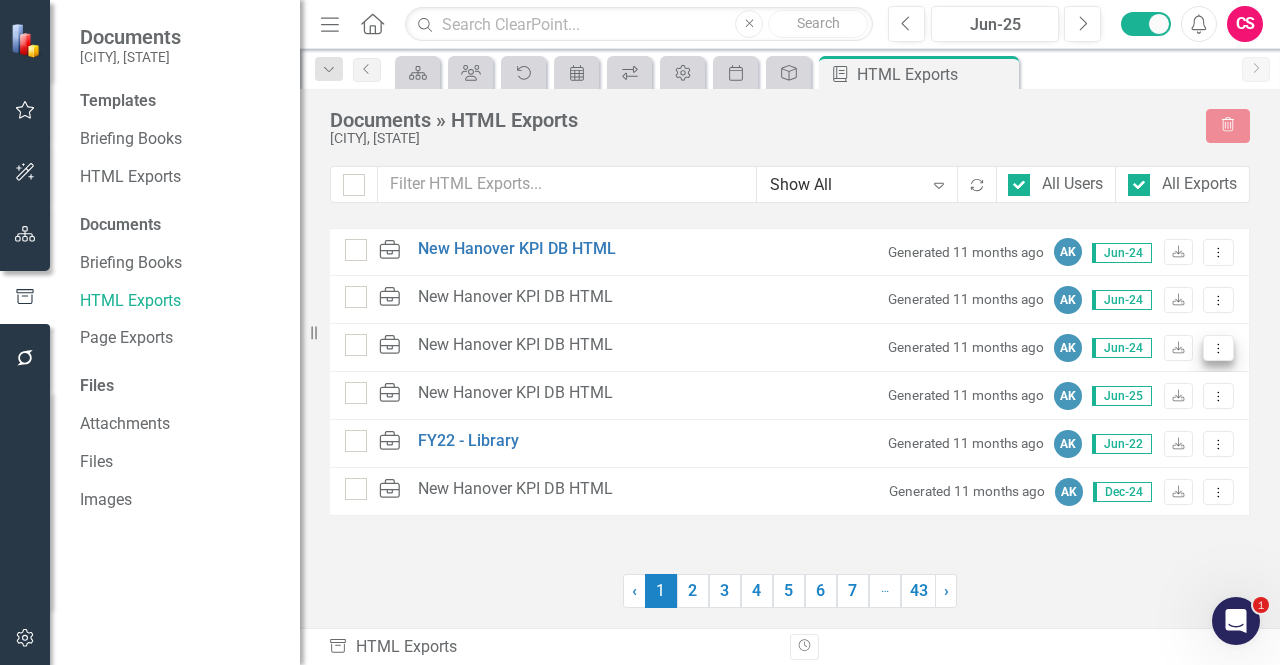 click on "Dropdown Menu" at bounding box center [1218, 348] 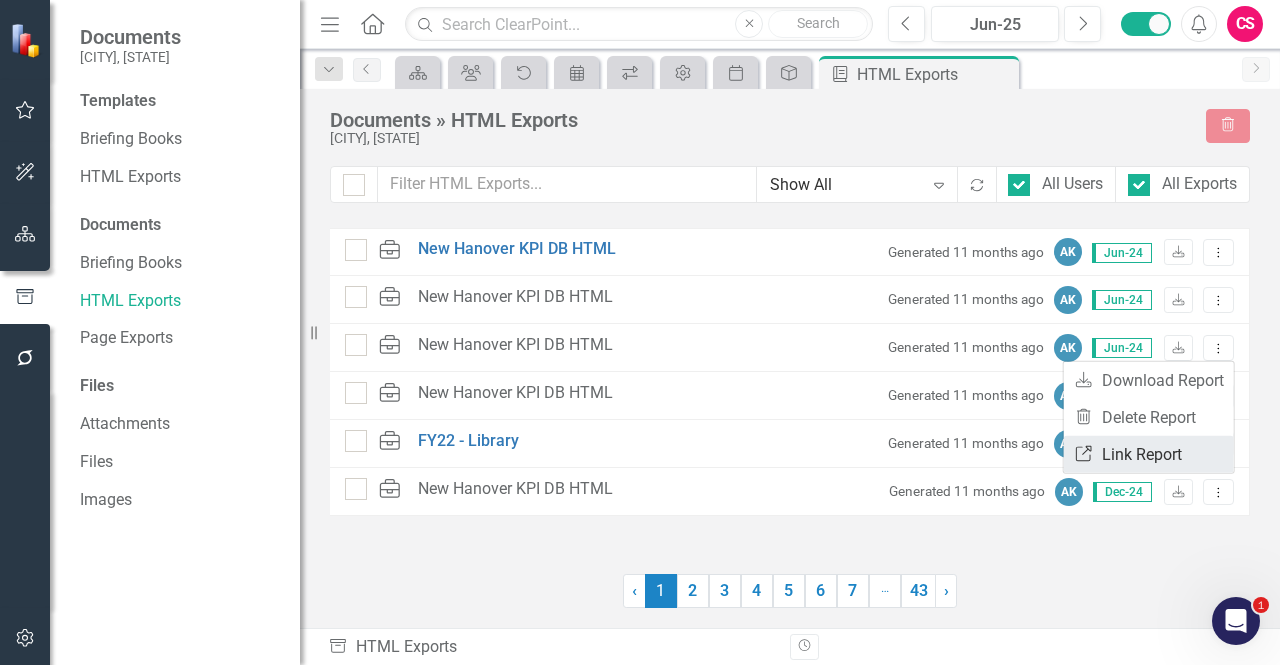 click on "Link Link Report" at bounding box center (1149, 454) 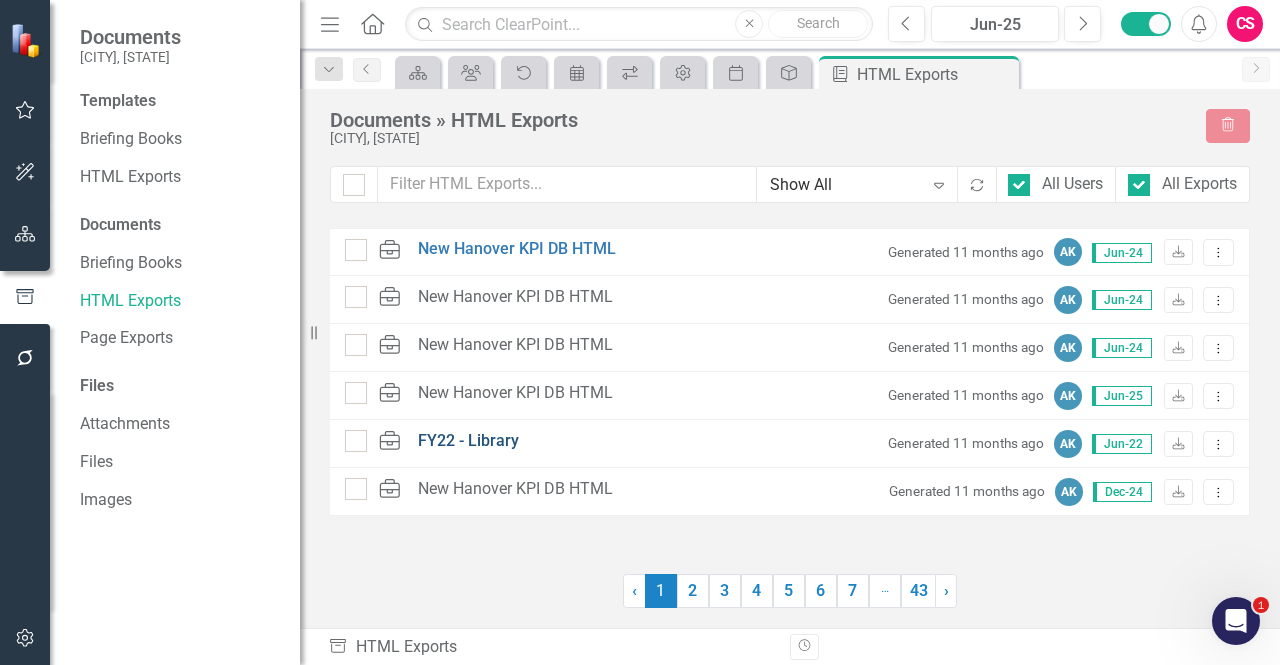 click on "FY22 - Library" at bounding box center [468, 441] 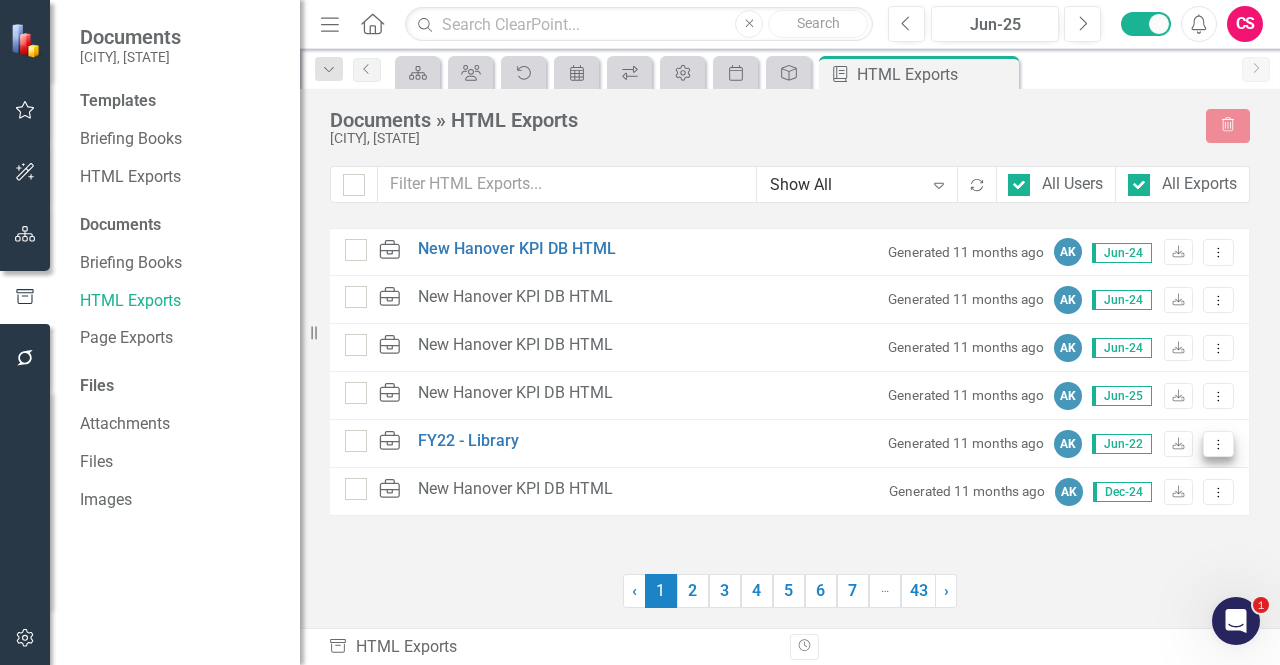 click on "Dropdown Menu" at bounding box center [1218, 444] 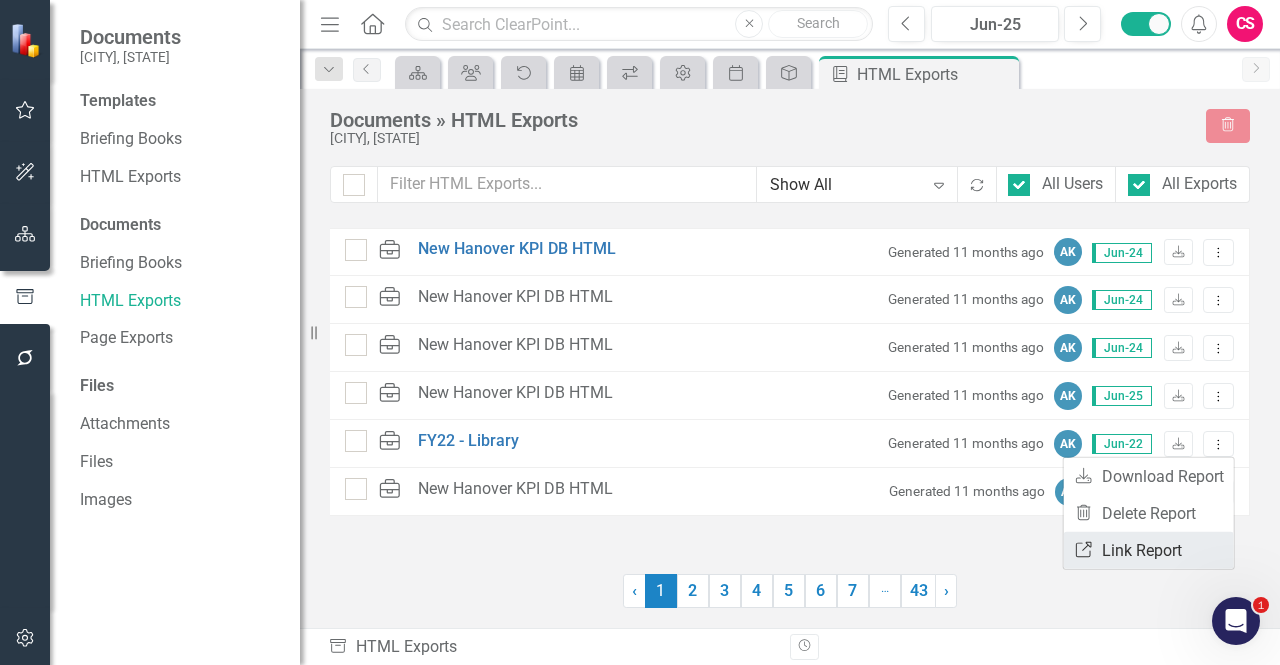 click on "Link Link Report" at bounding box center (1149, 550) 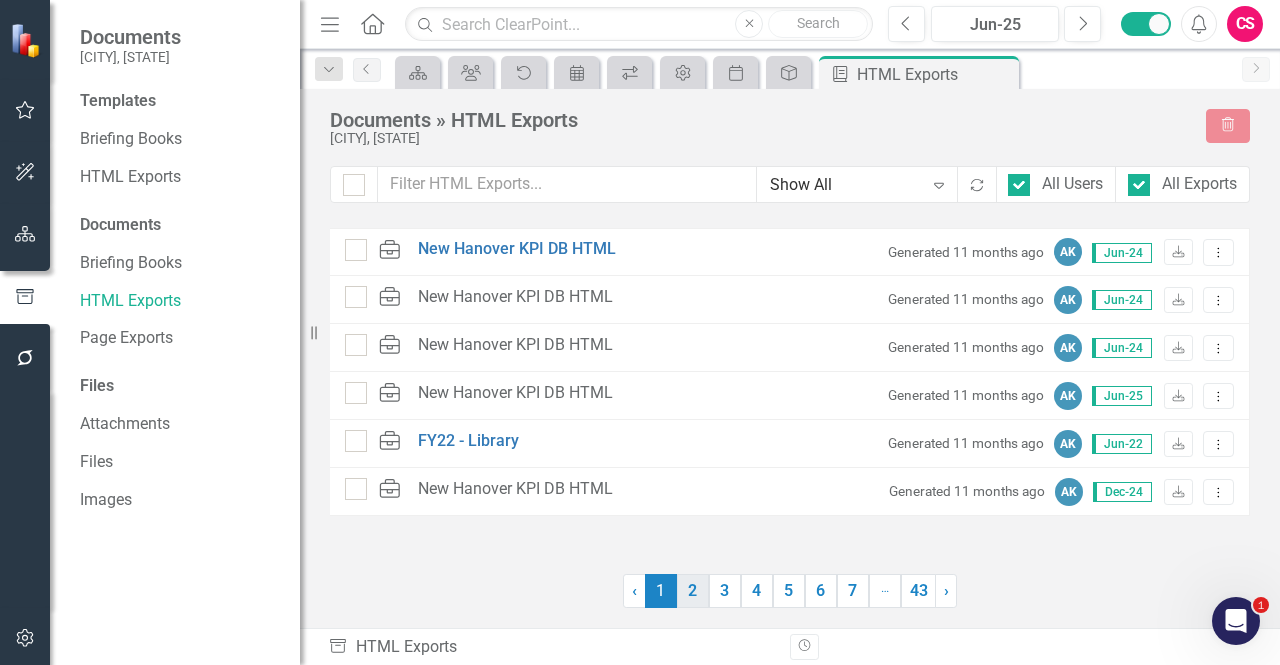 click on "2" at bounding box center (693, 591) 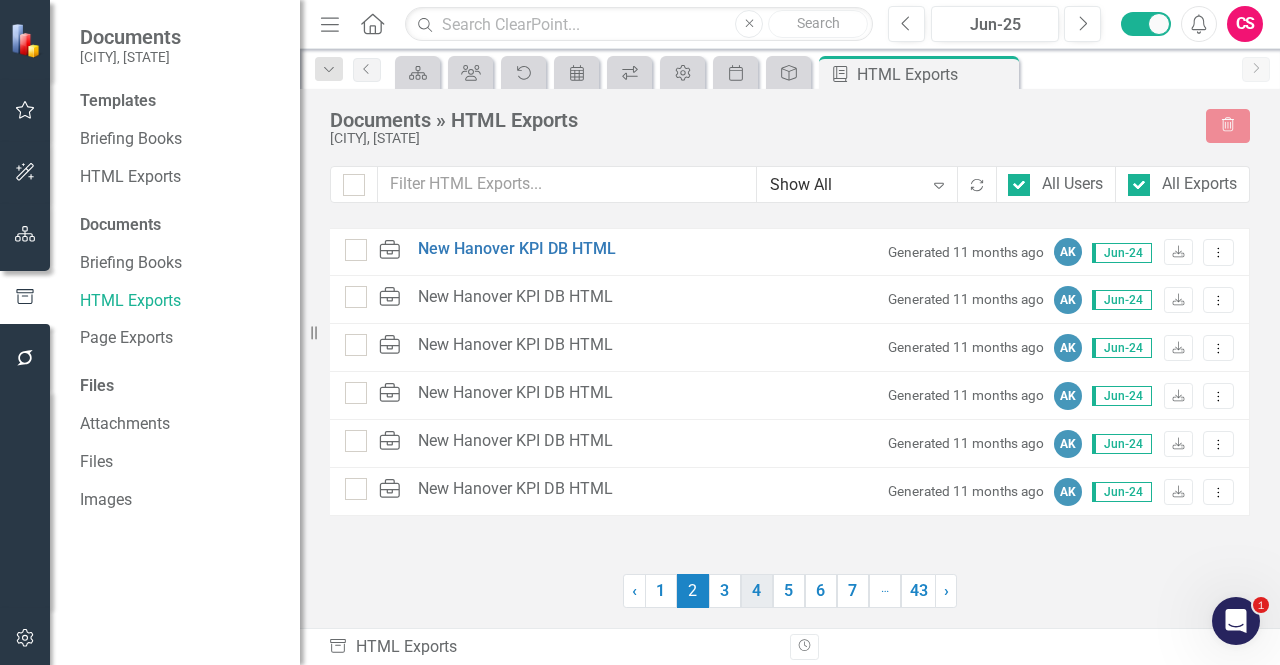 click on "4" at bounding box center (757, 591) 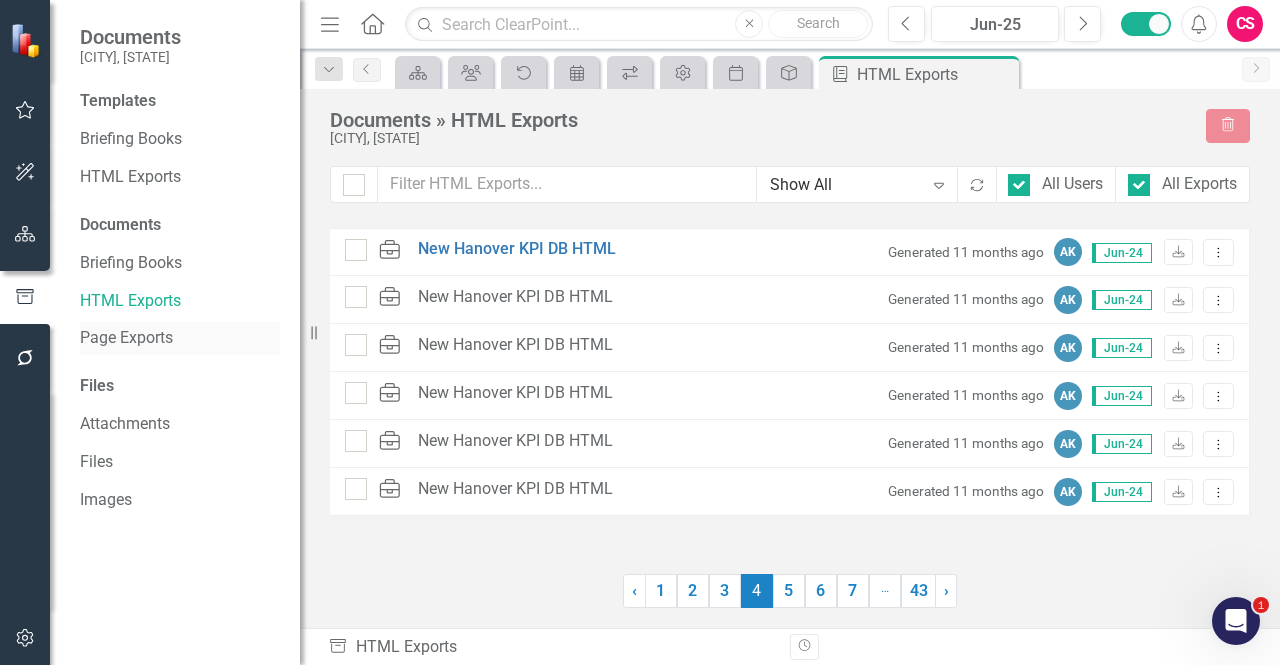 click on "Page Exports" at bounding box center [180, 338] 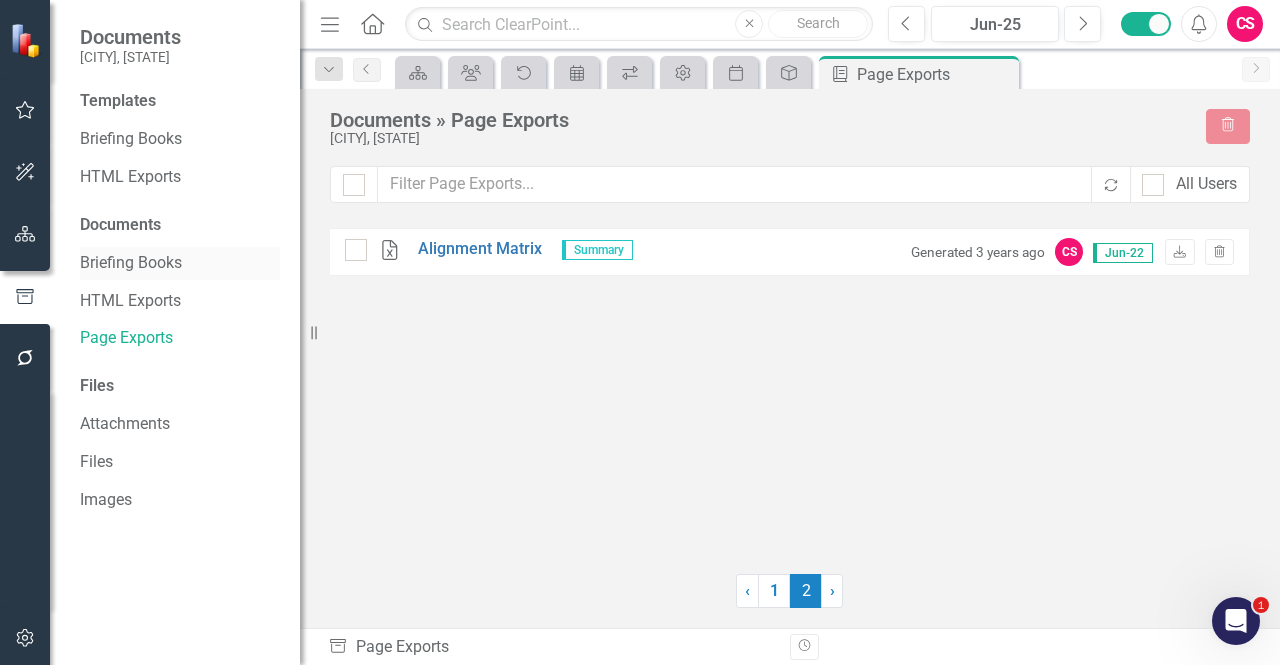 click on "Briefing Books" at bounding box center (180, 263) 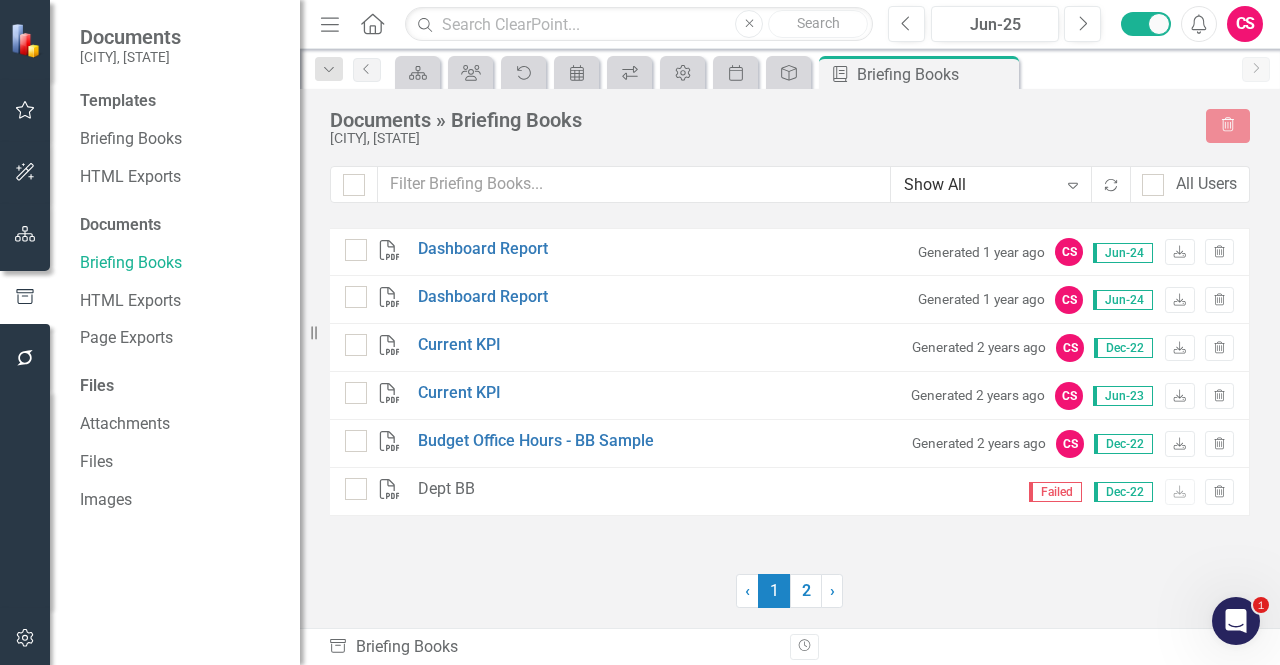 click at bounding box center [25, 235] 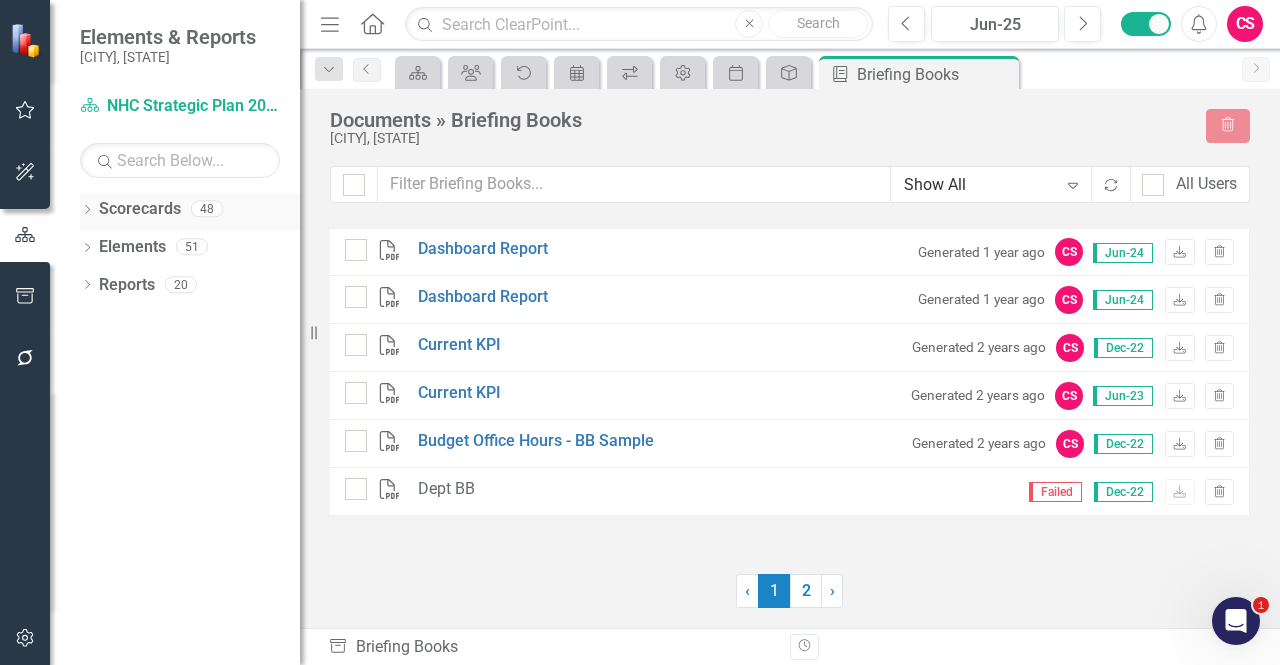 click on "Scorecards" at bounding box center [140, 209] 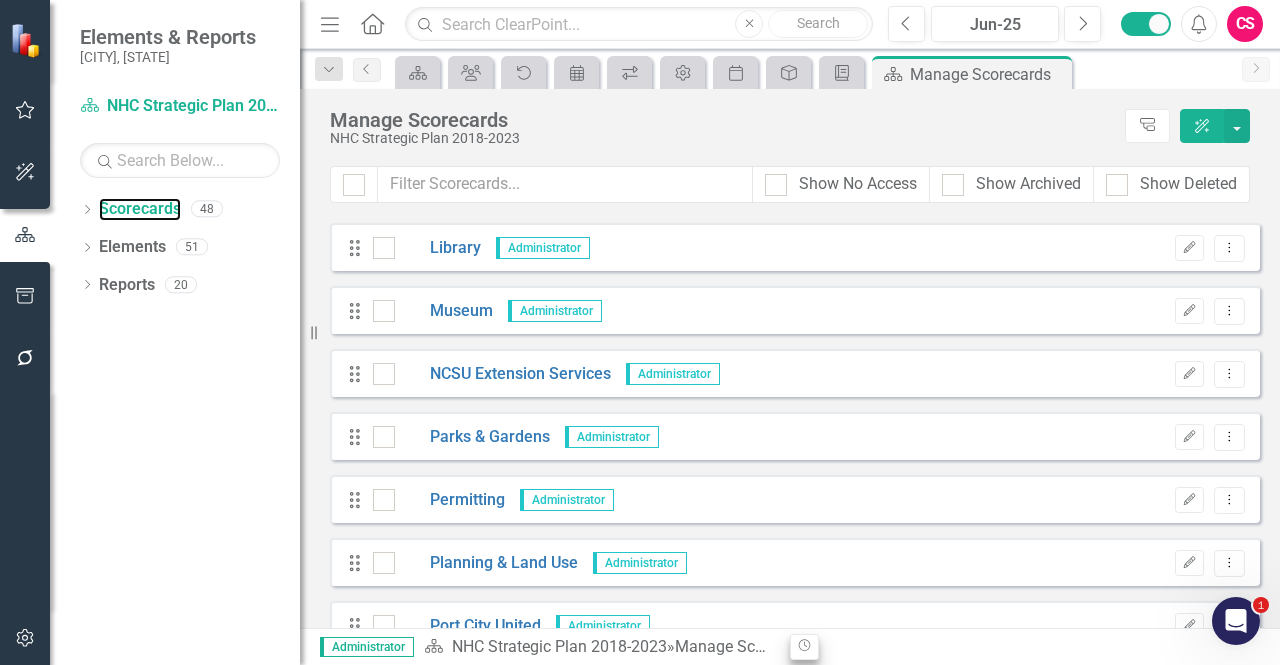 scroll, scrollTop: 1186, scrollLeft: 0, axis: vertical 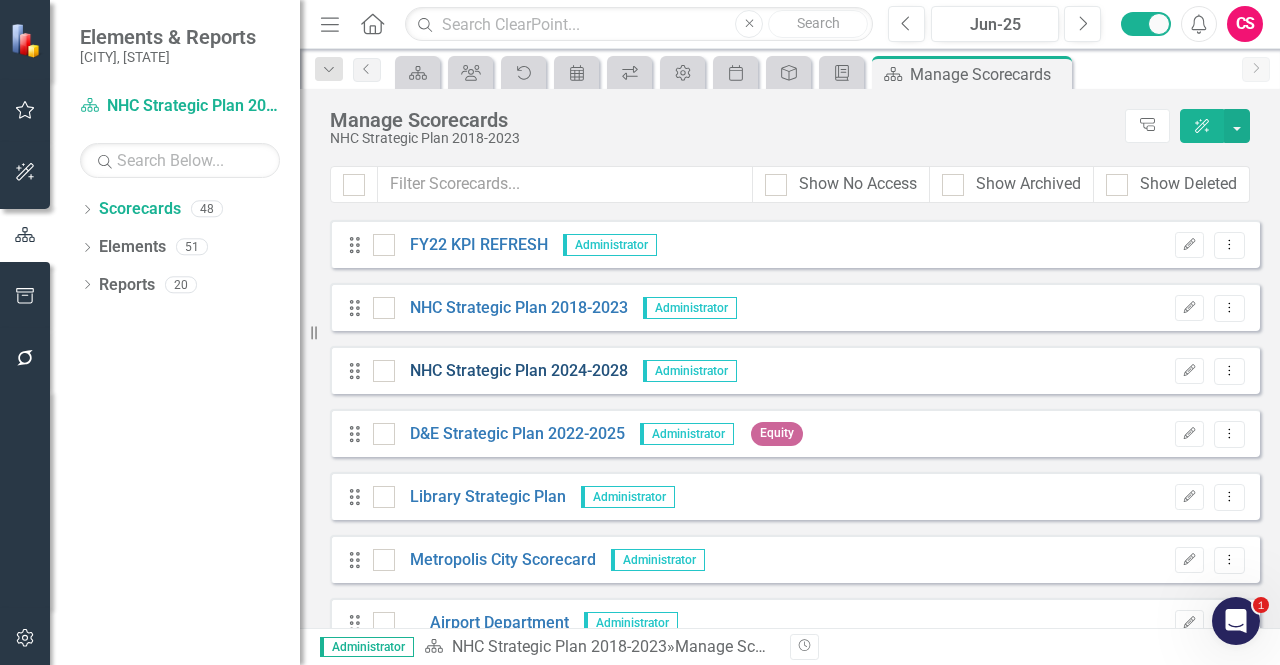 click on "NHC Strategic Plan 2024-2028" at bounding box center [511, 371] 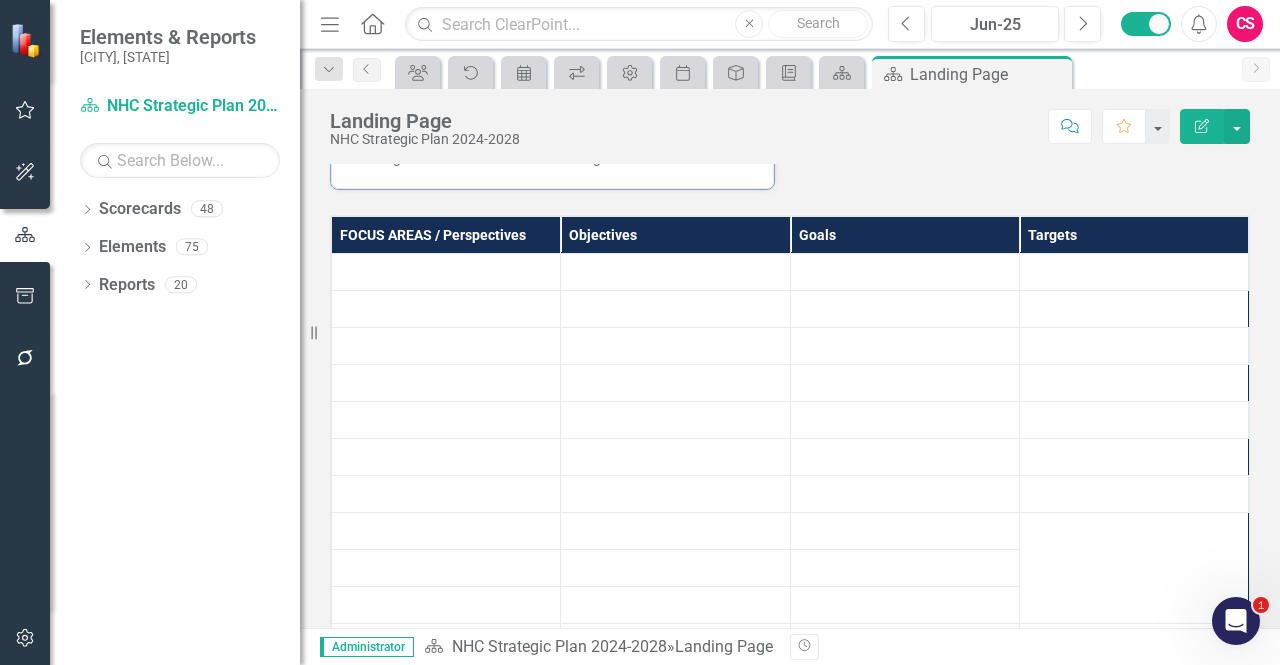 scroll, scrollTop: 373, scrollLeft: 0, axis: vertical 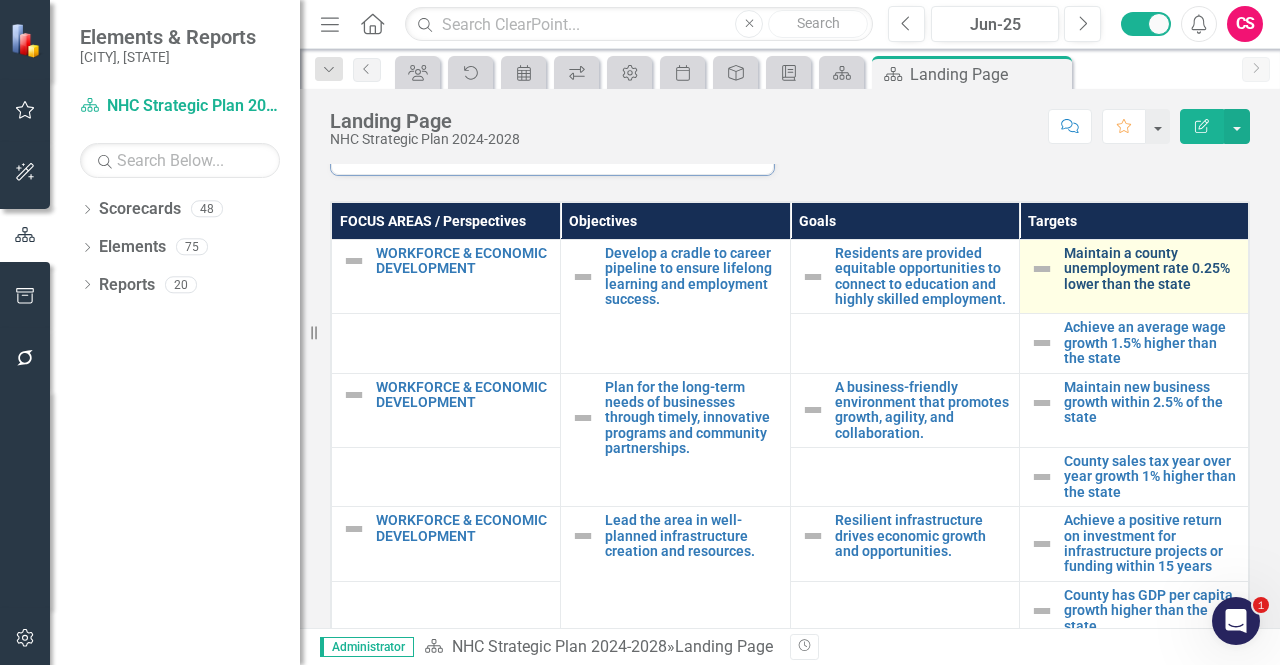 click on "Maintain a county unemployment rate 0.25% lower than the state" at bounding box center (1151, 269) 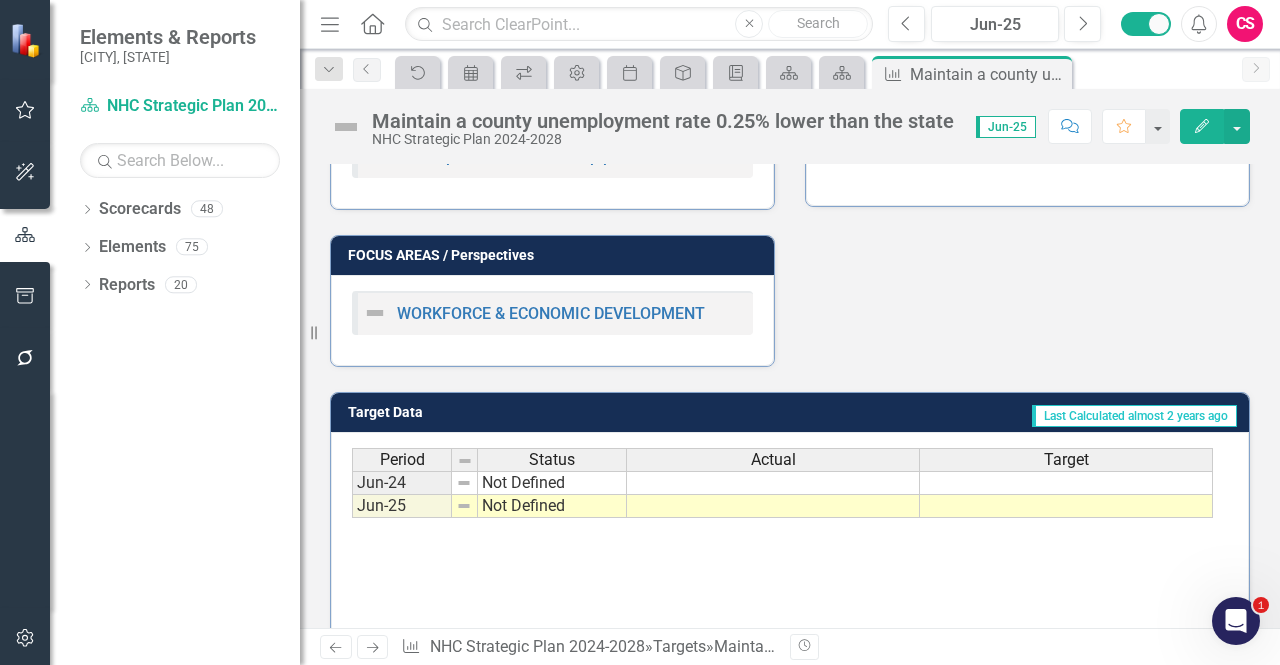 scroll, scrollTop: 466, scrollLeft: 0, axis: vertical 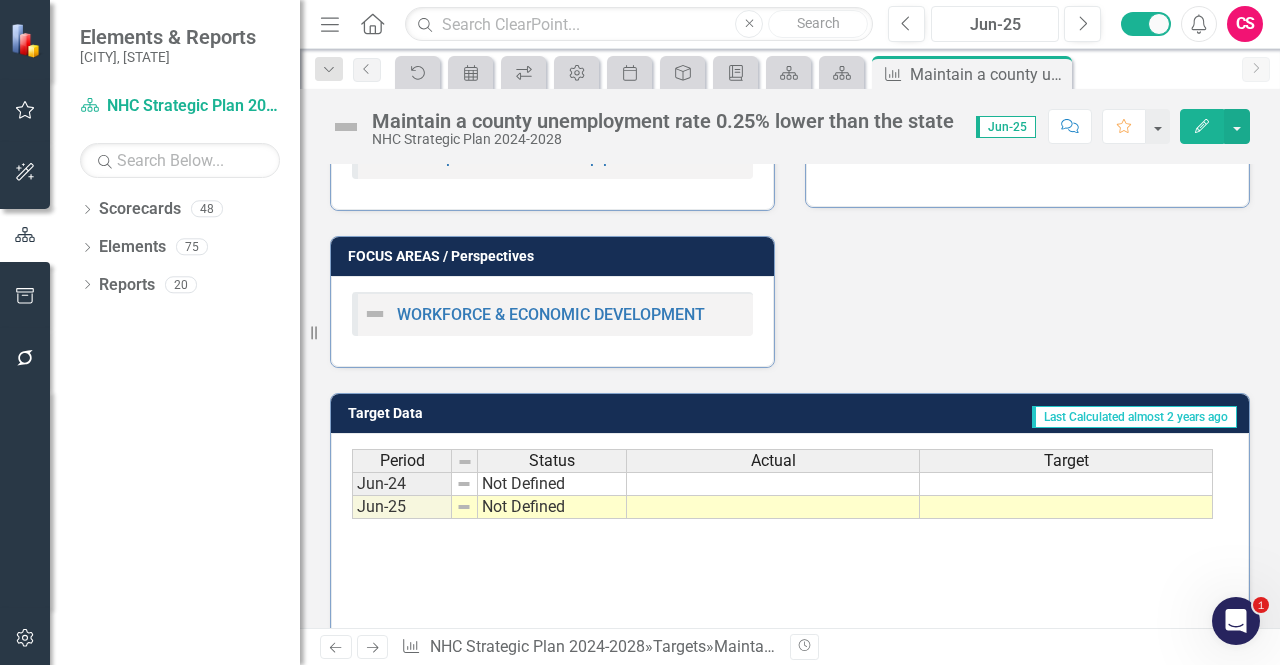 click on "Jun-25" at bounding box center [995, 25] 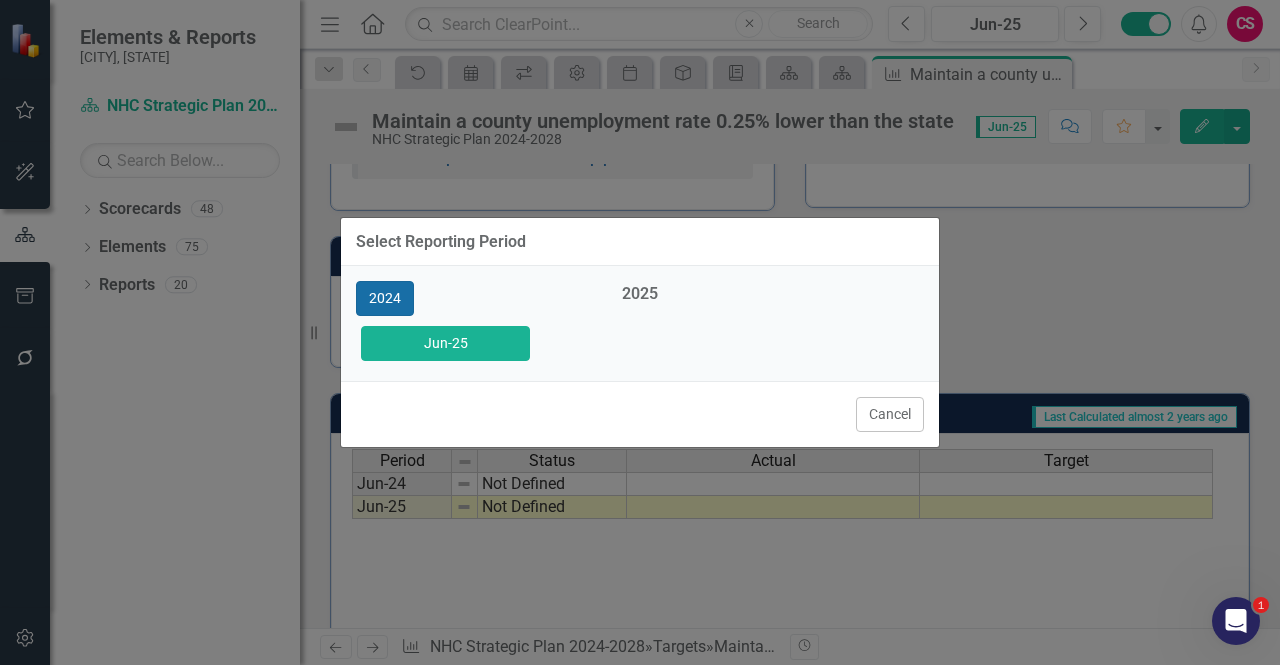 click on "2024" at bounding box center [385, 298] 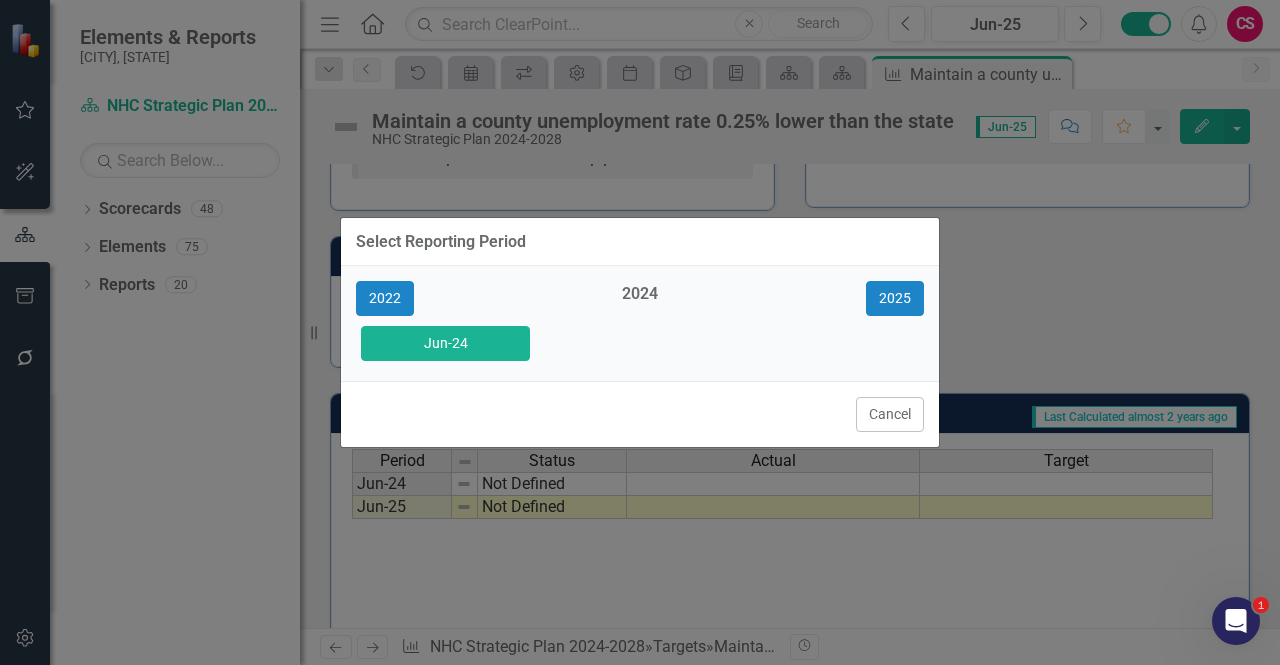 click on "Jun-24" at bounding box center [445, 343] 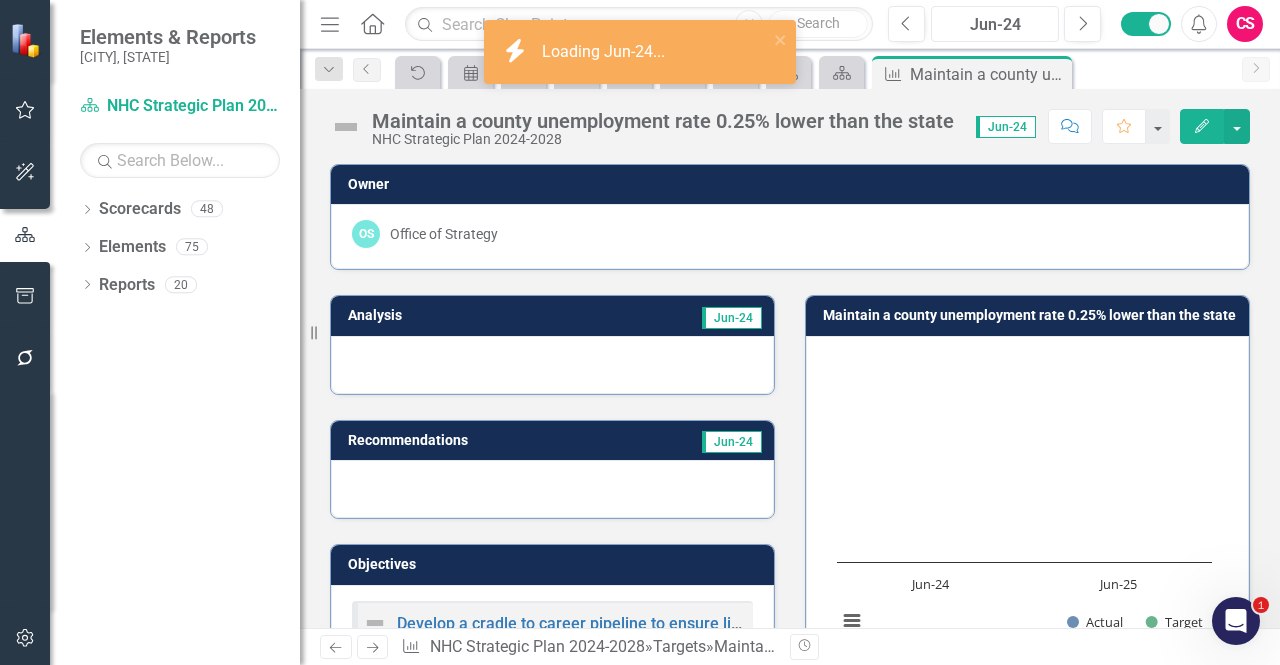 click on "Jun-24" at bounding box center (995, 25) 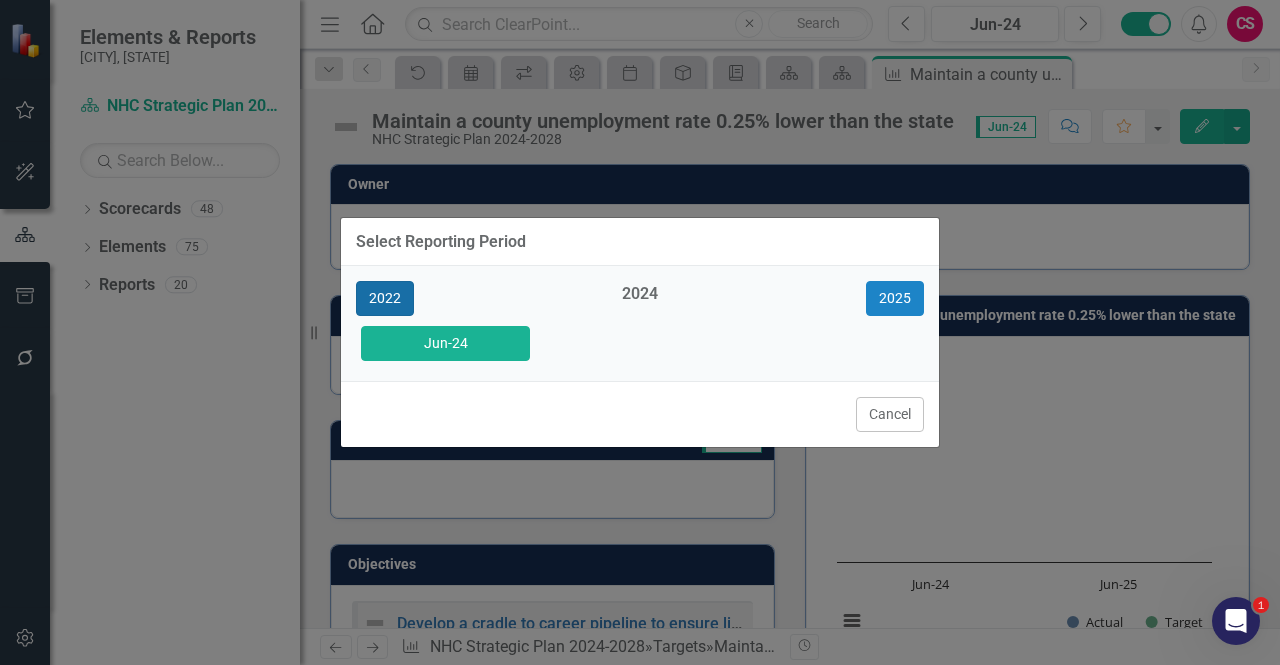 click on "2022" at bounding box center [385, 298] 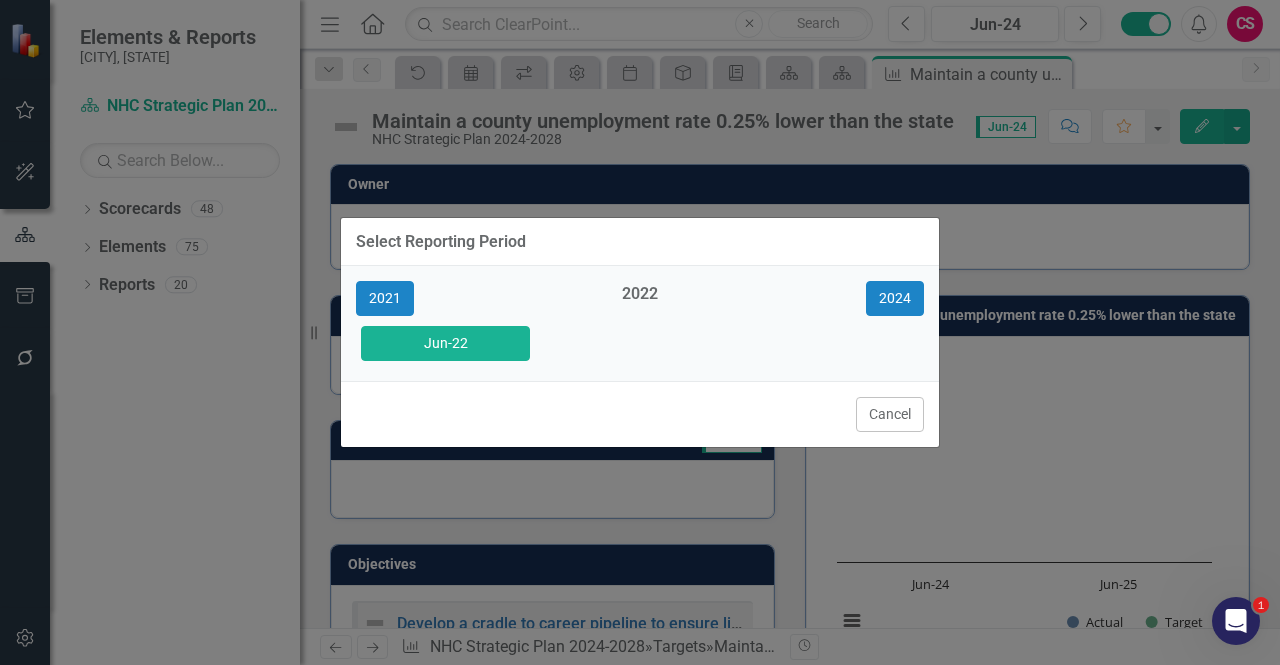 click on "Jun-22" at bounding box center [445, 343] 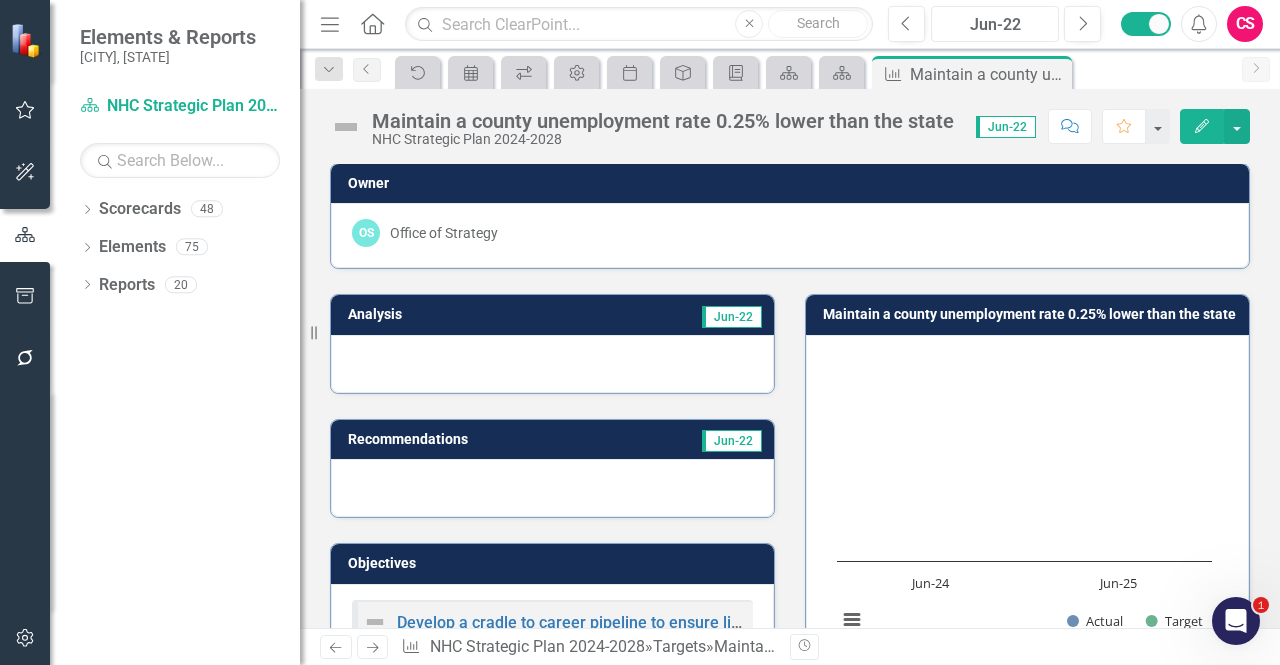 scroll, scrollTop: 2, scrollLeft: 0, axis: vertical 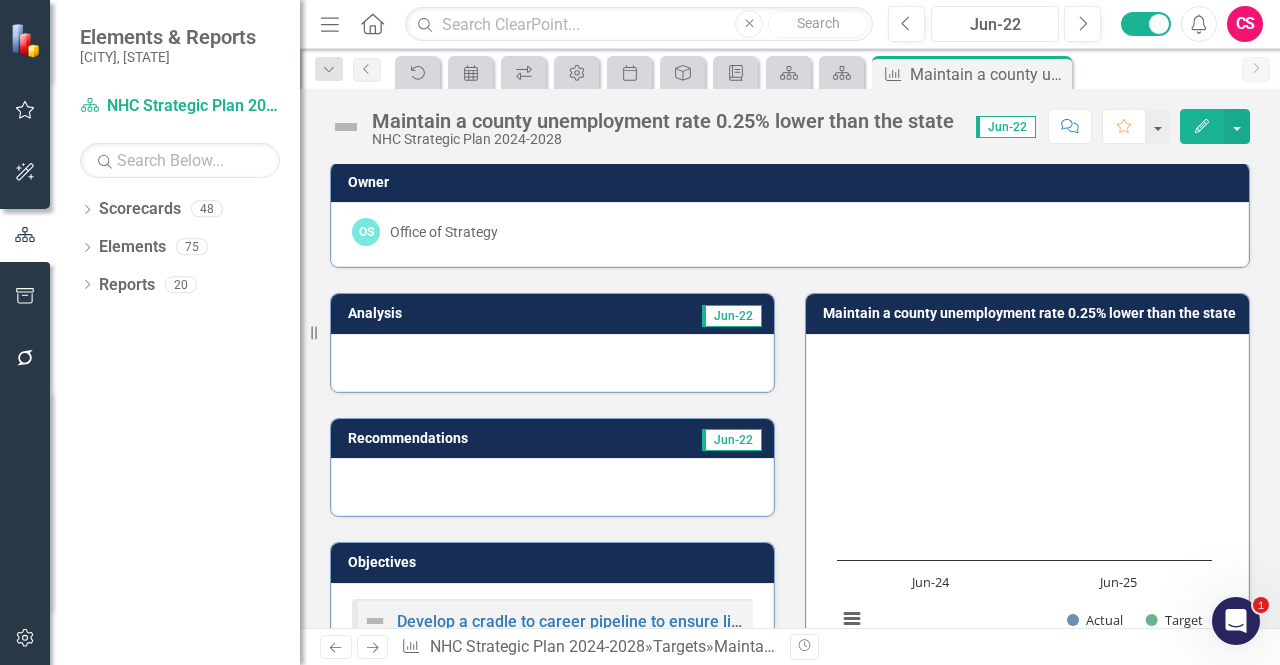 click on "Jun-22" at bounding box center [995, 25] 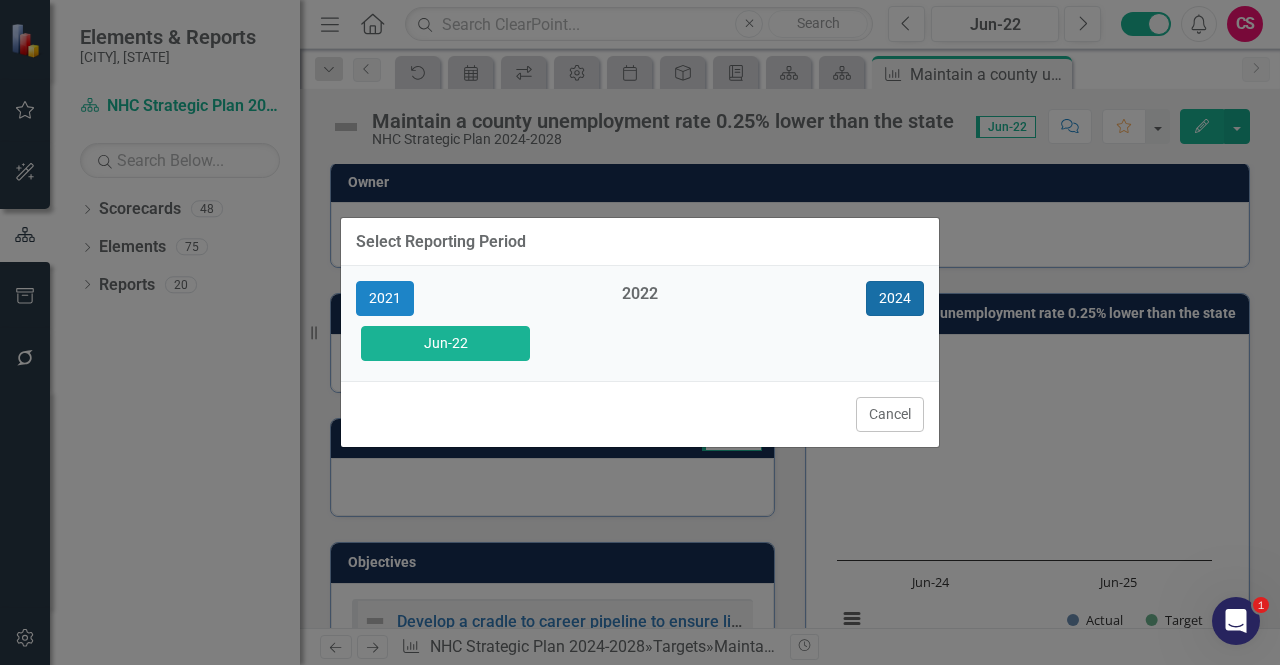 click on "2024" at bounding box center [895, 298] 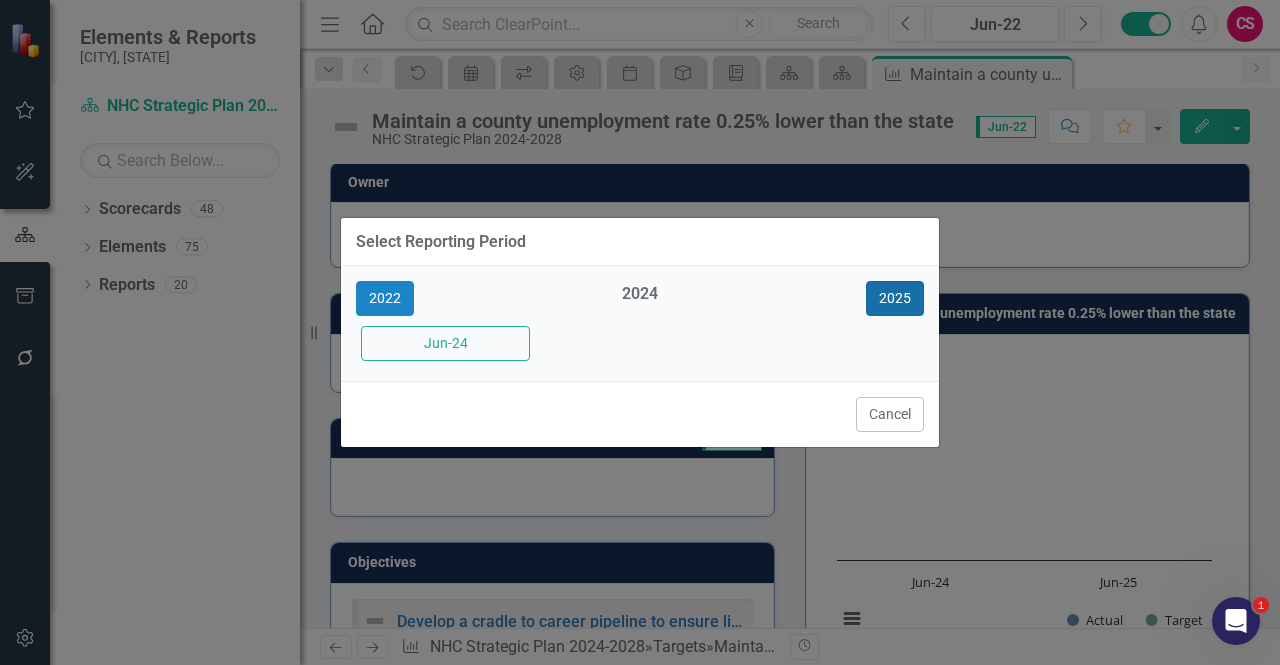 click on "2025" at bounding box center (895, 298) 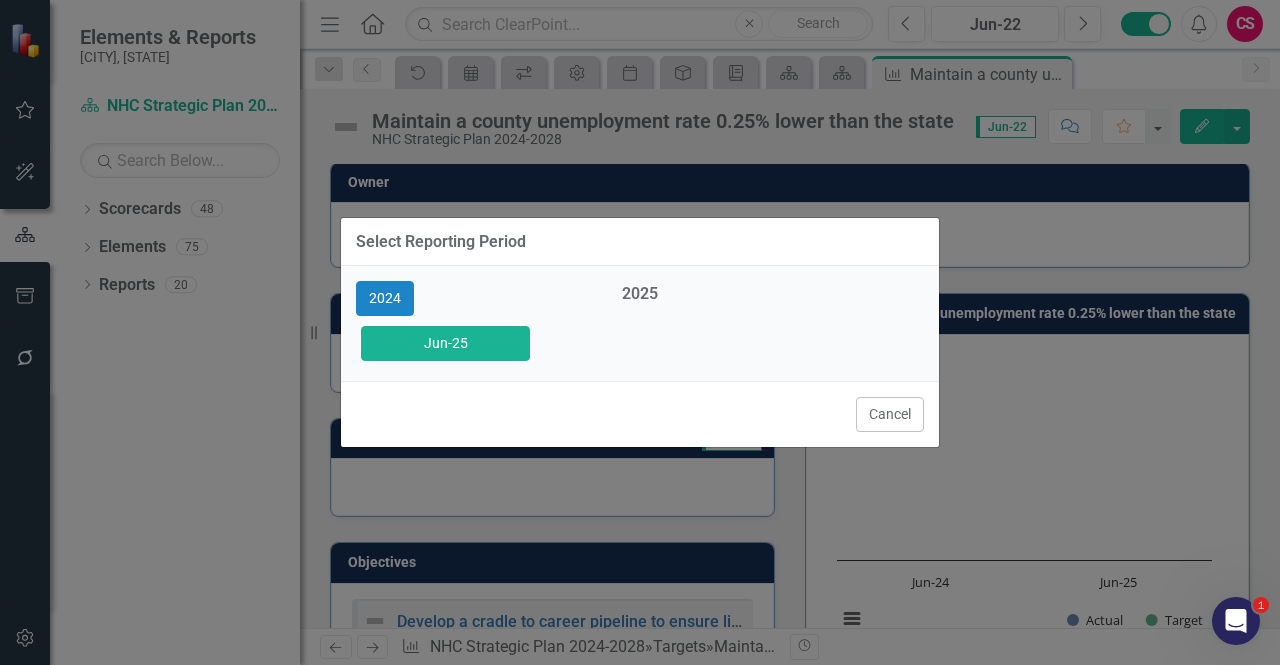 click on "Jun-25" at bounding box center (445, 343) 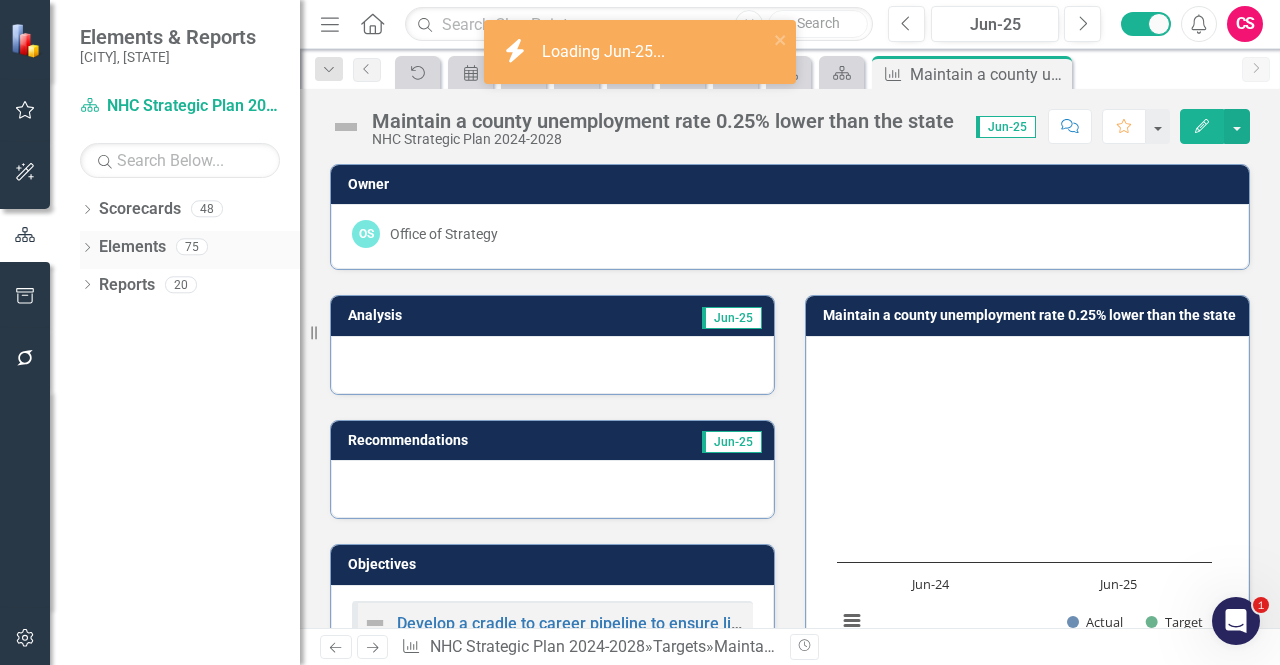 drag, startPoint x: 132, startPoint y: 244, endPoint x: 132, endPoint y: 255, distance: 11 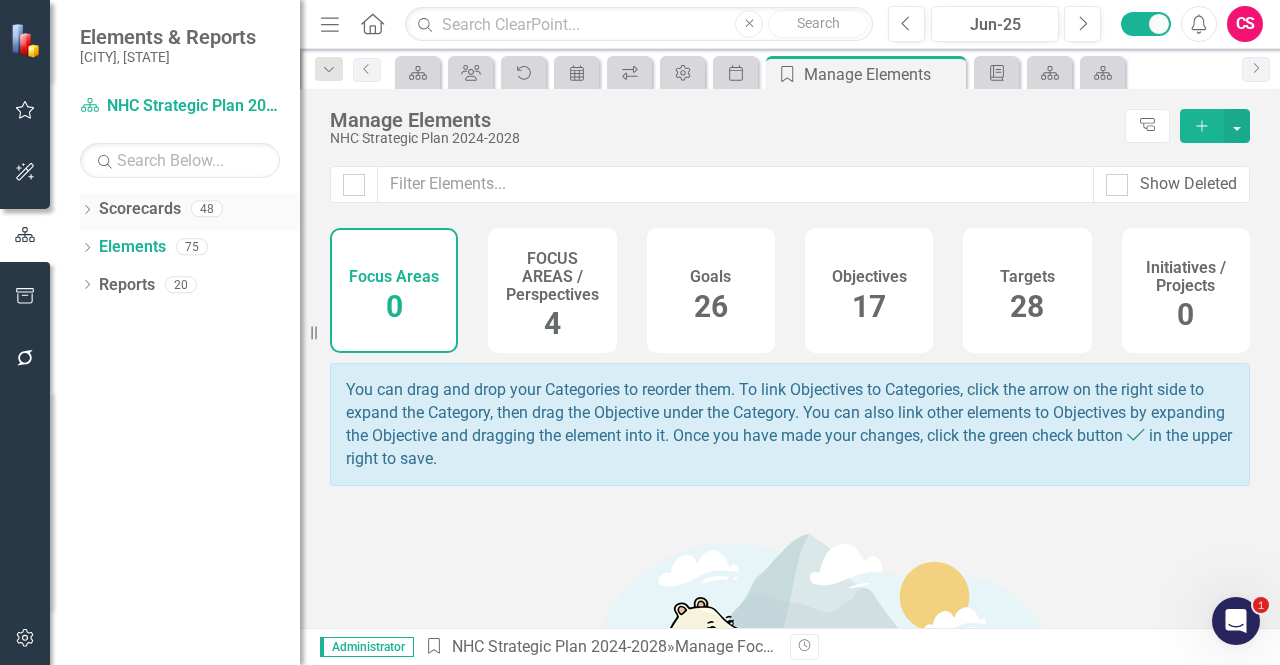 click on "Scorecards" at bounding box center [140, 209] 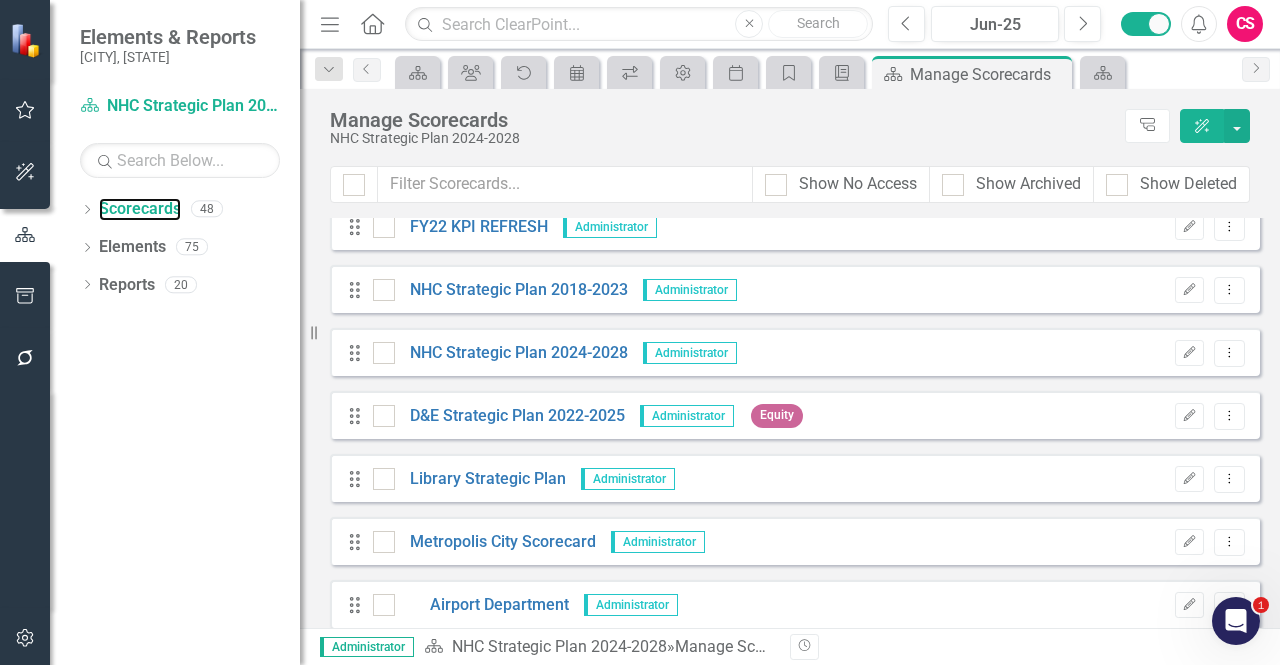scroll, scrollTop: 2312, scrollLeft: 0, axis: vertical 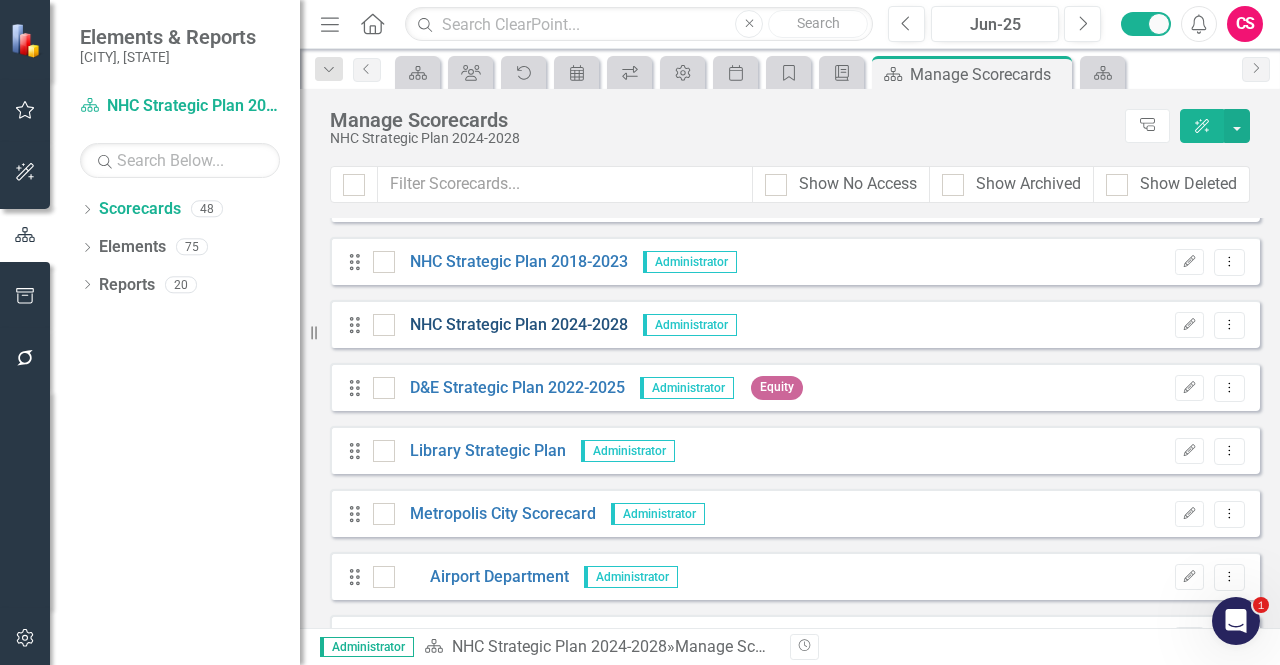 click on "NHC Strategic Plan 2024-2028" at bounding box center [511, 325] 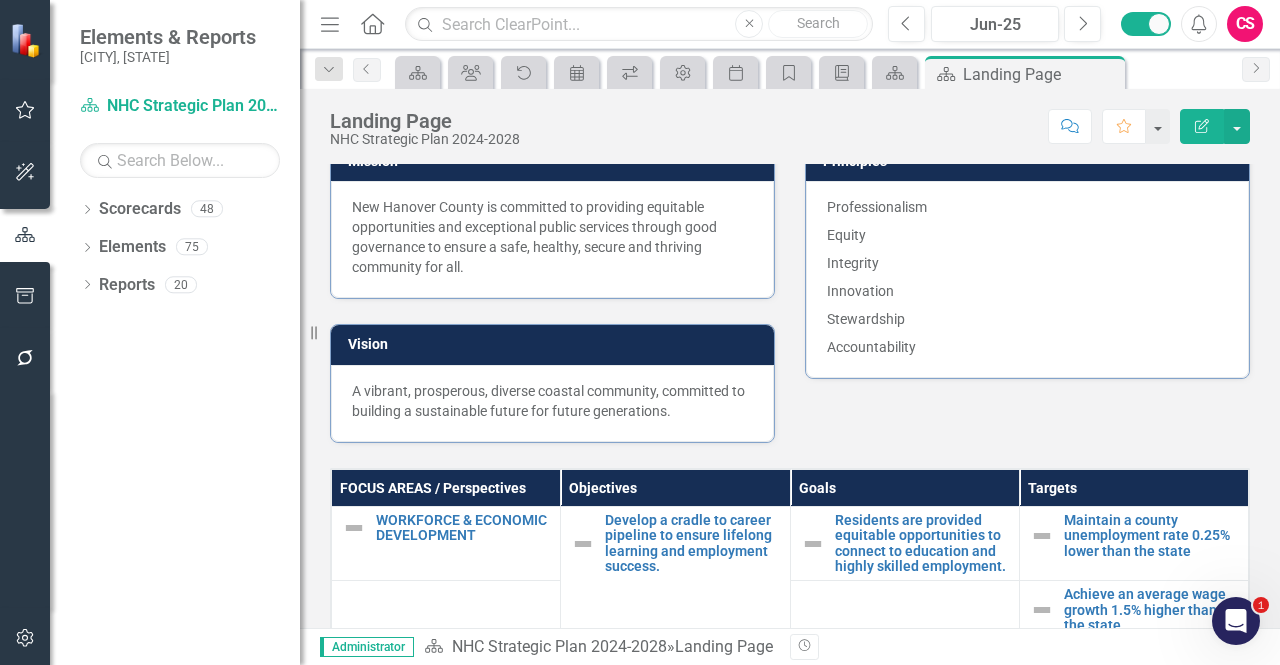 scroll, scrollTop: 200, scrollLeft: 0, axis: vertical 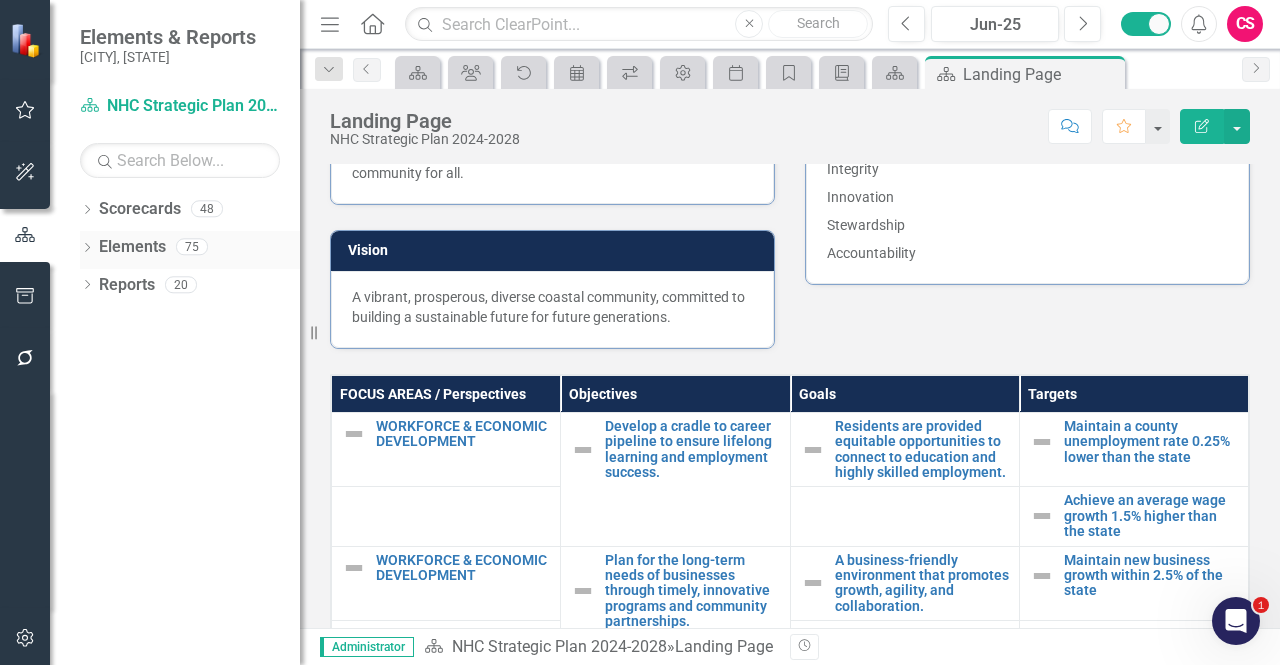 click on "Elements" at bounding box center [132, 247] 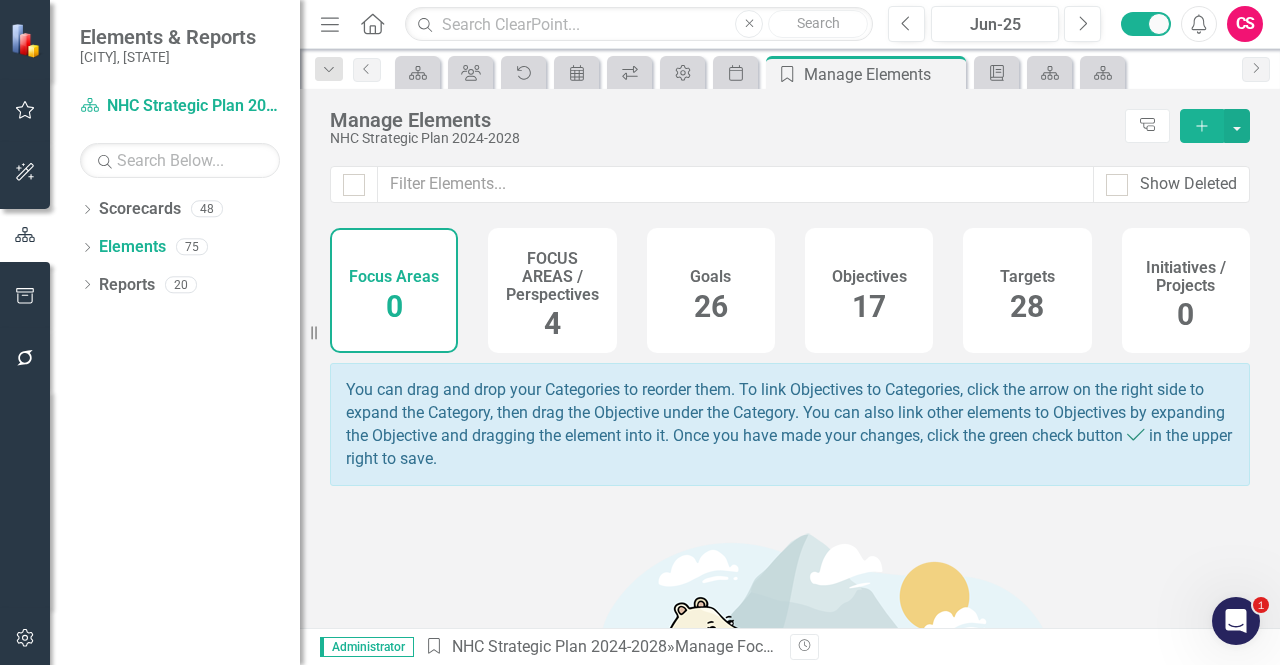 click on "Targets 28" at bounding box center (1027, 290) 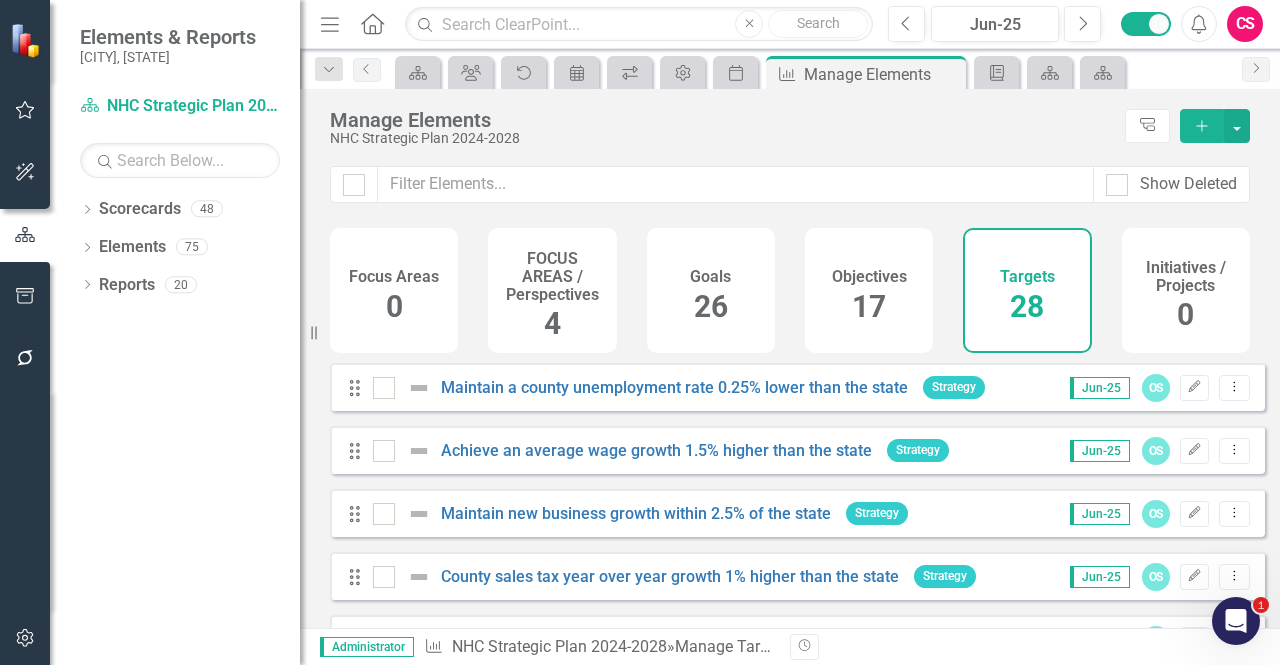 click on "Objectives 17" at bounding box center [869, 290] 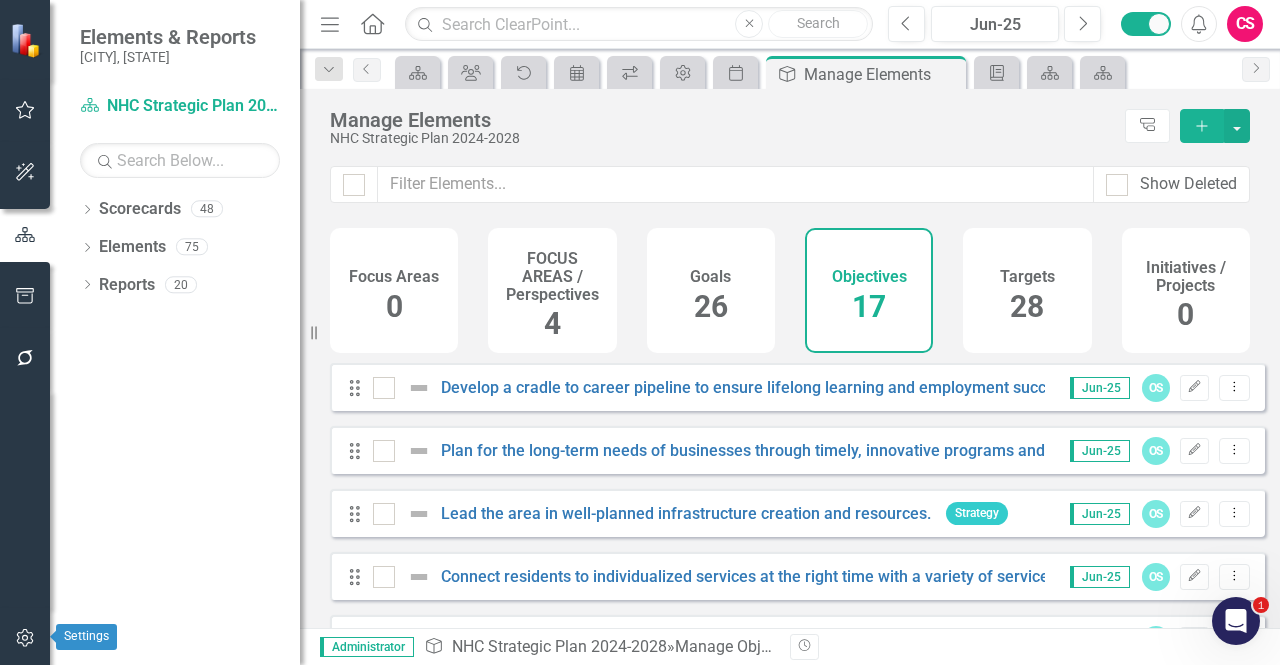 click at bounding box center (25, 638) 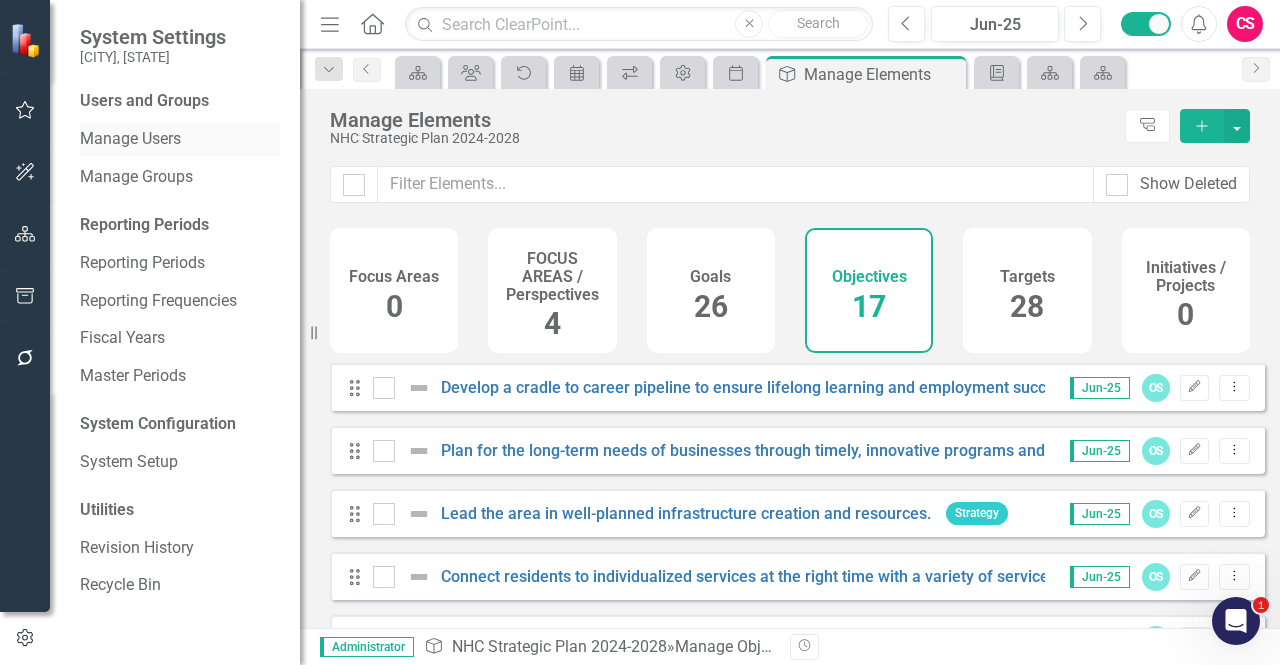 click on "Manage Users" at bounding box center [180, 139] 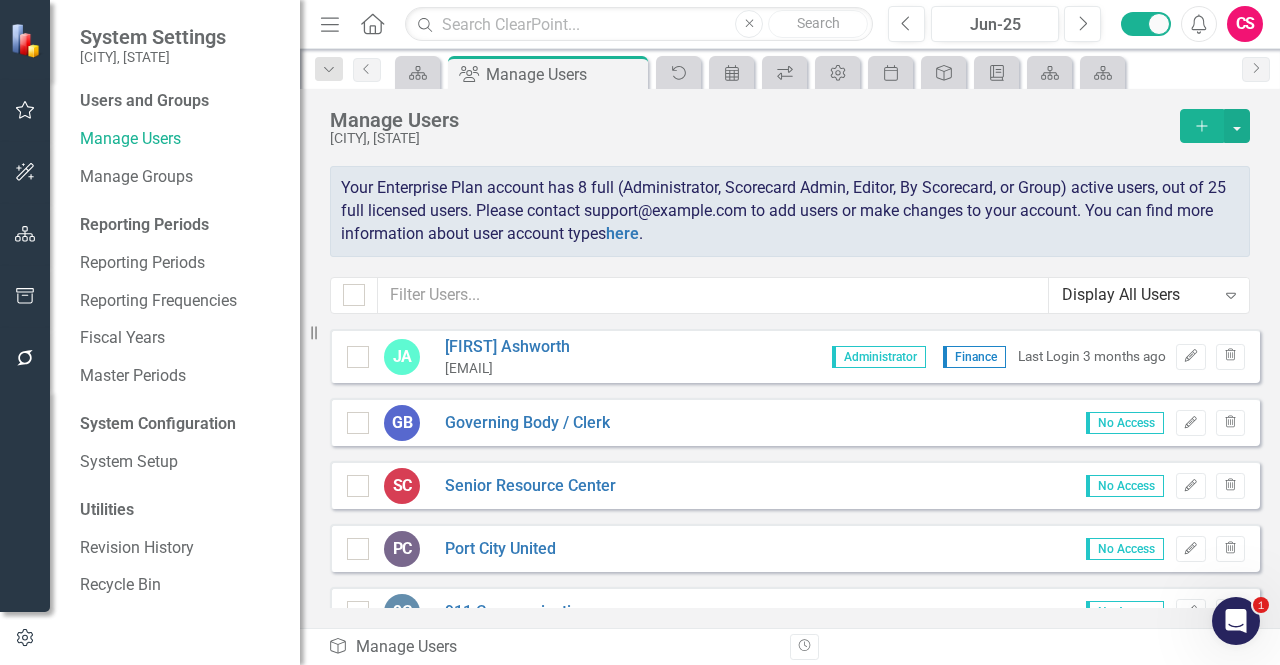 click on "Users and Groups Manage Users Manage Groups Reporting Periods Reporting Periods Reporting Frequencies Fiscal Years Master Periods System Configuration System Setup Utilities Revision History Recycle Bin" at bounding box center [175, 377] 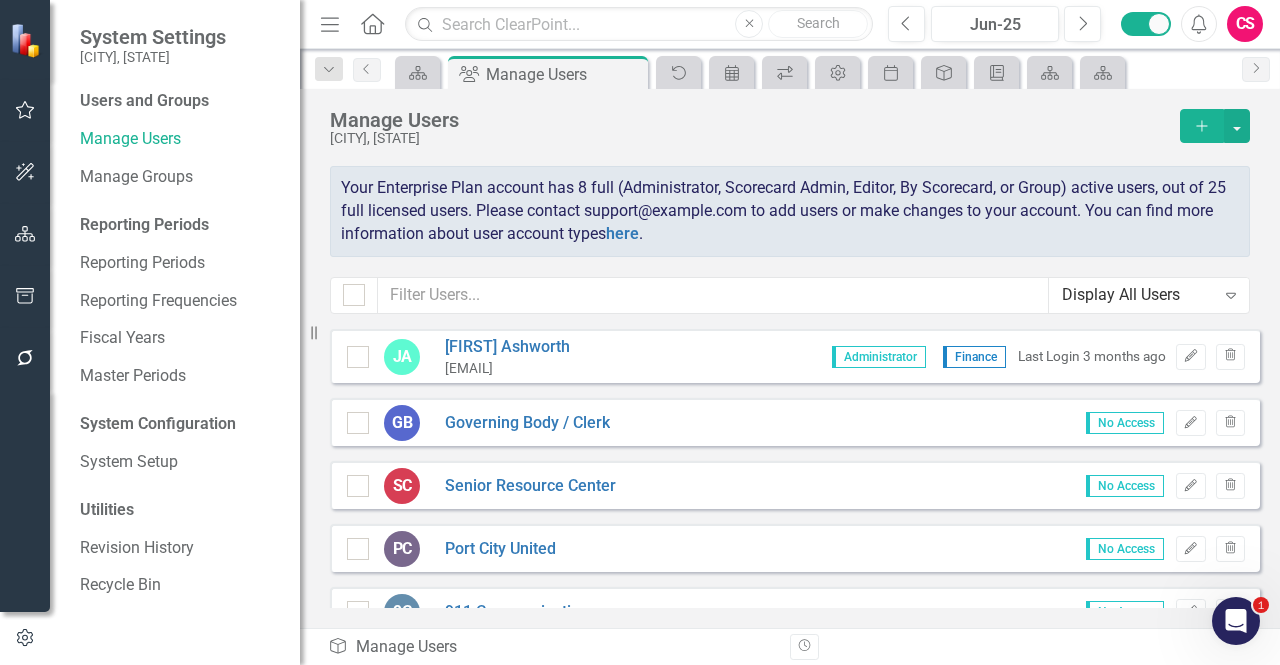 click at bounding box center [25, 359] 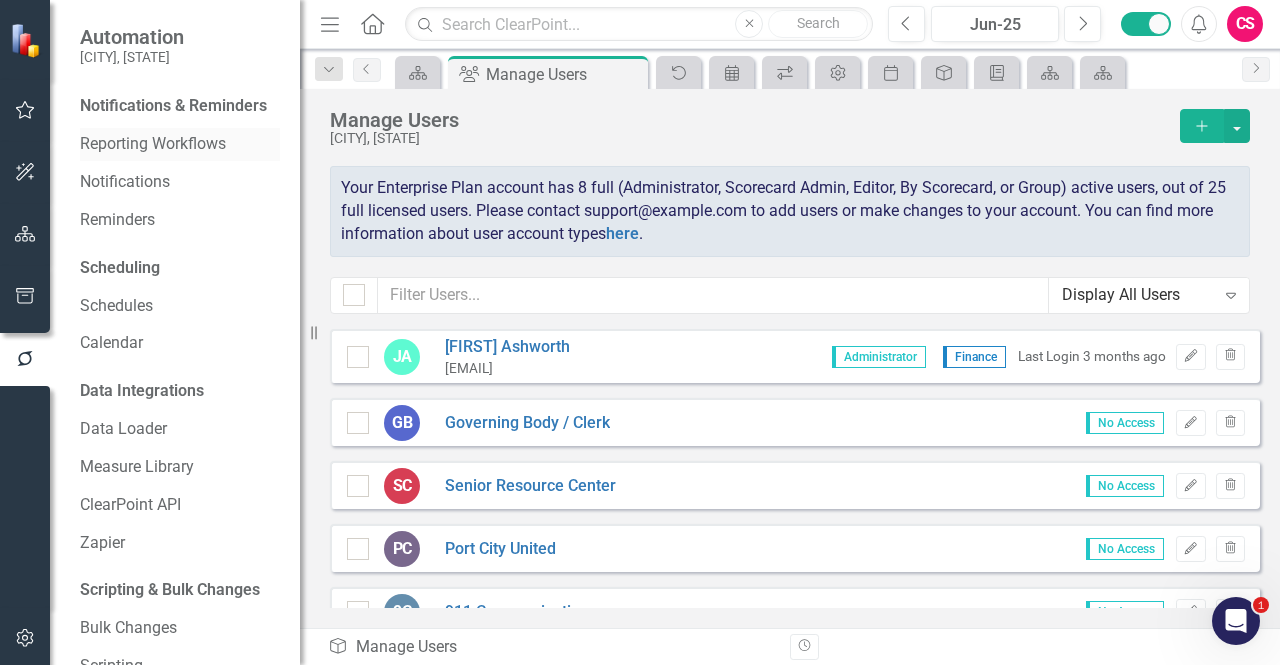 click on "Reporting Workflows" at bounding box center (180, 144) 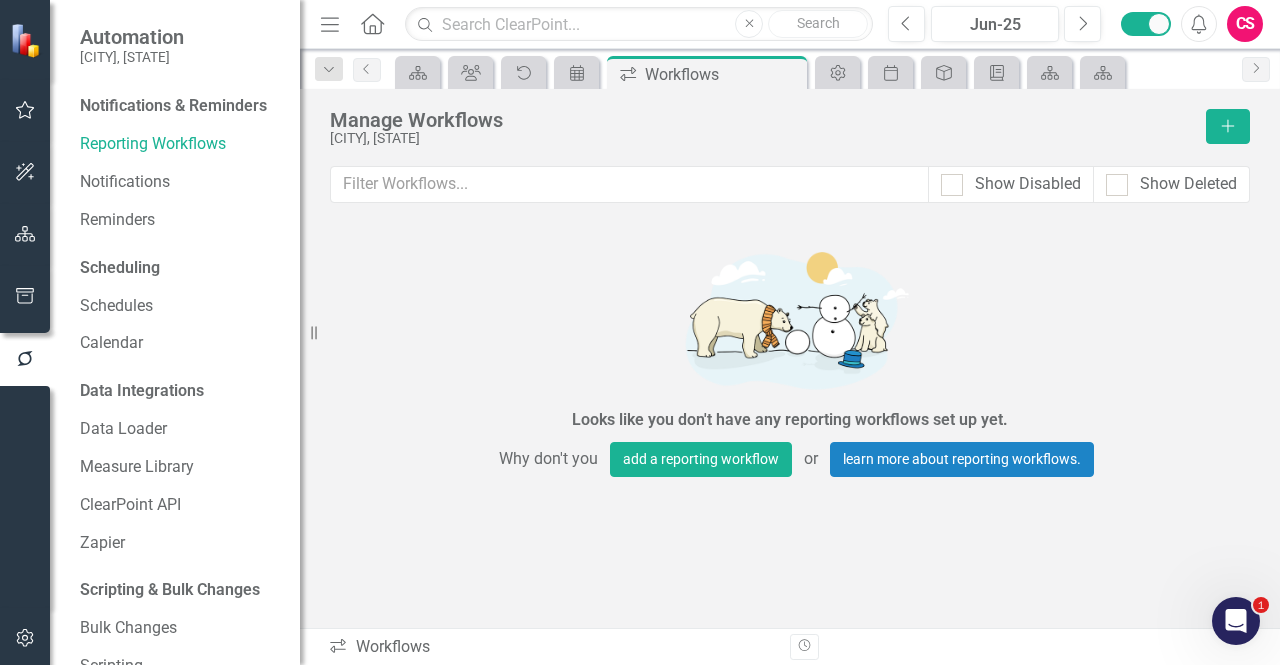 click on "Looks like you don't have any reporting workflows set up yet. Why don't you add a reporting workflow or learn more about reporting workflows." at bounding box center (790, 358) 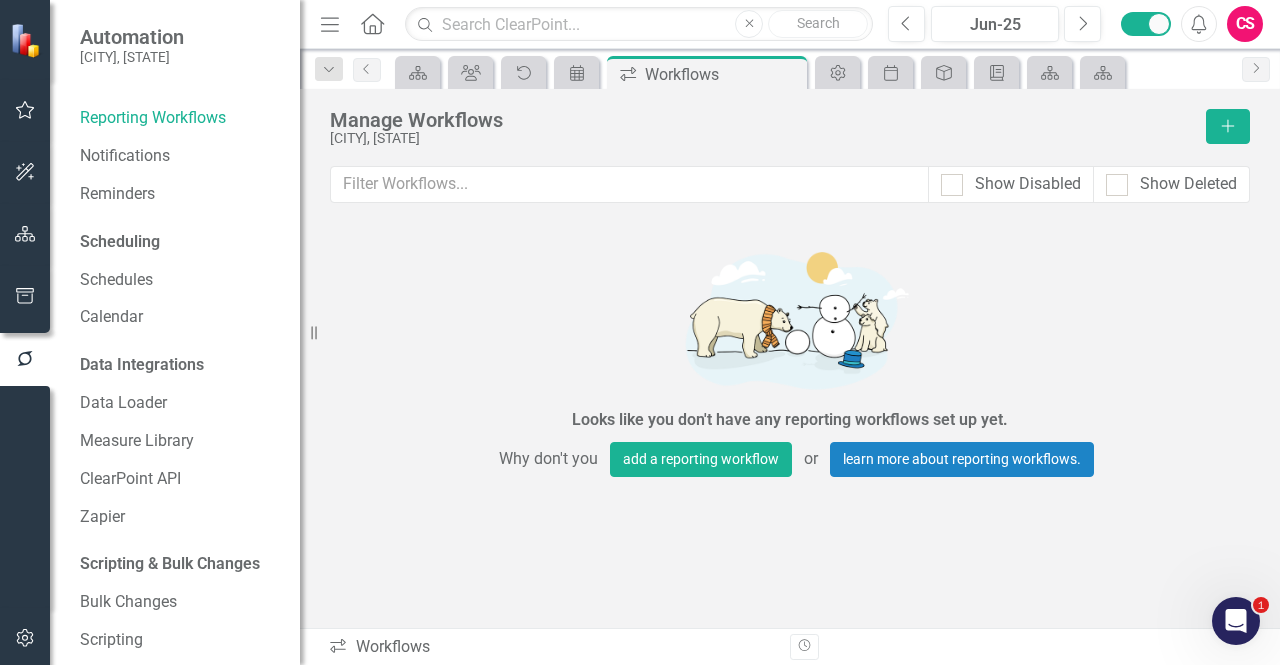 scroll, scrollTop: 0, scrollLeft: 0, axis: both 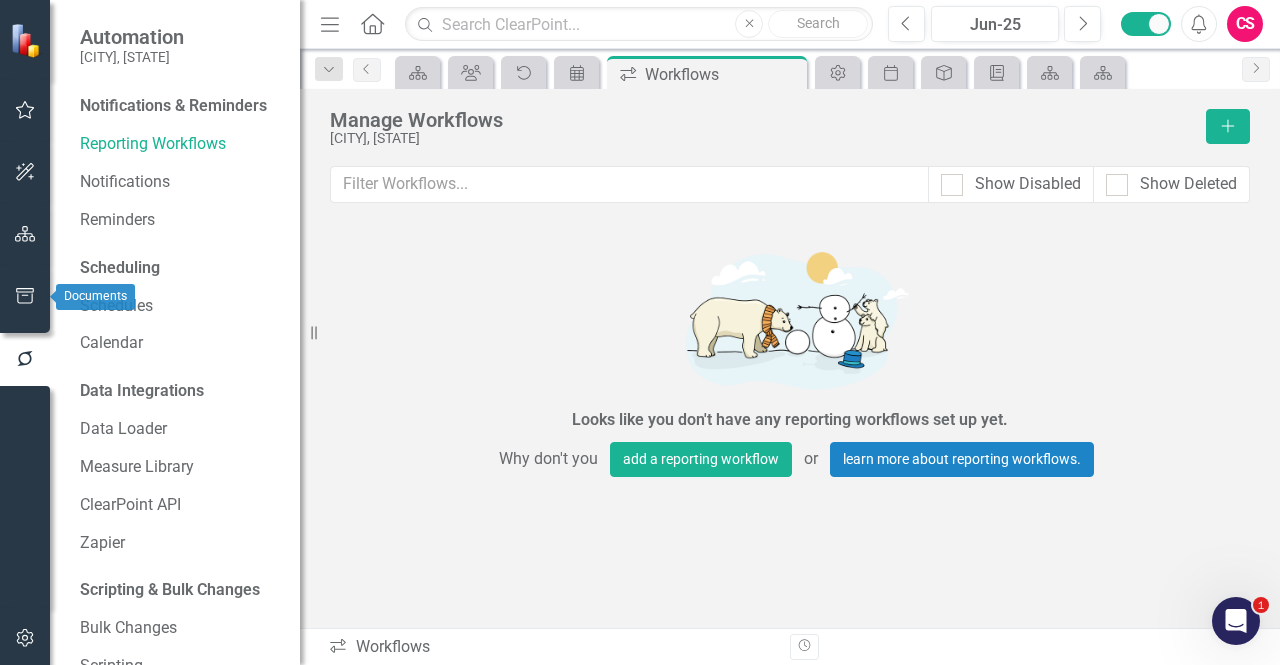 click at bounding box center [25, 297] 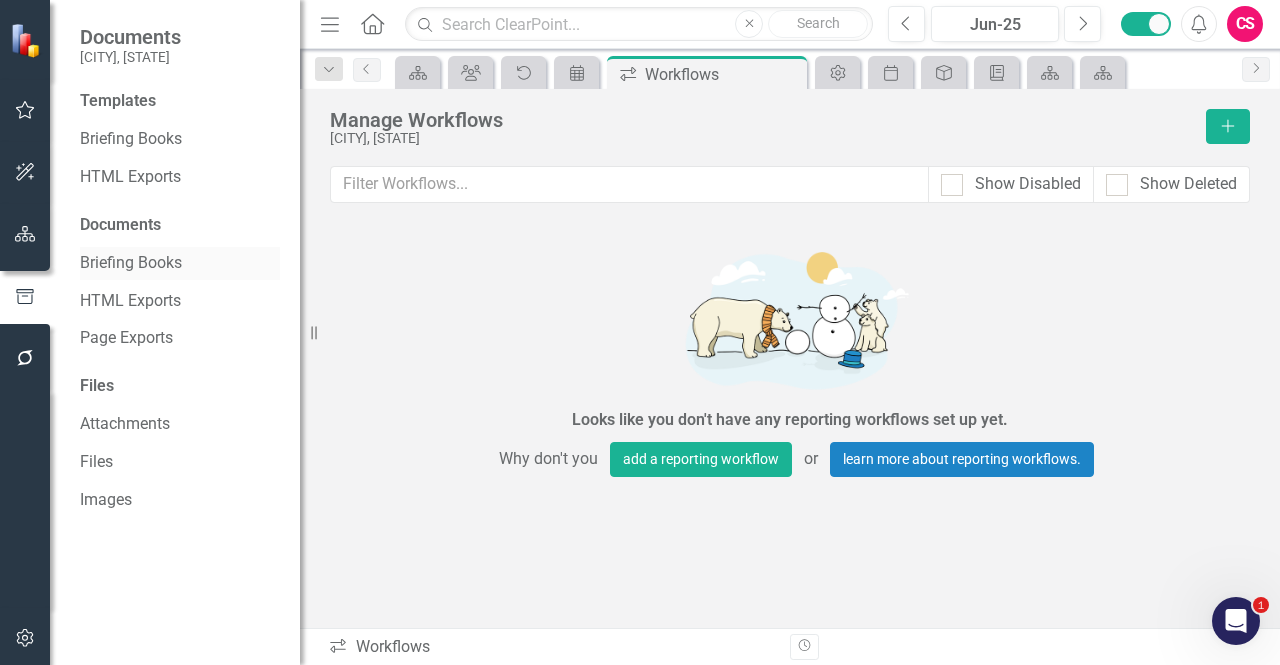 click on "Briefing Books" at bounding box center (180, 263) 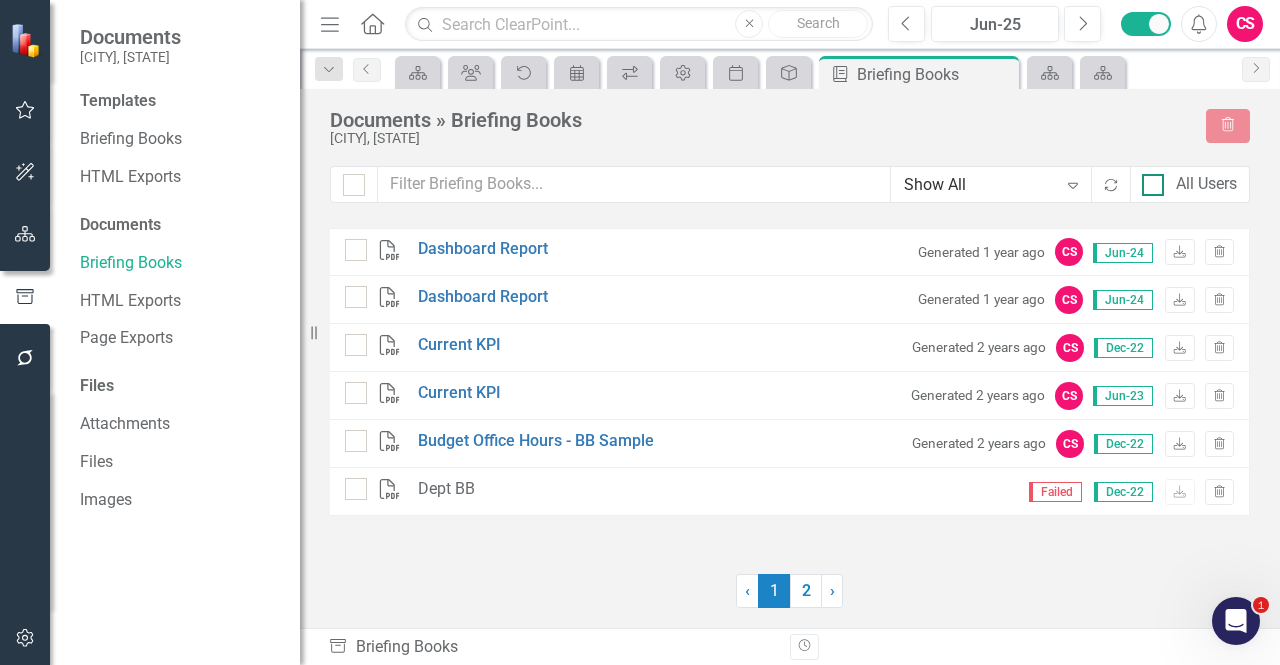 drag, startPoint x: 1219, startPoint y: 180, endPoint x: 1184, endPoint y: 180, distance: 35 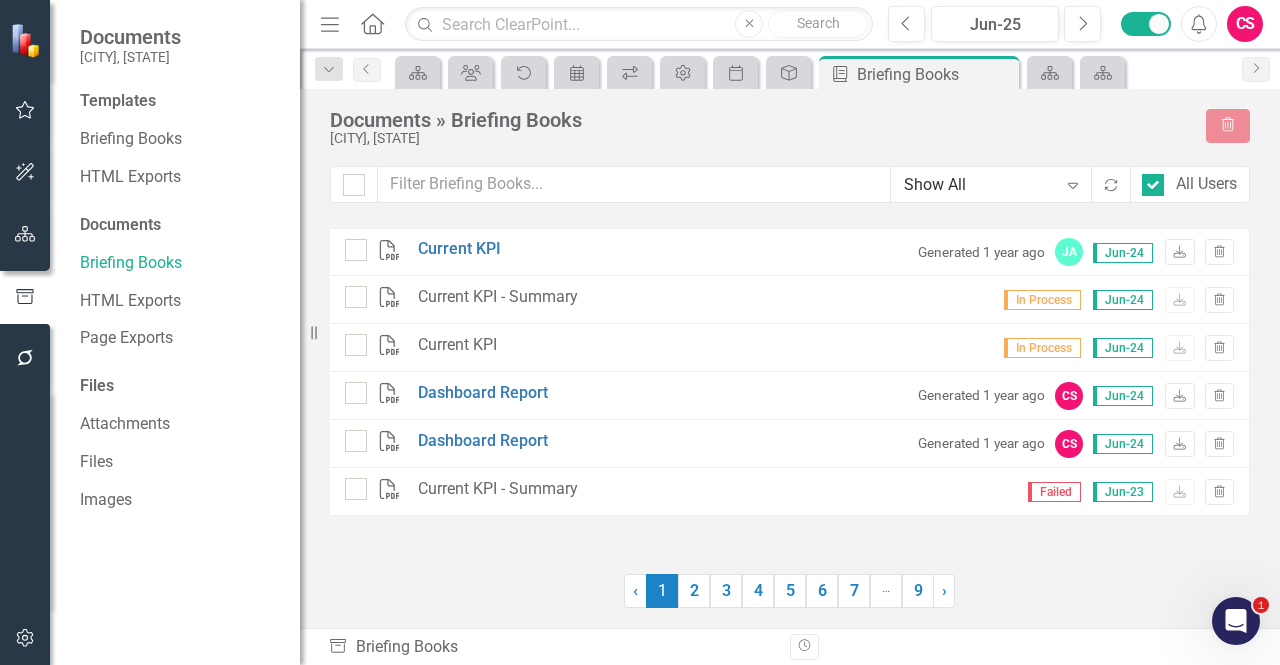 click on "Documents » Briefing Books" at bounding box center (758, 120) 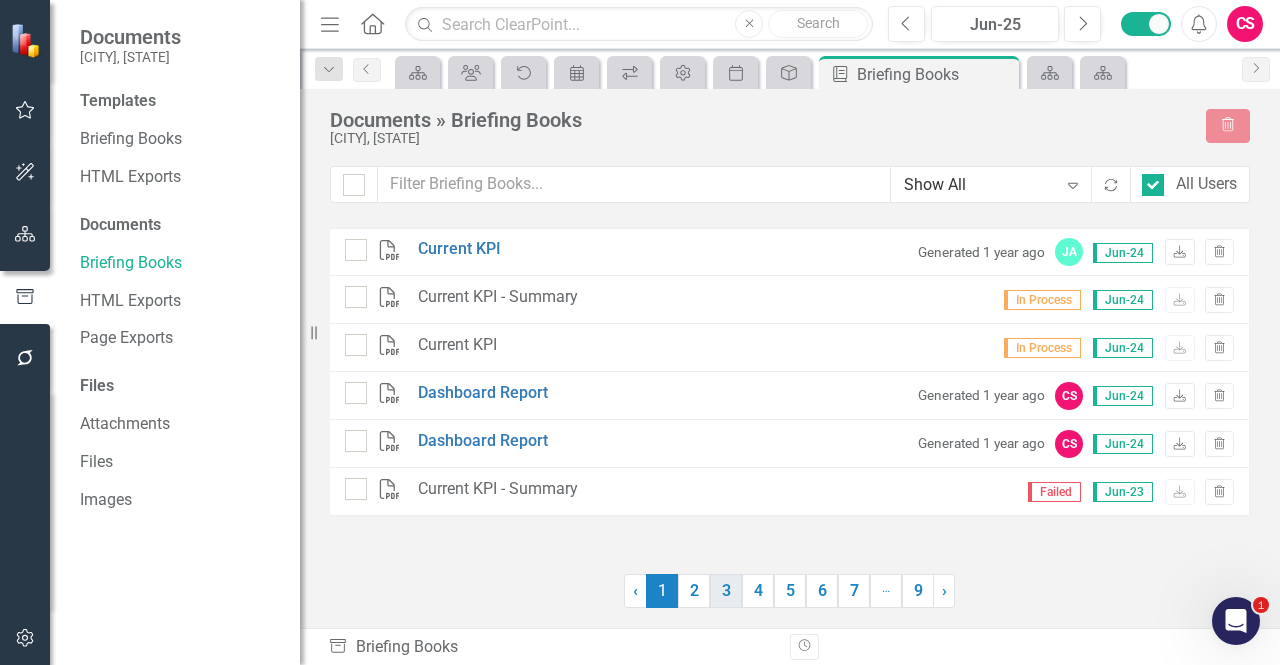click on "3" at bounding box center (726, 591) 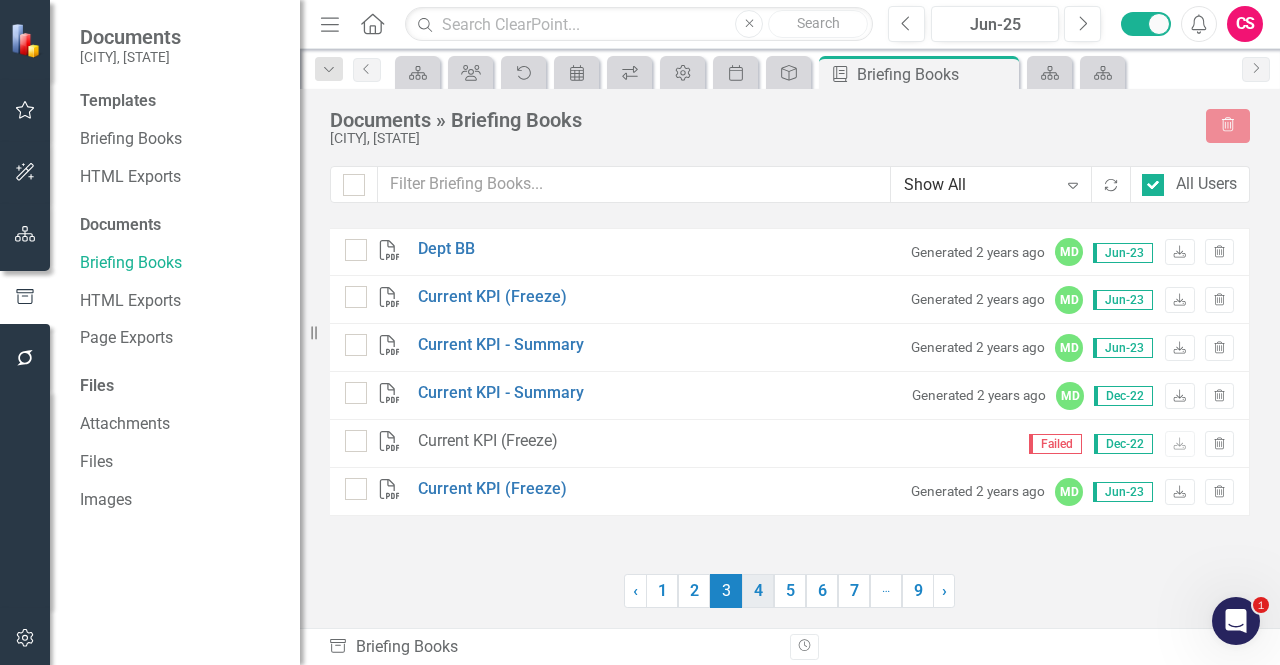 click on "4" at bounding box center (758, 591) 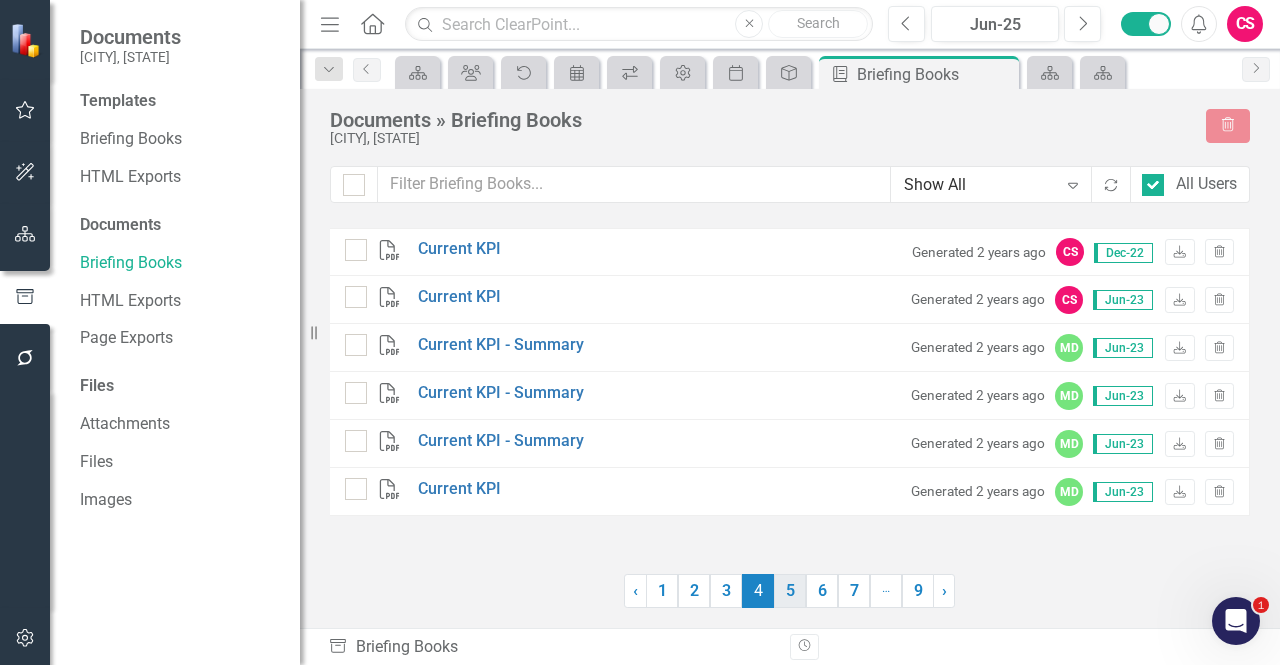 click on "5" at bounding box center [790, 591] 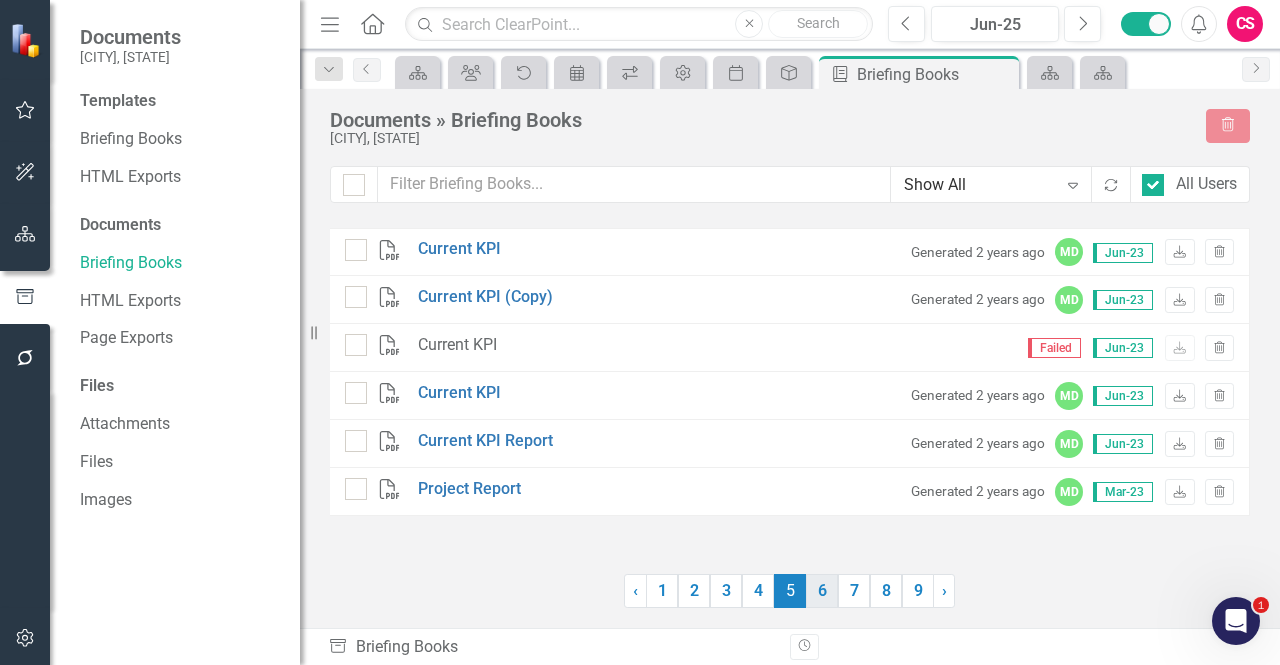 click on "6" at bounding box center (822, 591) 